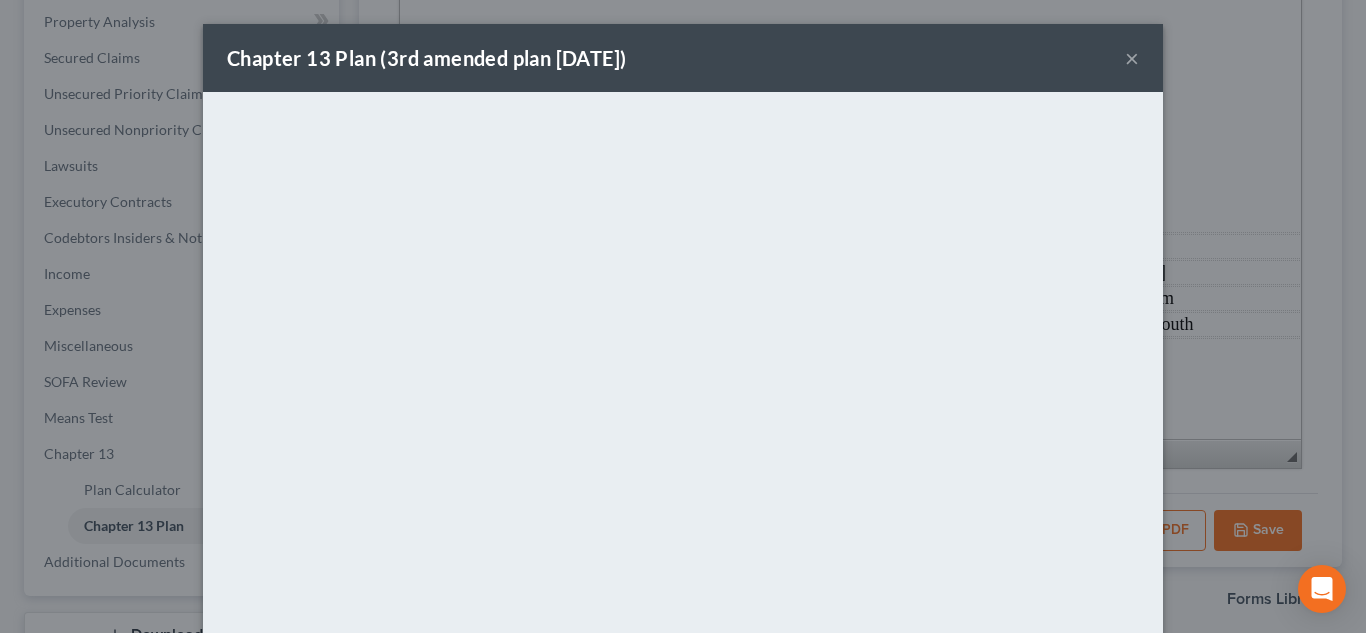 scroll, scrollTop: 456, scrollLeft: 0, axis: vertical 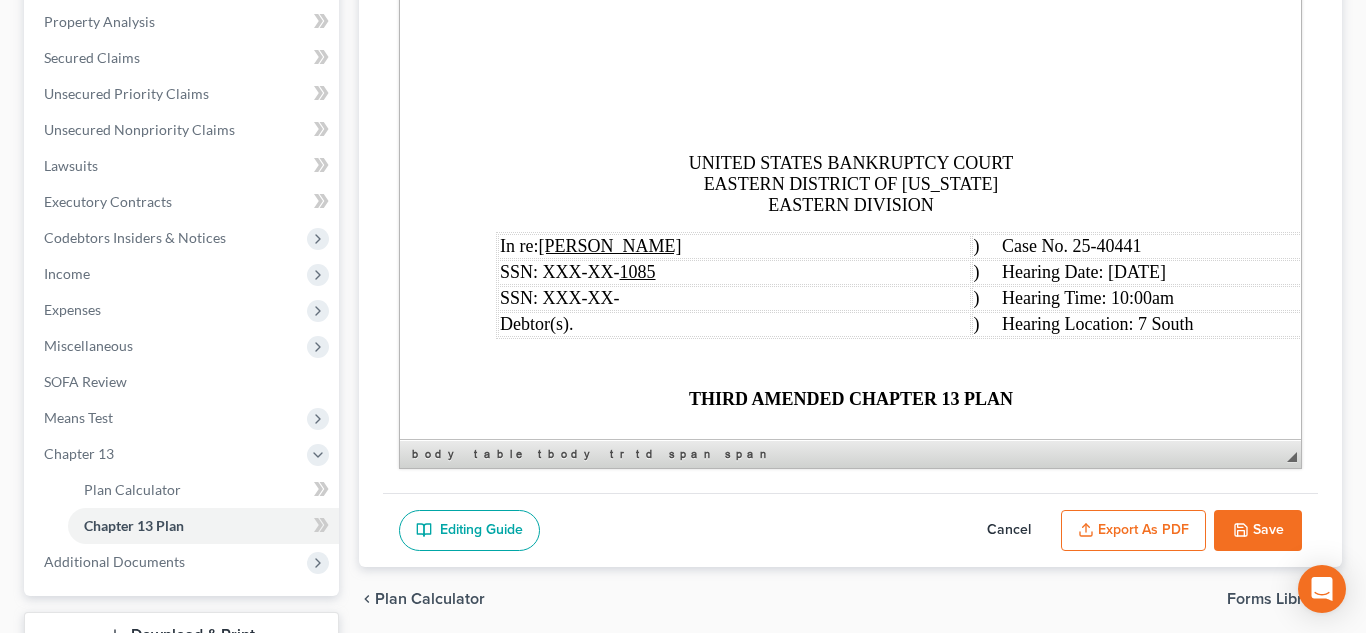 click on "Editing Guide Cancel Export as PDF Save" at bounding box center (851, 530) 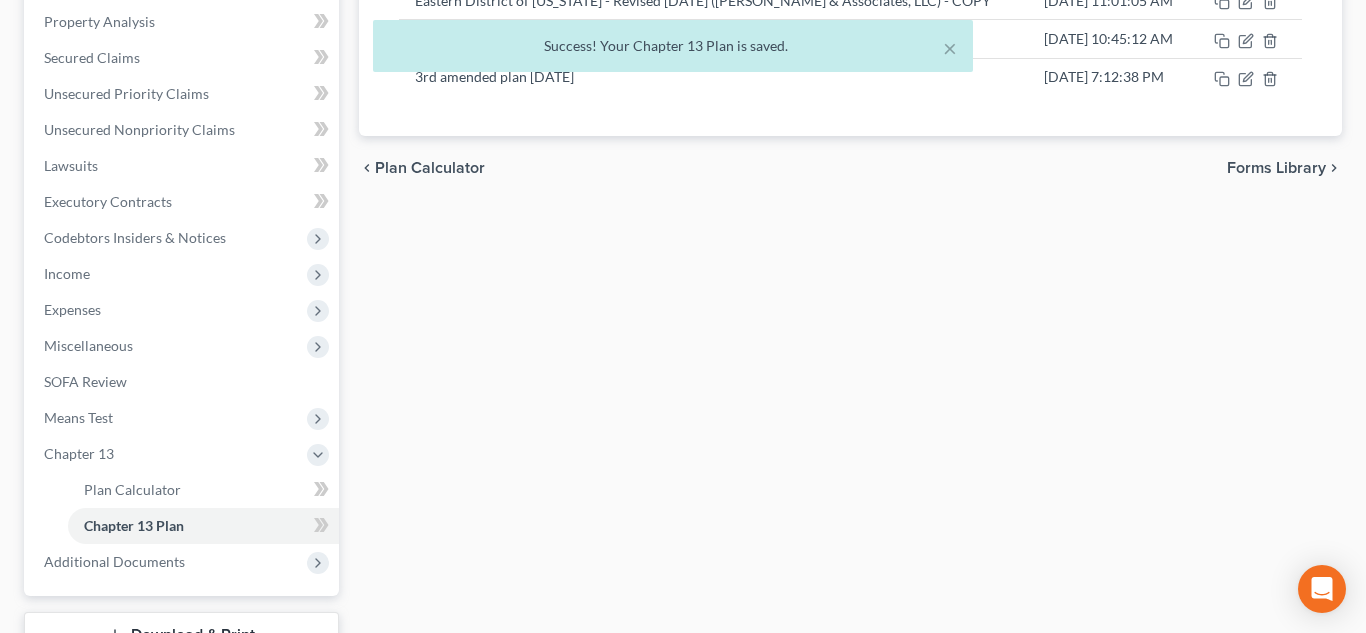 scroll, scrollTop: 0, scrollLeft: 0, axis: both 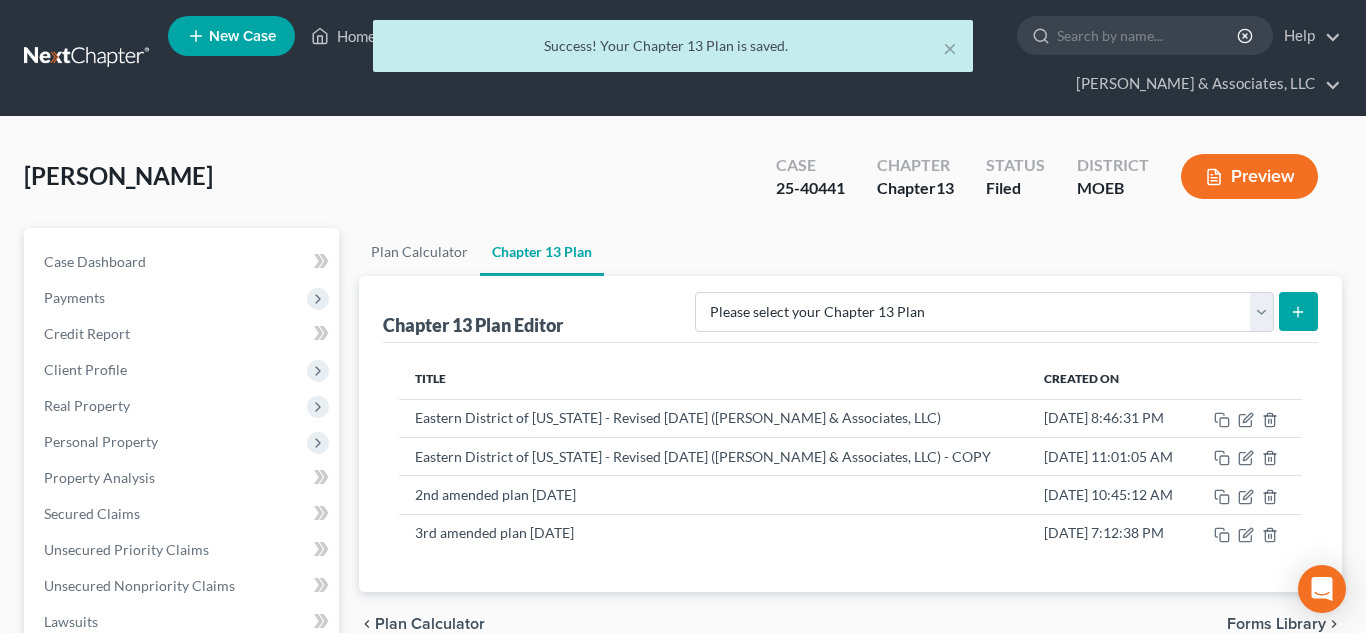 click on "×                     Success! Your Chapter 13 Plan is saved." at bounding box center [673, 51] 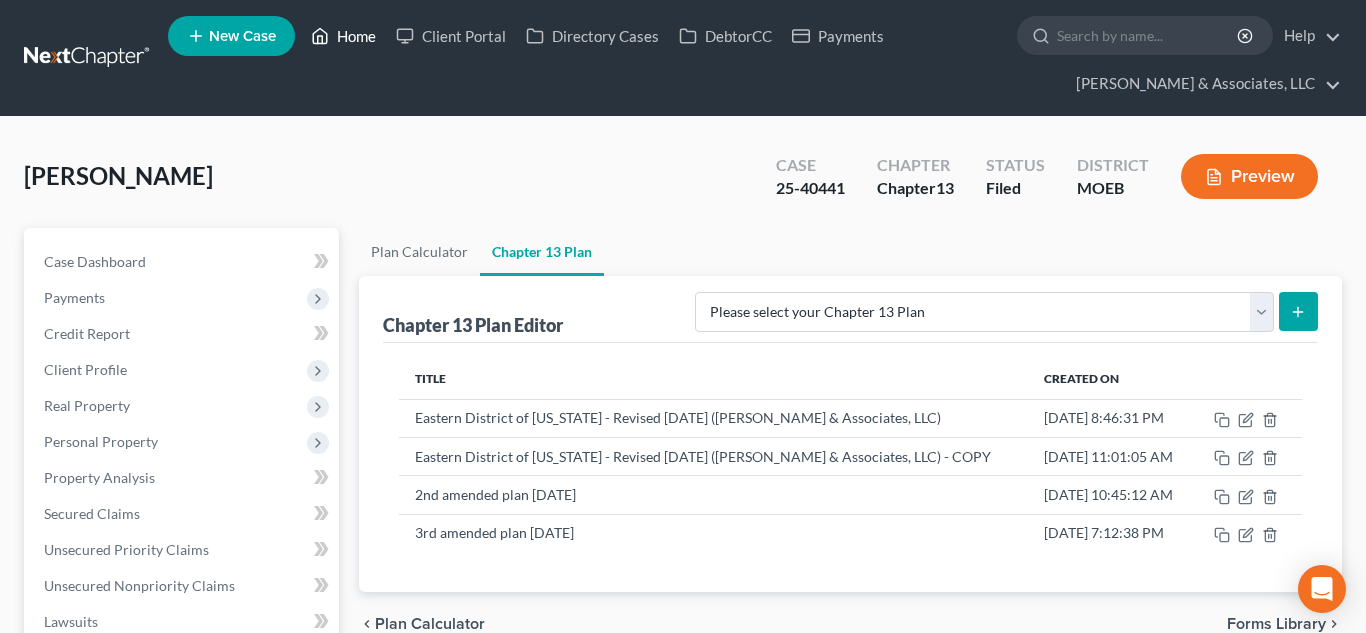 click on "Home" at bounding box center [343, 36] 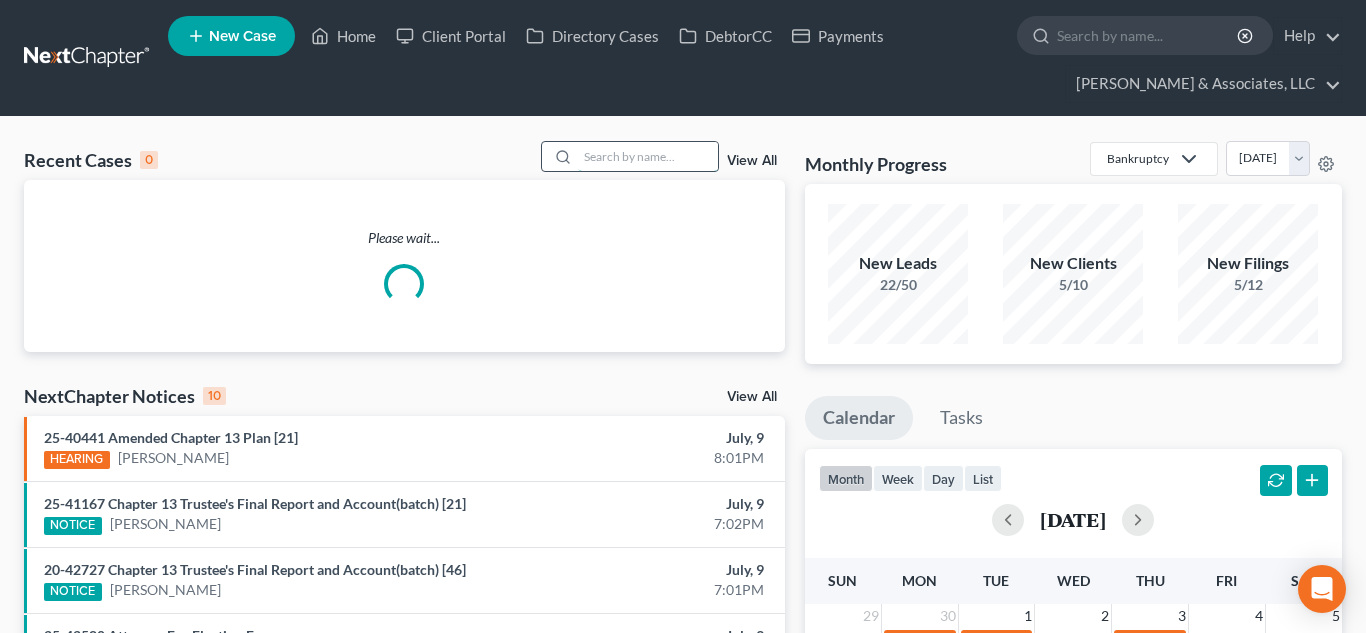 click at bounding box center (648, 156) 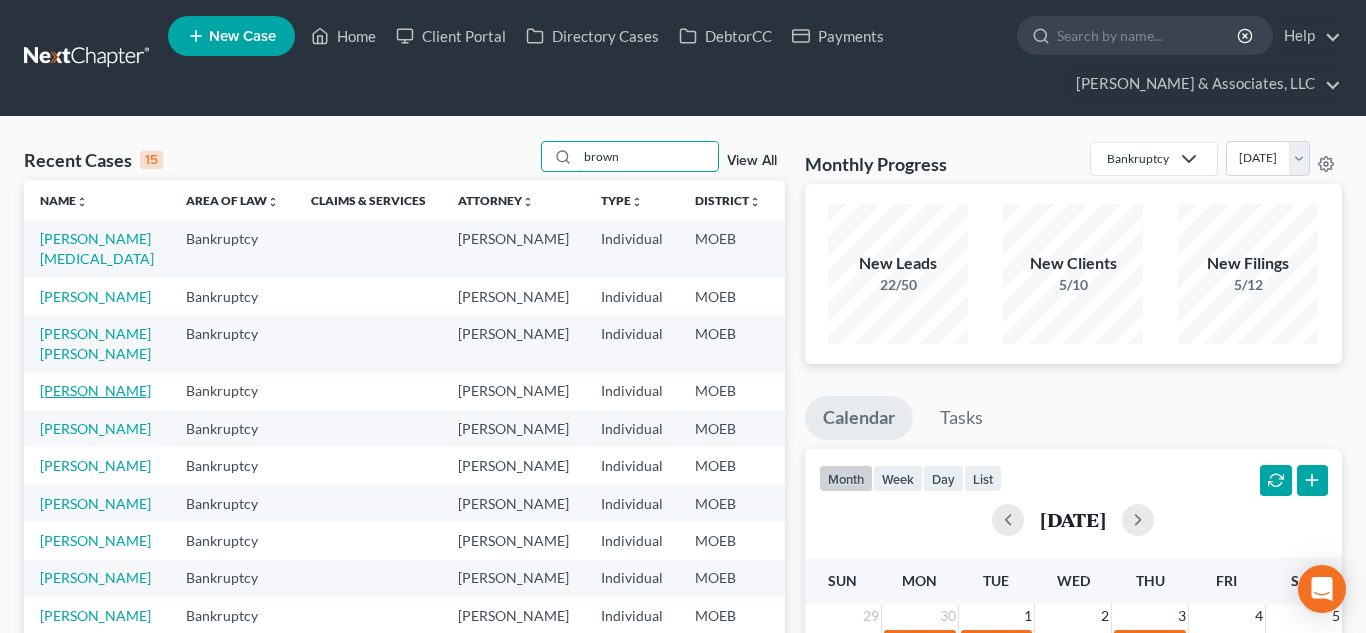 type on "brown" 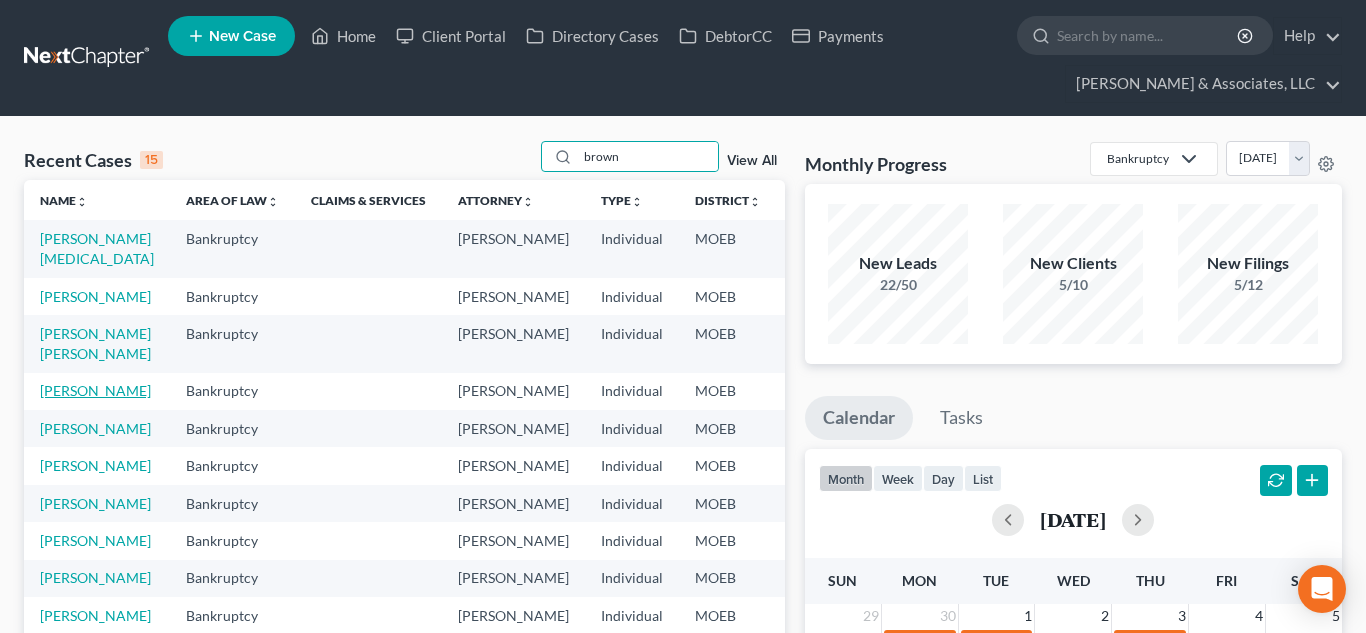 click on "[PERSON_NAME]" at bounding box center (95, 390) 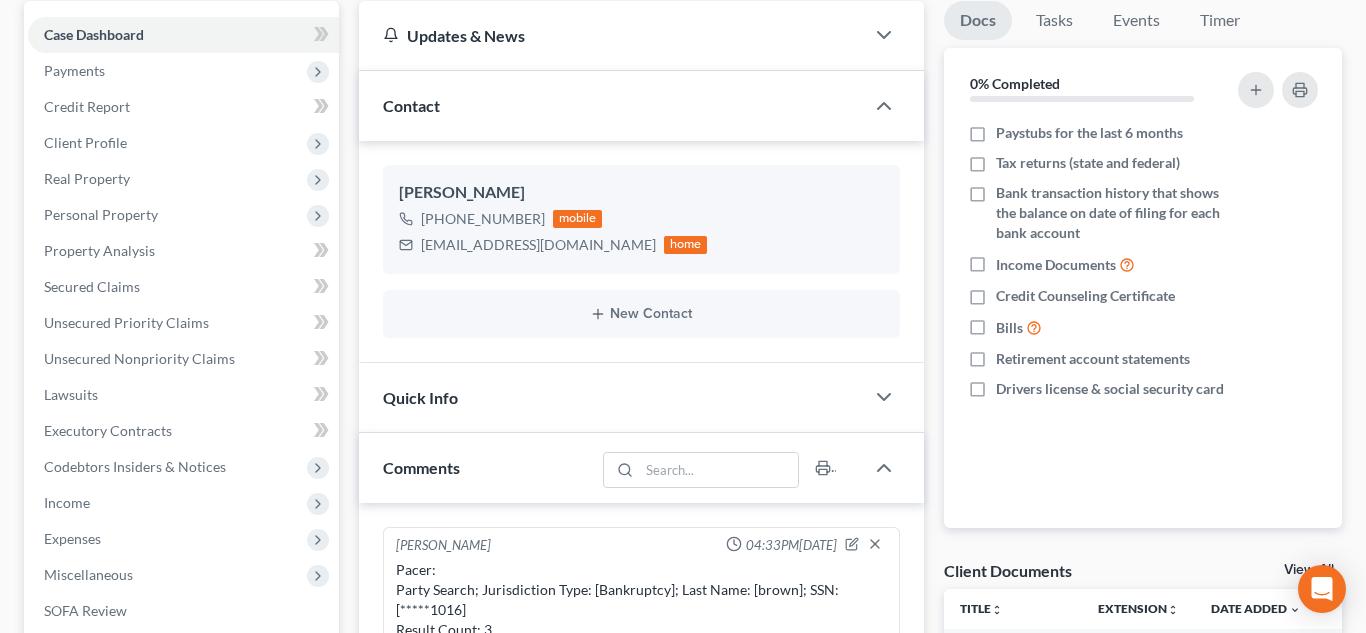 scroll, scrollTop: 310, scrollLeft: 0, axis: vertical 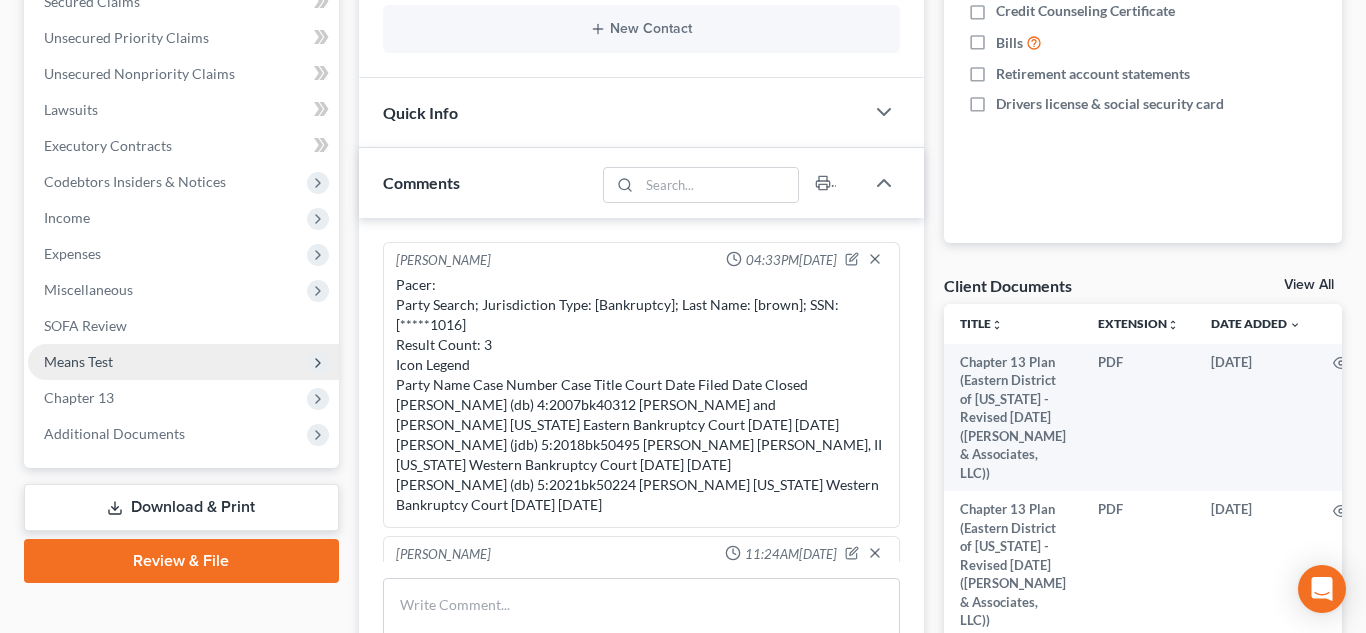 click on "Means Test" at bounding box center (78, 361) 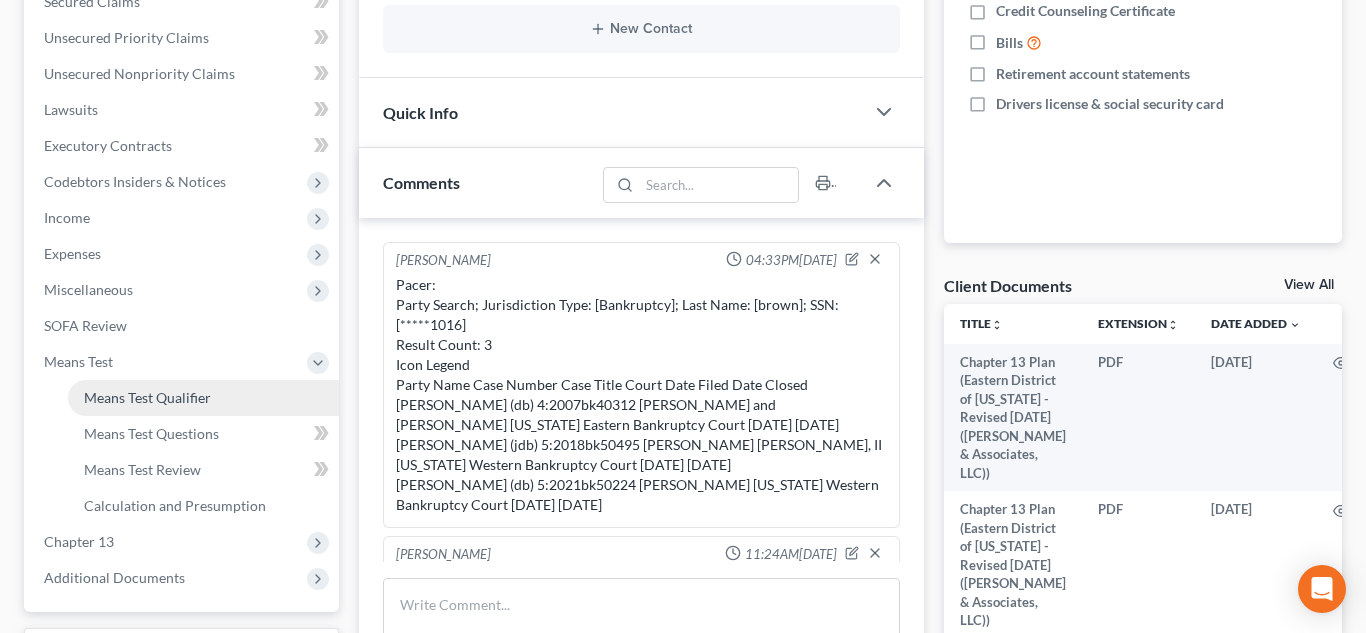 click on "Means Test Qualifier" at bounding box center [147, 397] 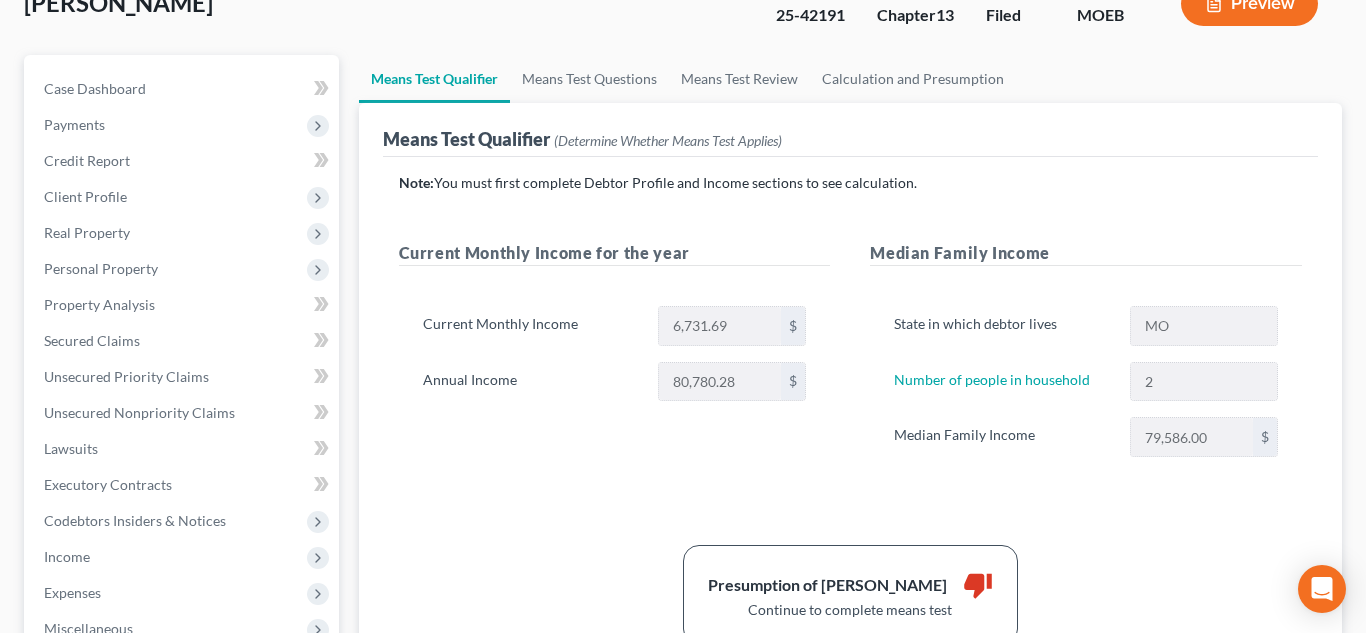 scroll, scrollTop: 176, scrollLeft: 0, axis: vertical 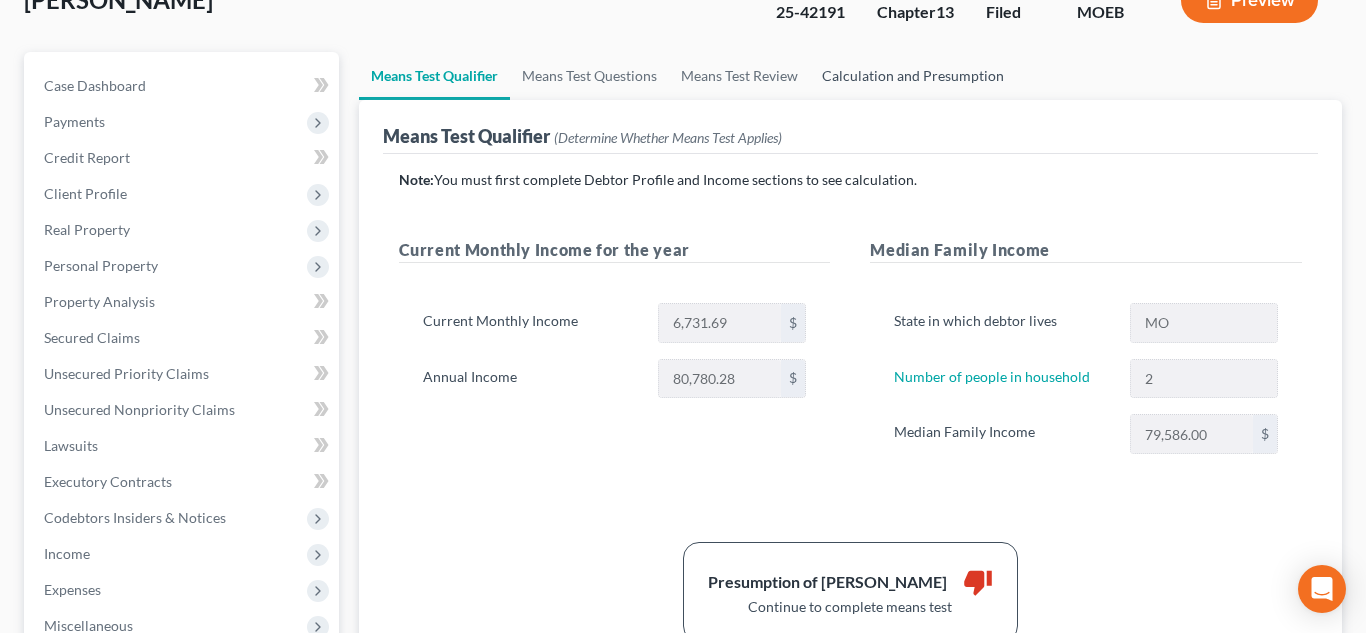 click on "Calculation and Presumption" at bounding box center [913, 76] 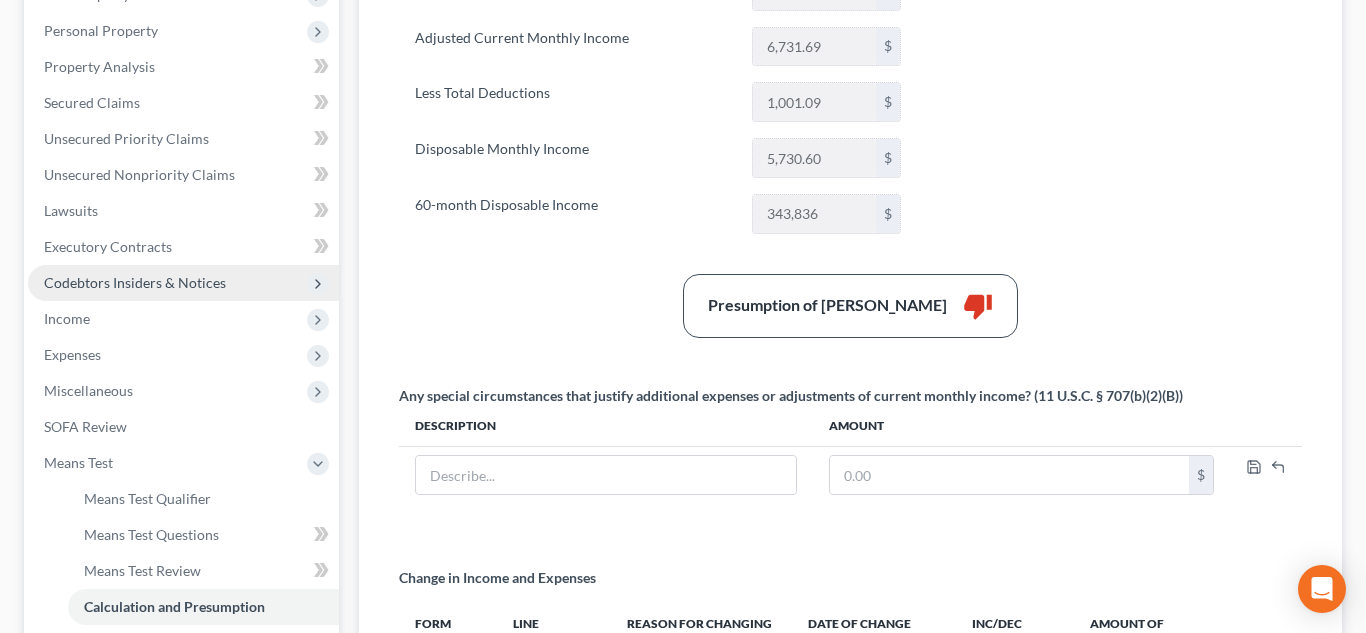scroll, scrollTop: 415, scrollLeft: 0, axis: vertical 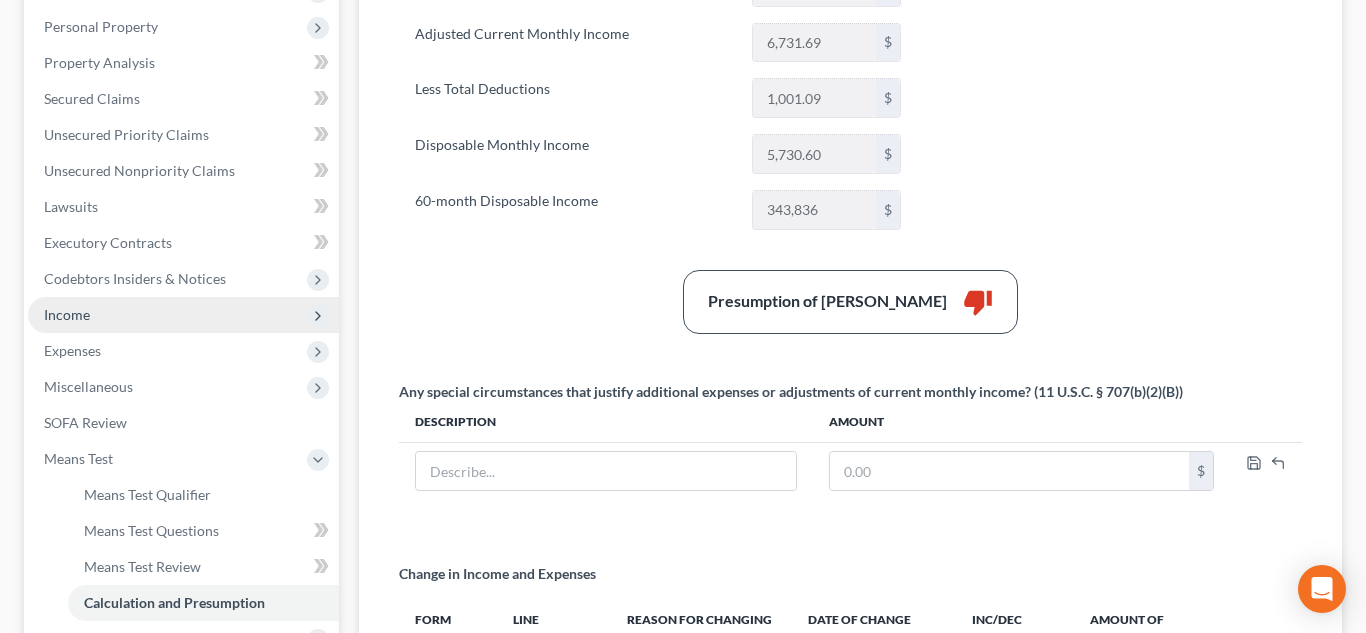 click on "Income" at bounding box center (183, 315) 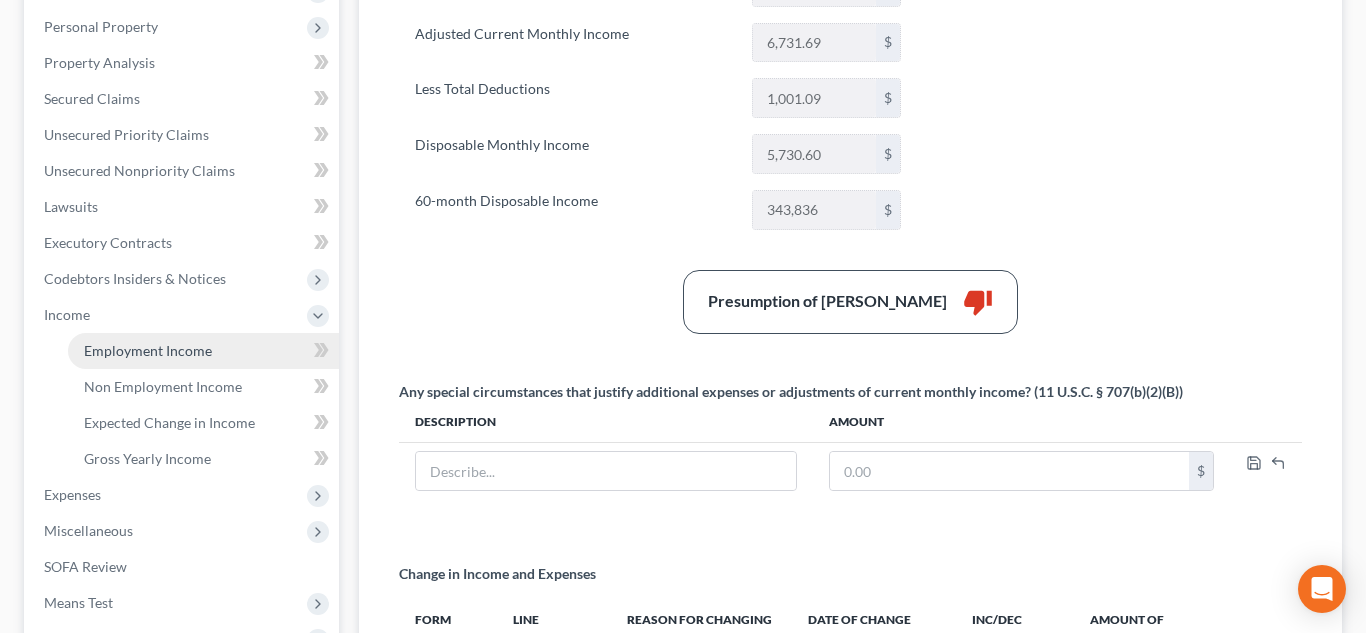 click on "Employment Income" at bounding box center [203, 351] 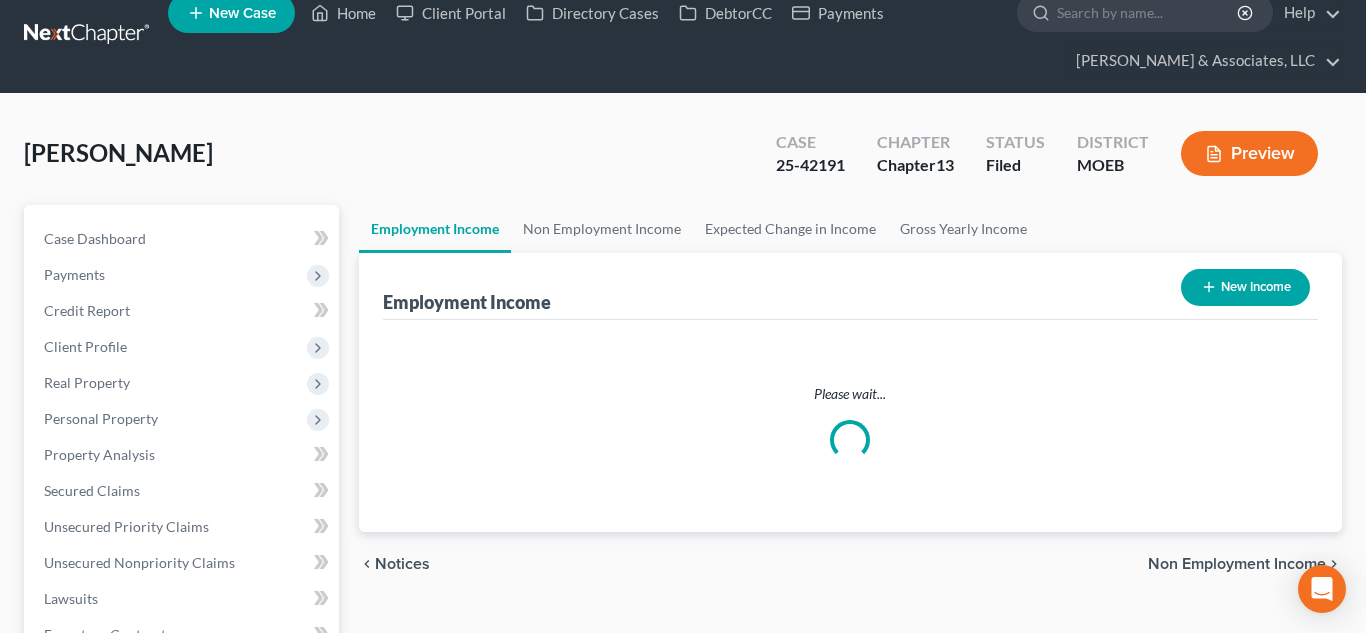 scroll, scrollTop: 0, scrollLeft: 0, axis: both 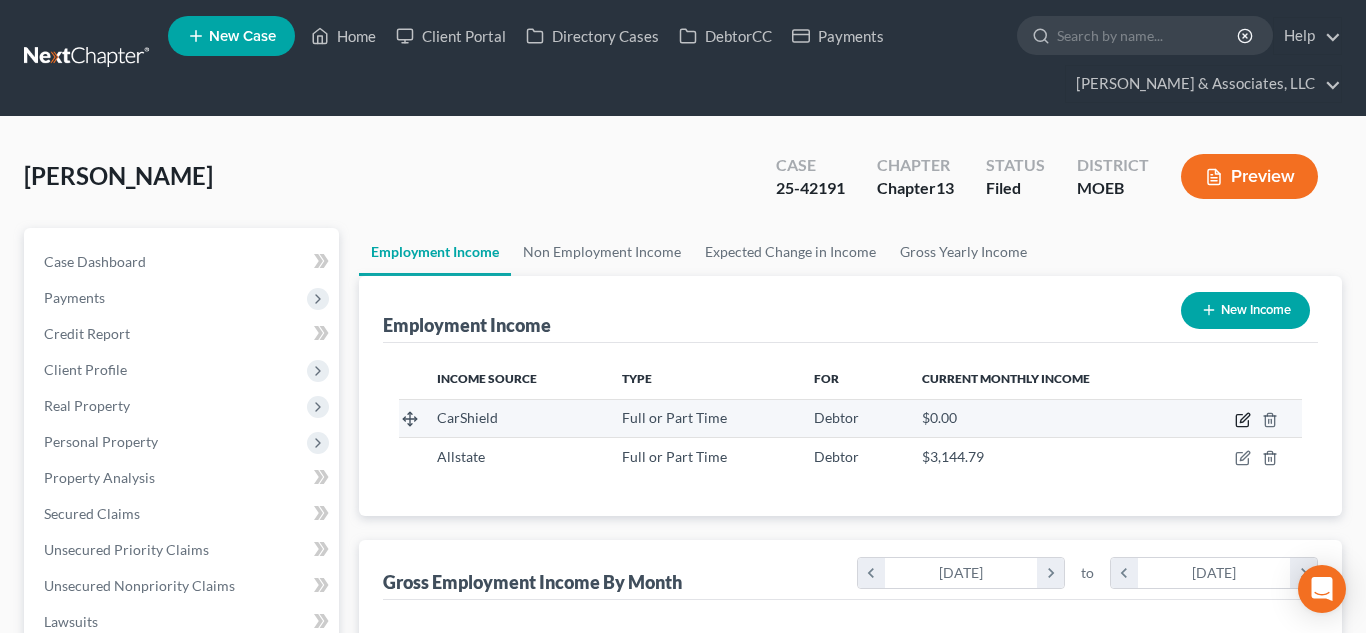 click 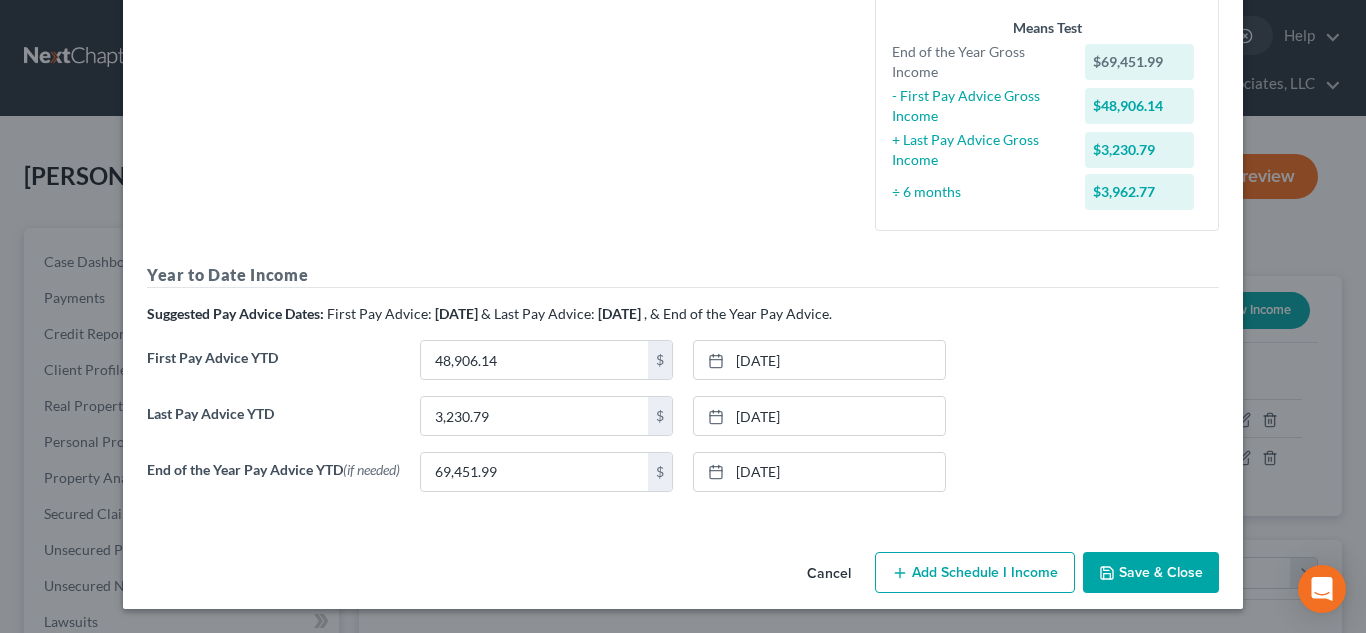 scroll, scrollTop: 0, scrollLeft: 0, axis: both 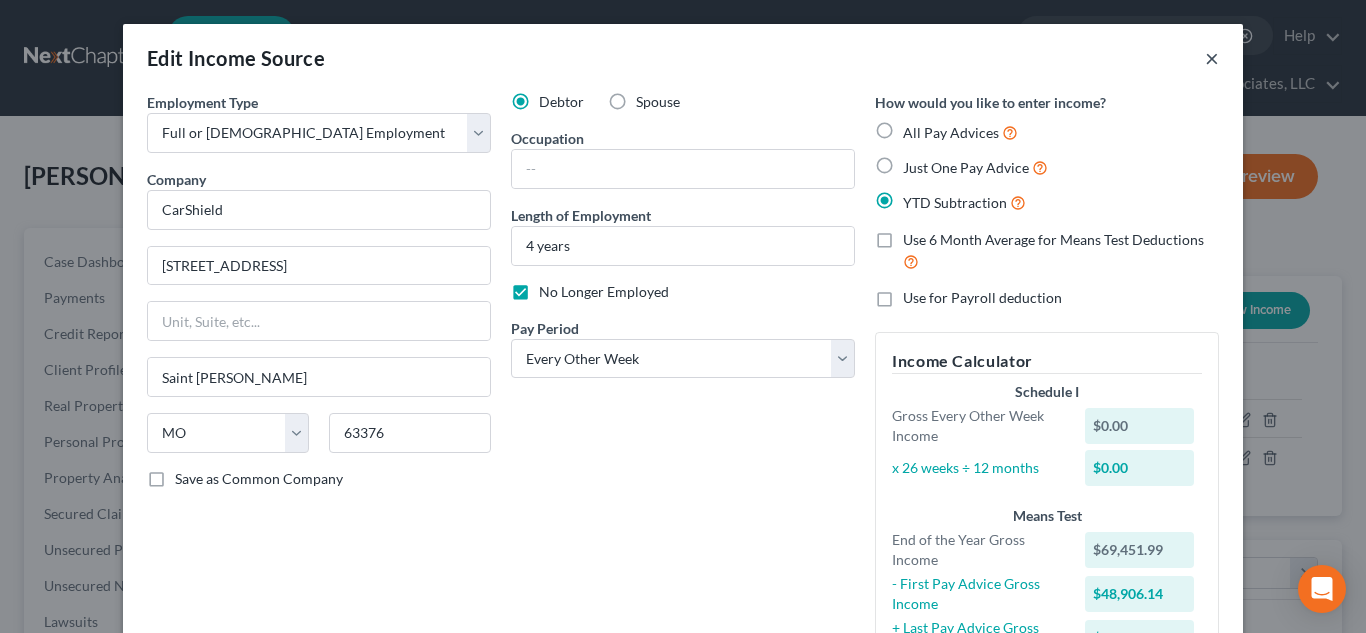 click on "×" at bounding box center (1212, 58) 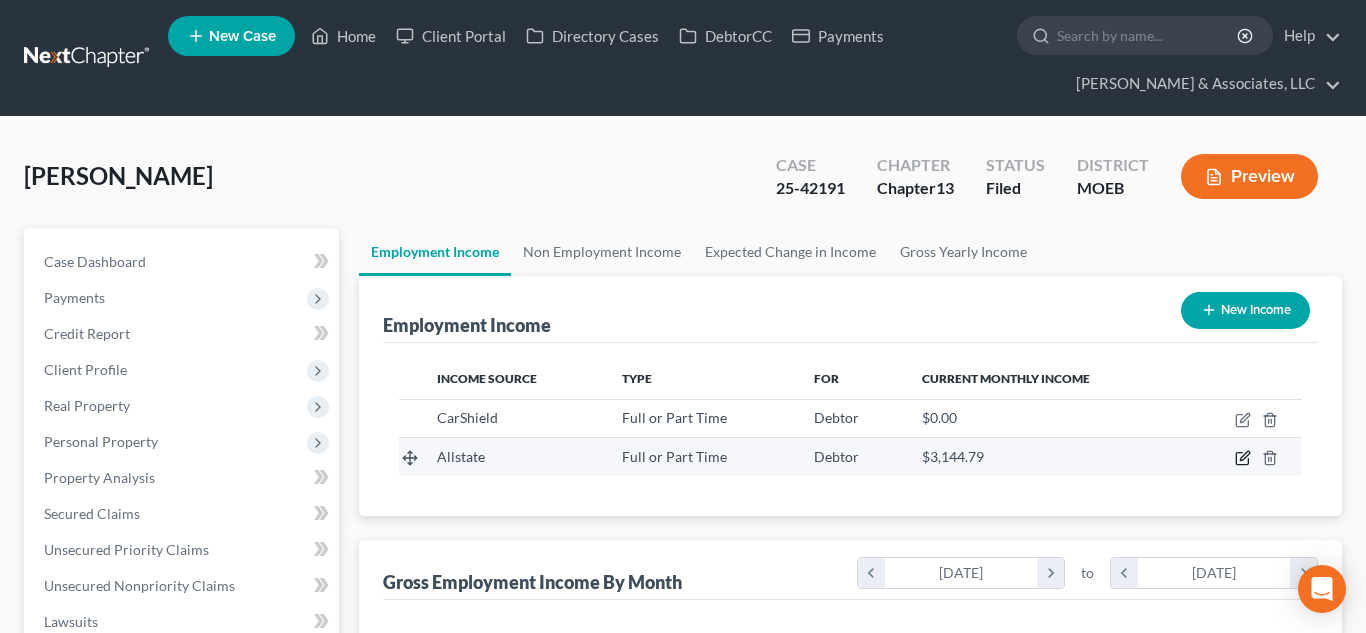click 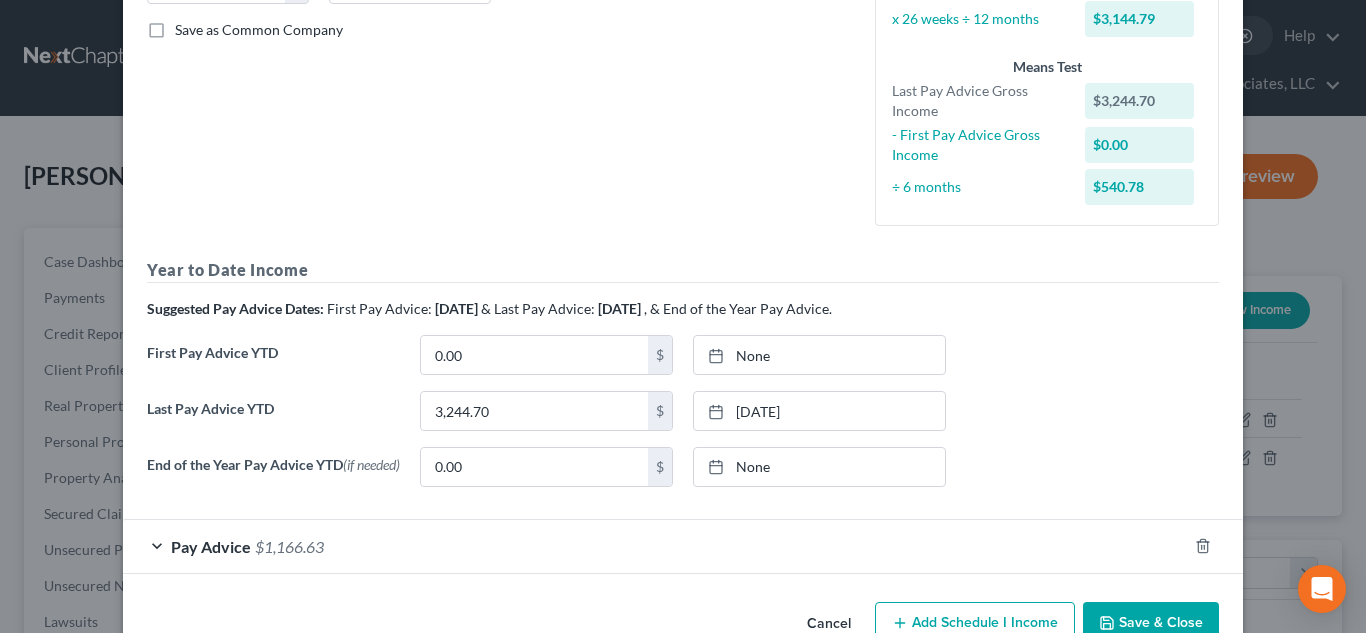 scroll, scrollTop: 454, scrollLeft: 0, axis: vertical 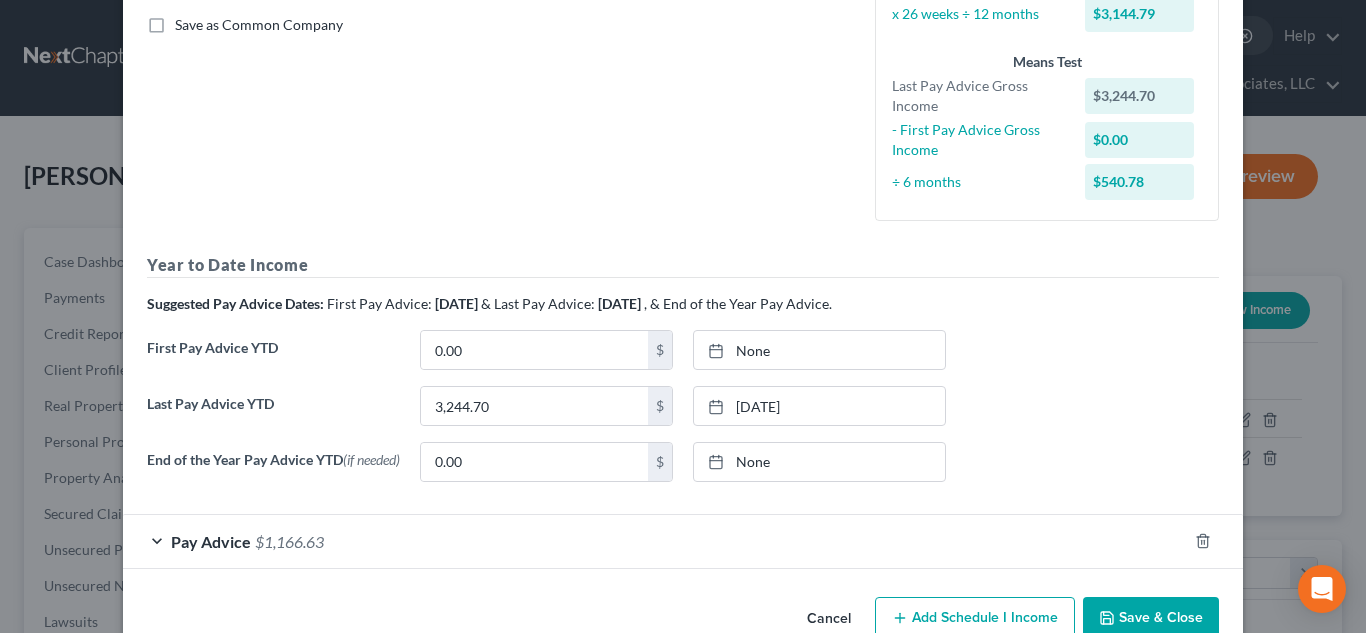 click on "Save & Close" at bounding box center [1151, 618] 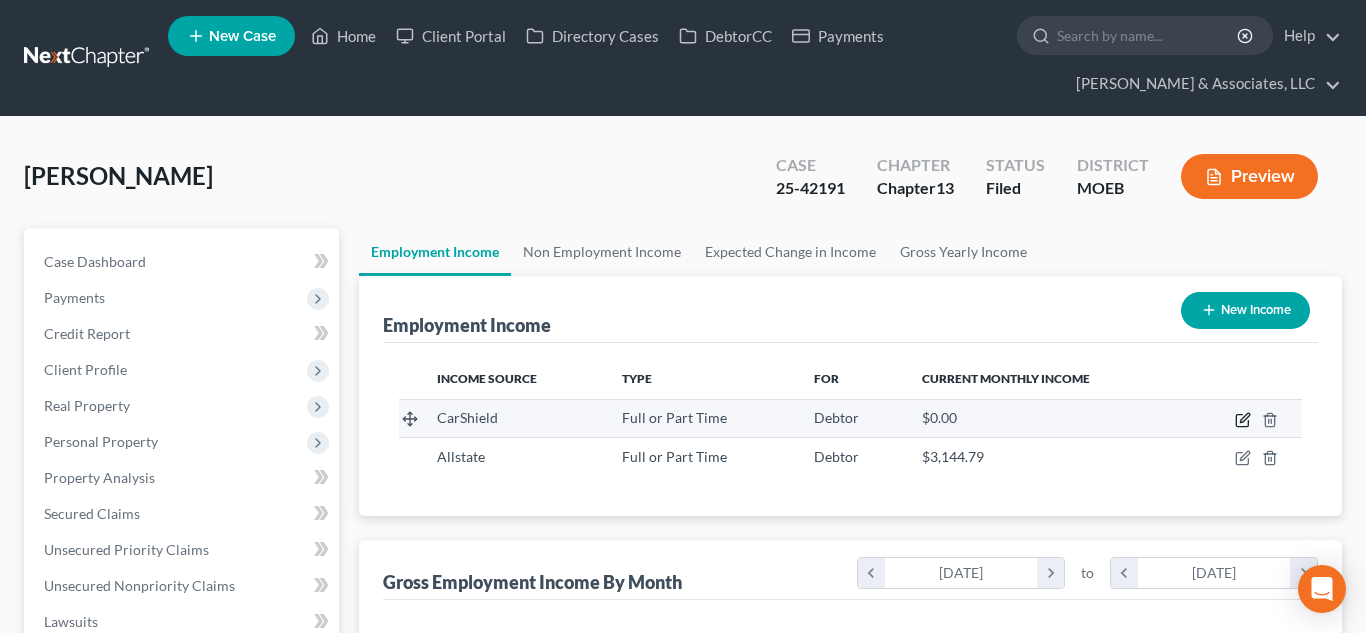 click 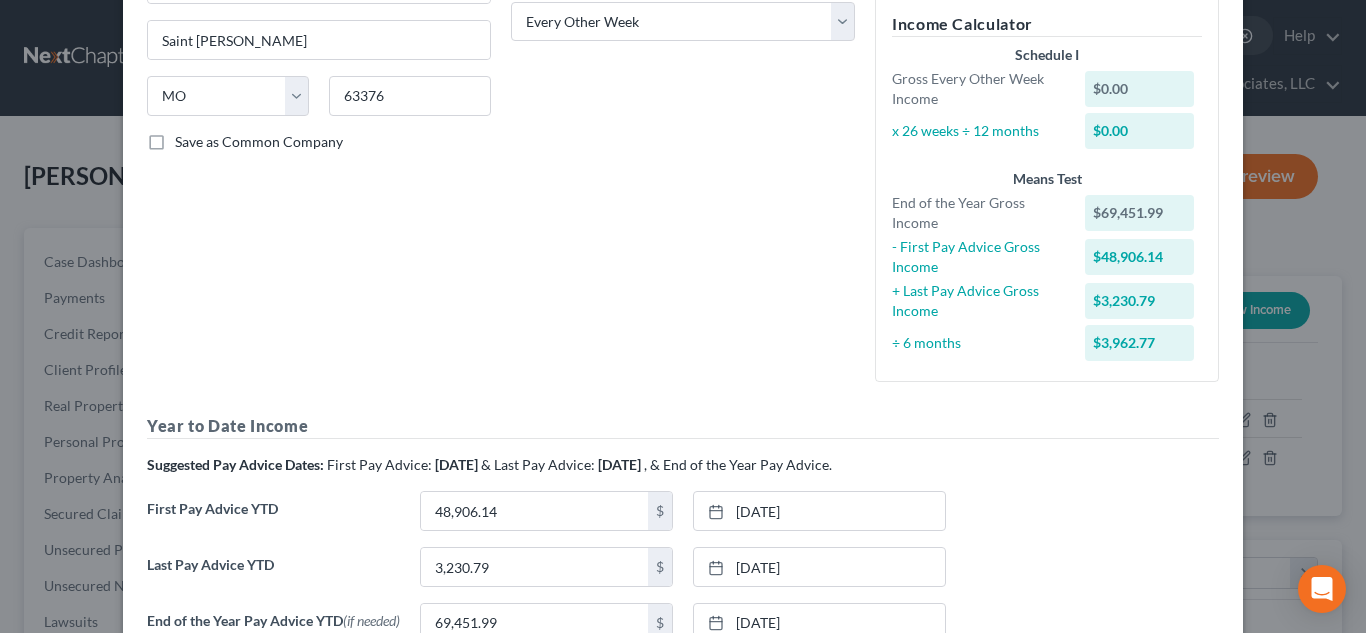 scroll, scrollTop: 493, scrollLeft: 0, axis: vertical 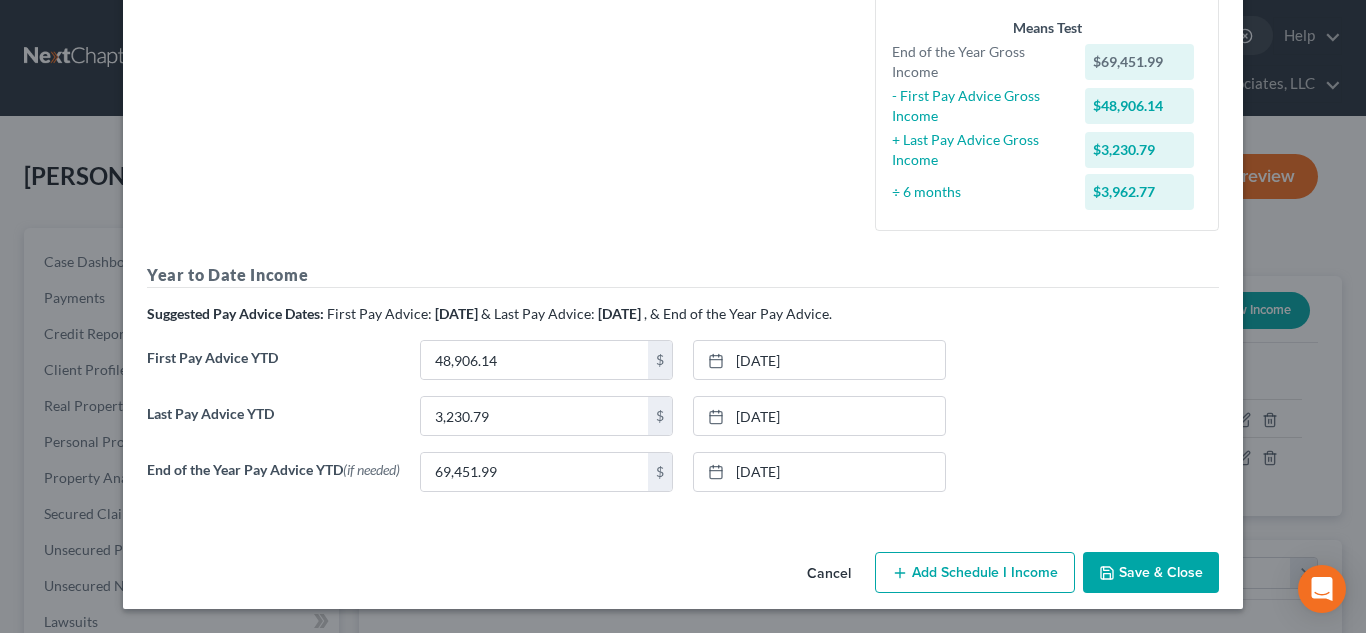 click on "Save & Close" at bounding box center [1151, 573] 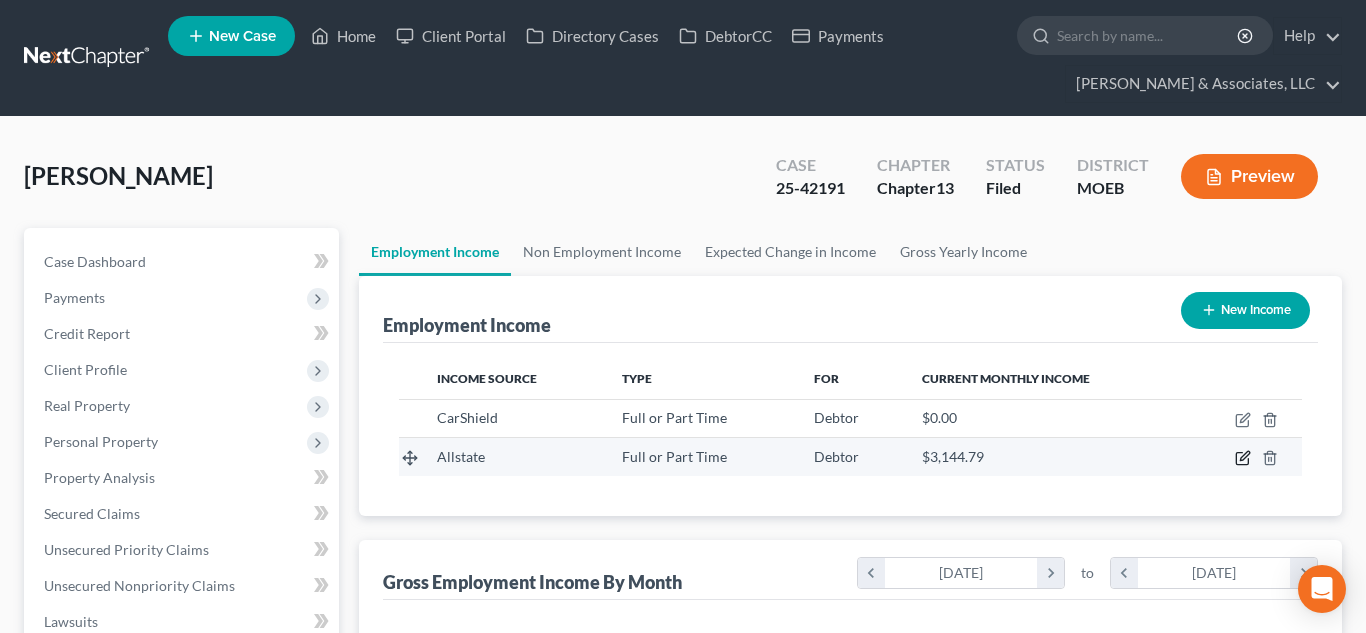 click 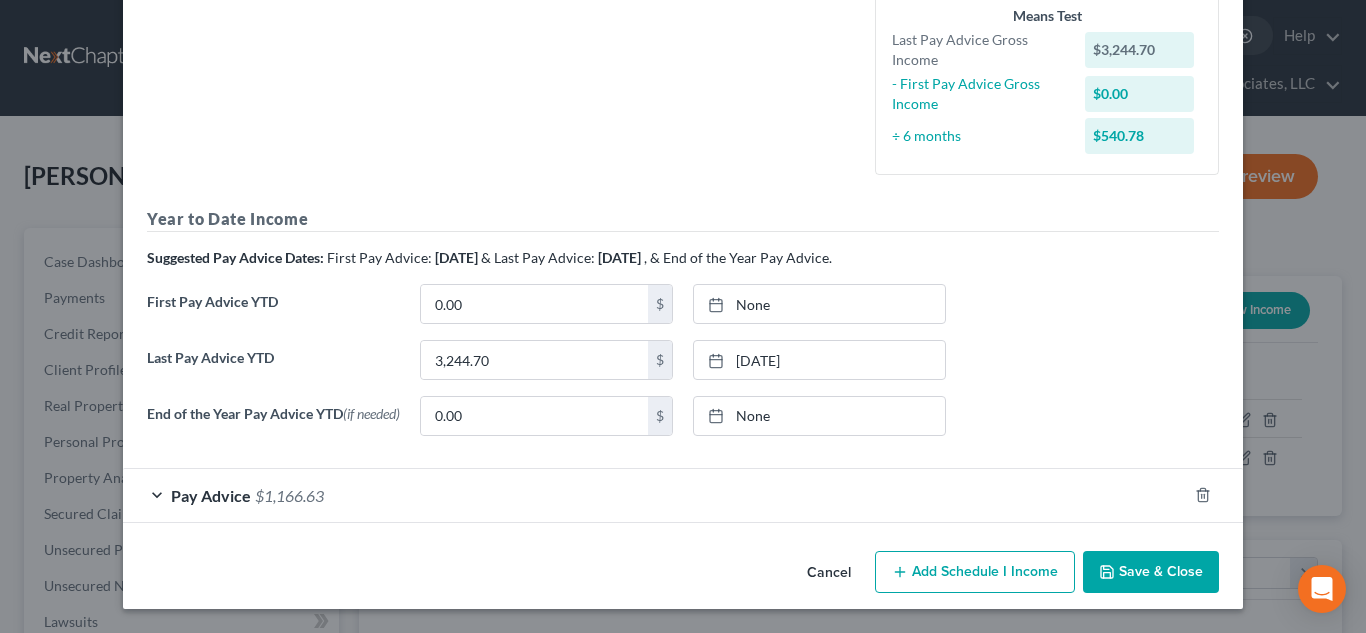 scroll, scrollTop: 504, scrollLeft: 0, axis: vertical 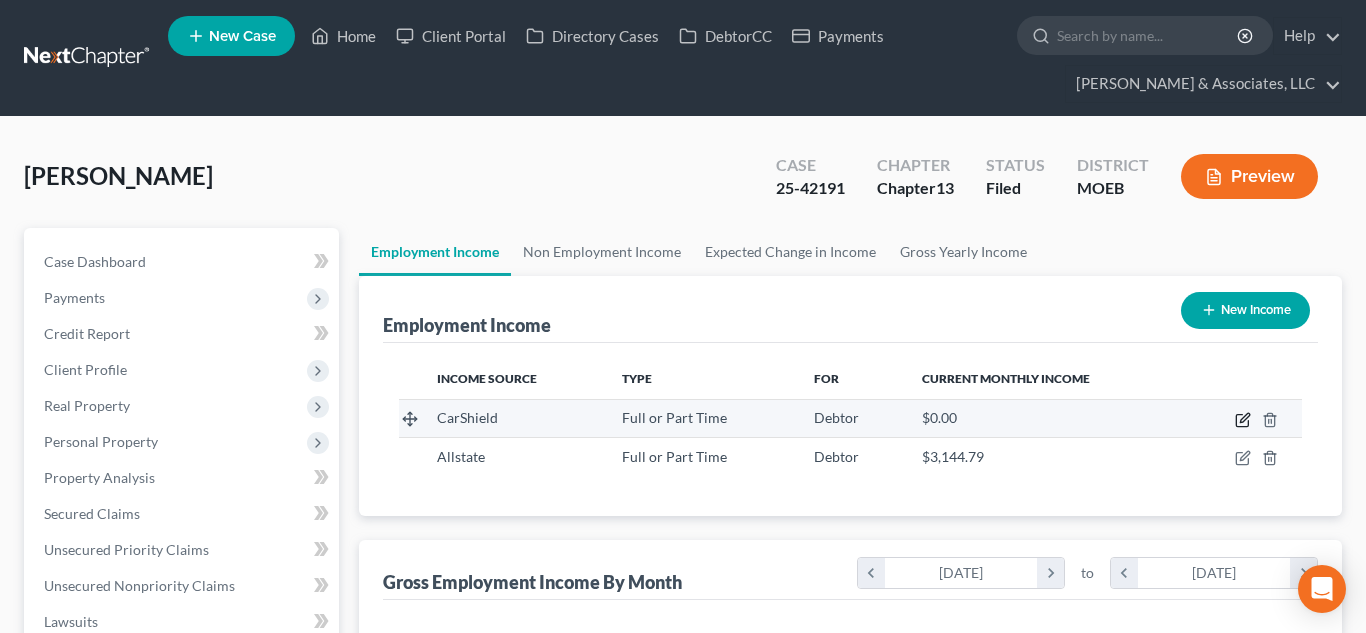 click 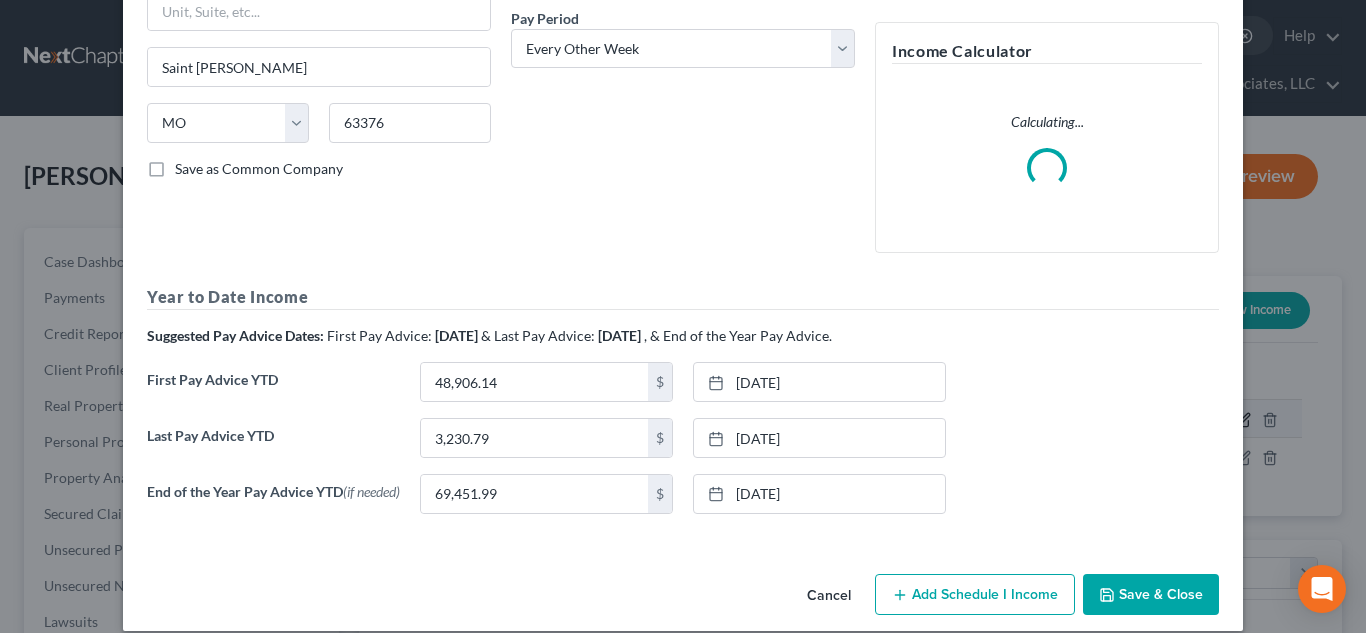 scroll, scrollTop: 337, scrollLeft: 0, axis: vertical 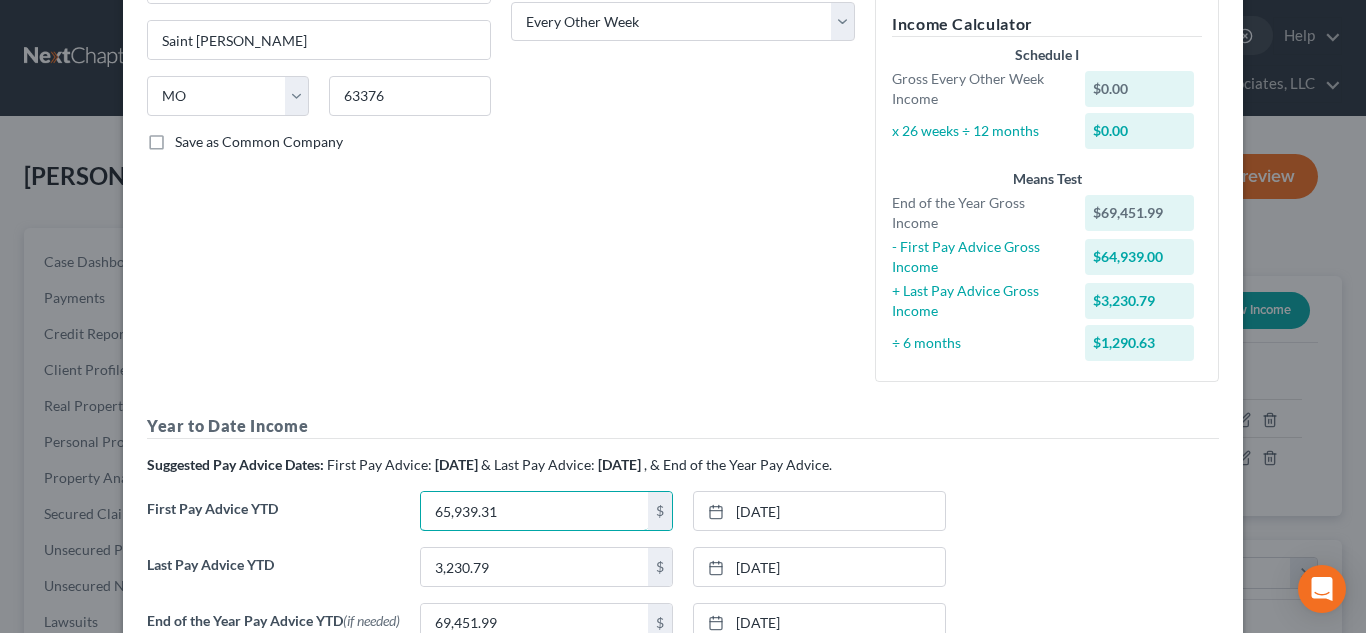 type on "65,939.31" 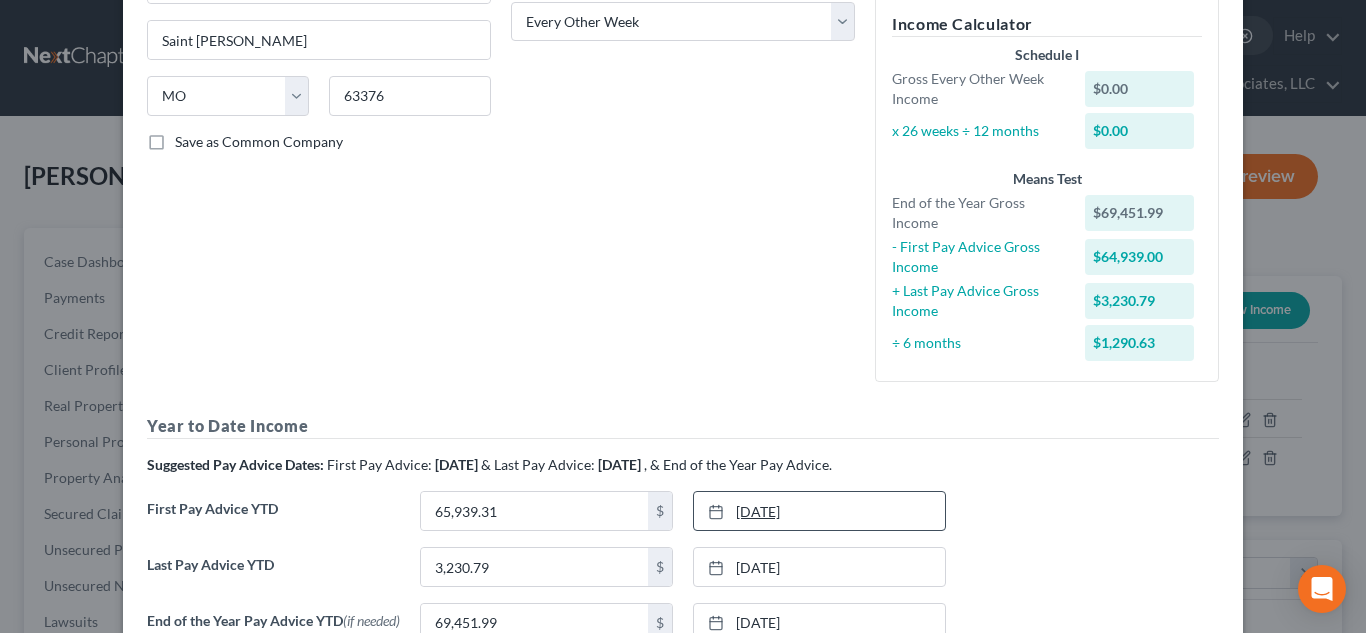 click on "[DATE]" at bounding box center [819, 511] 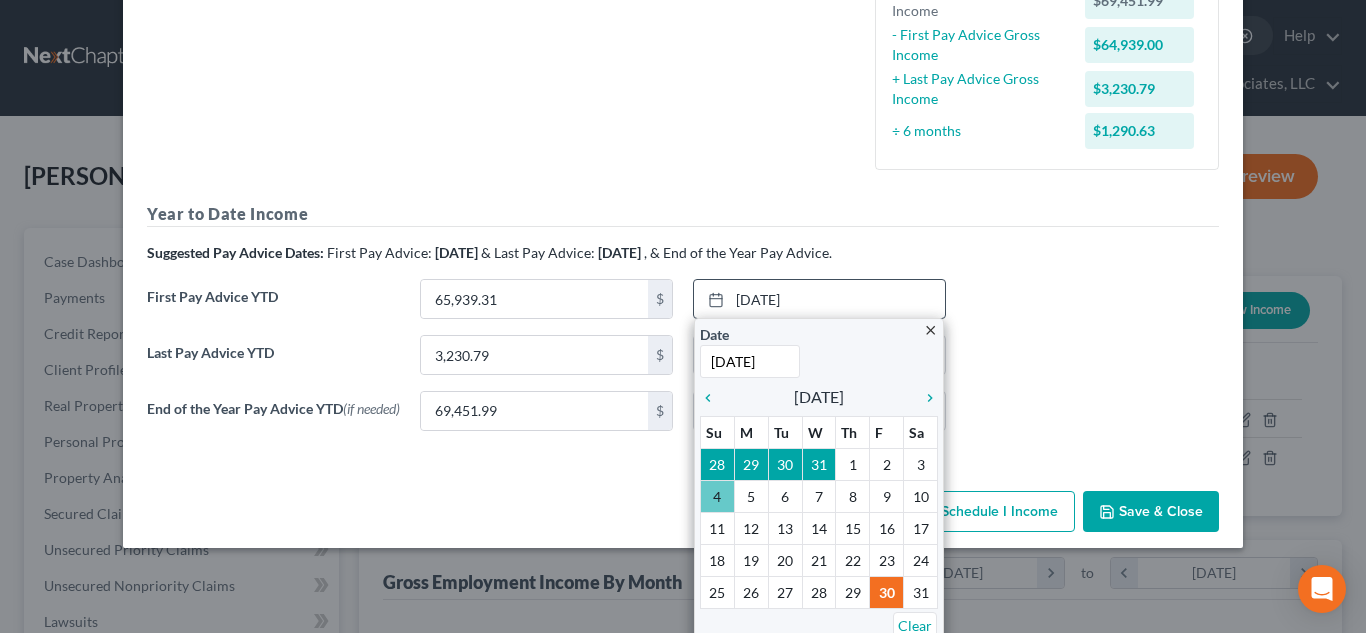 scroll, scrollTop: 561, scrollLeft: 0, axis: vertical 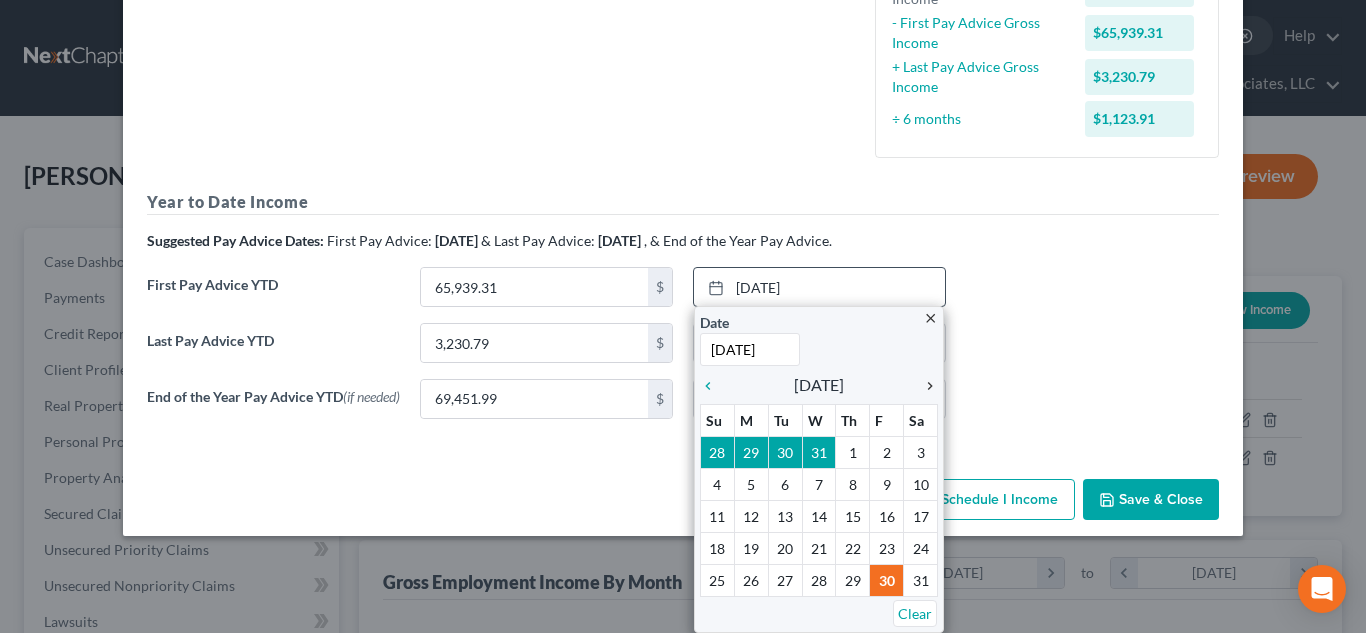 click on "chevron_right" at bounding box center (925, 386) 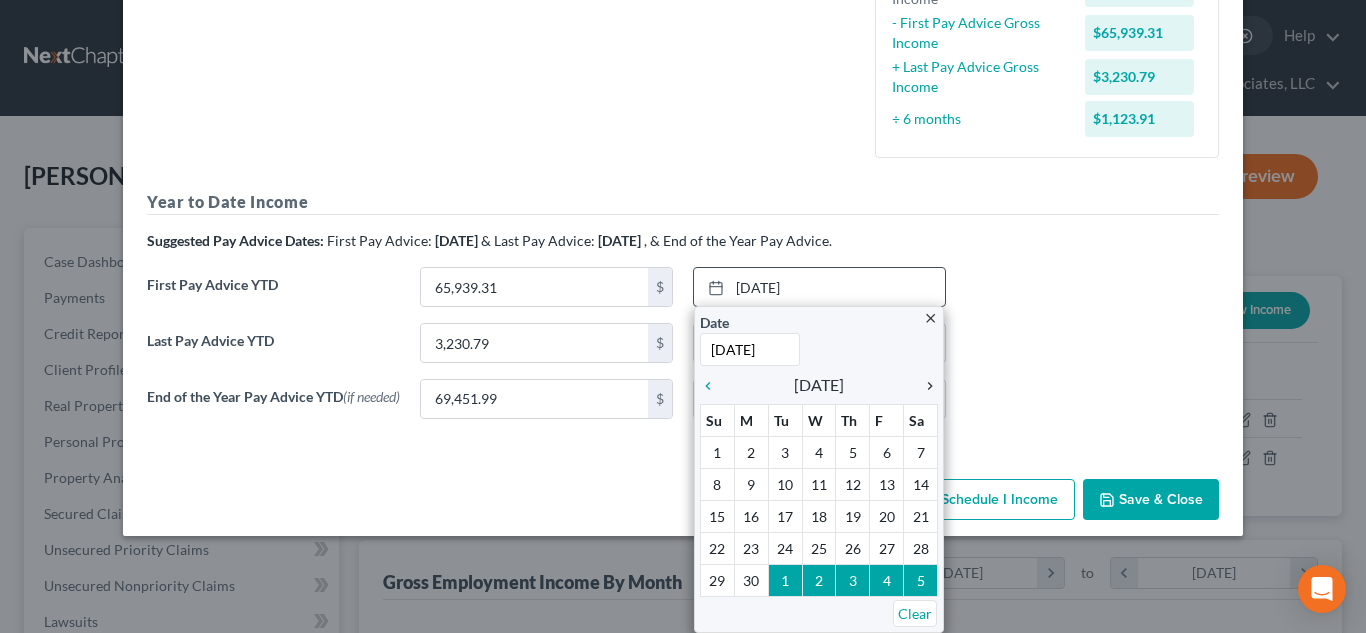 click on "chevron_right" at bounding box center (925, 386) 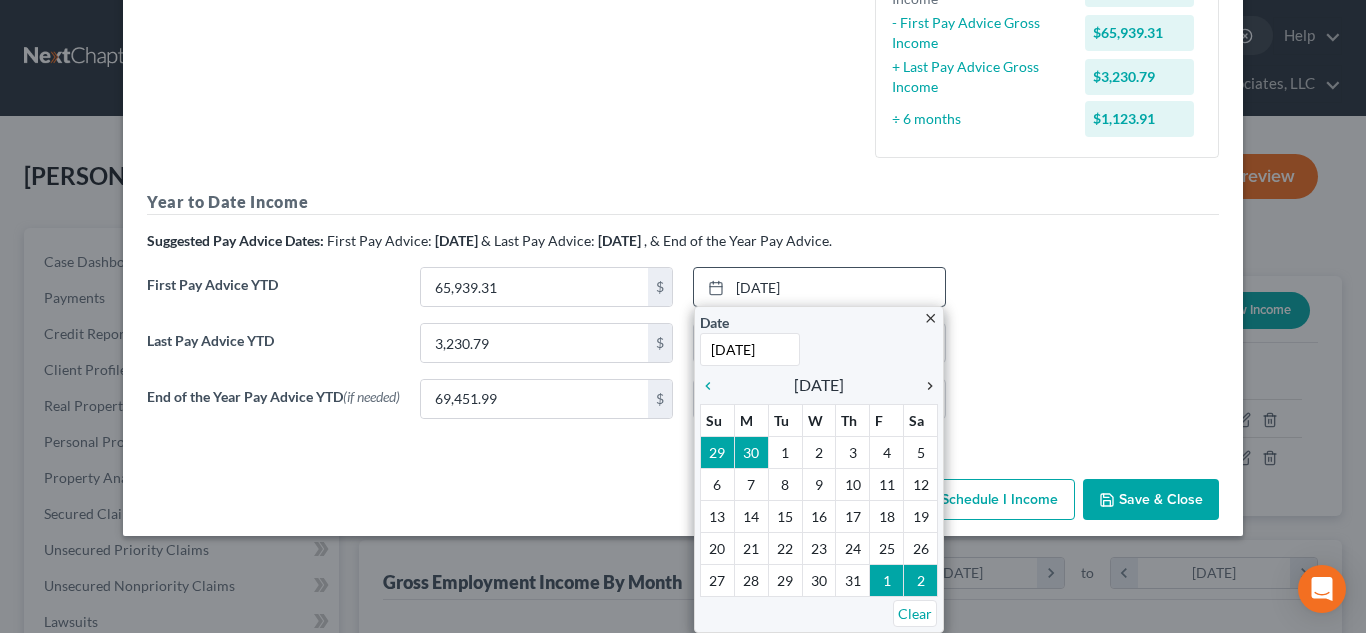 click on "chevron_right" at bounding box center (925, 386) 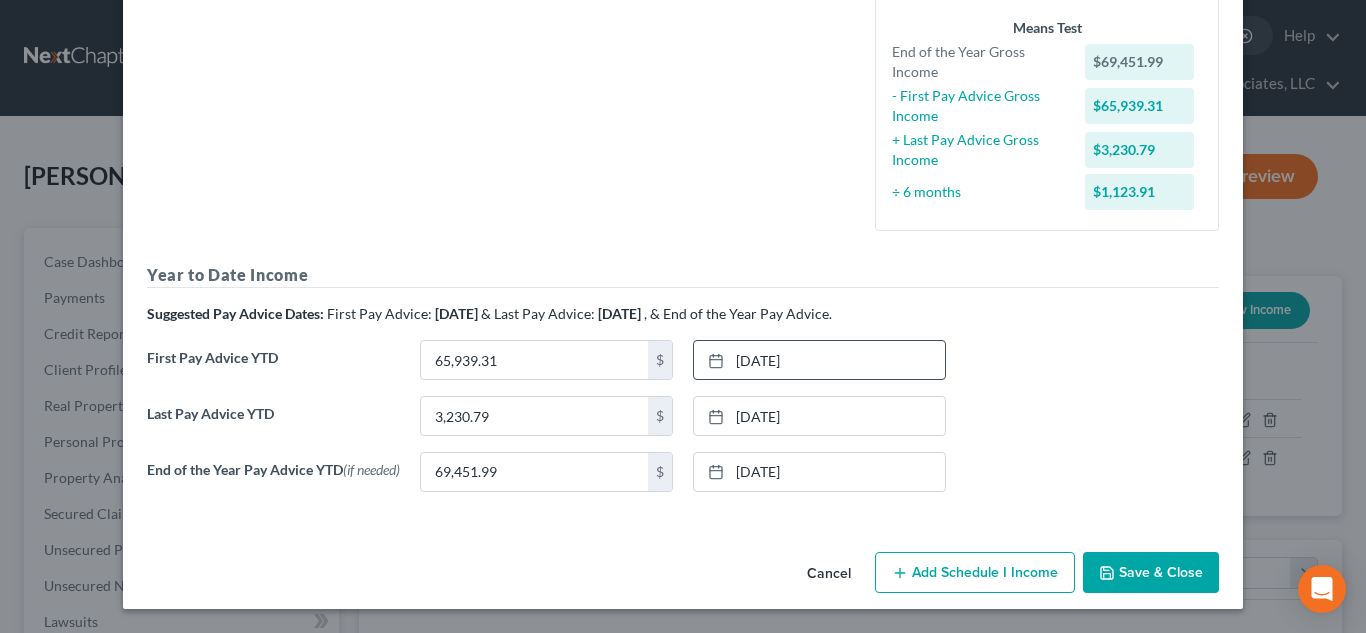 scroll, scrollTop: 493, scrollLeft: 0, axis: vertical 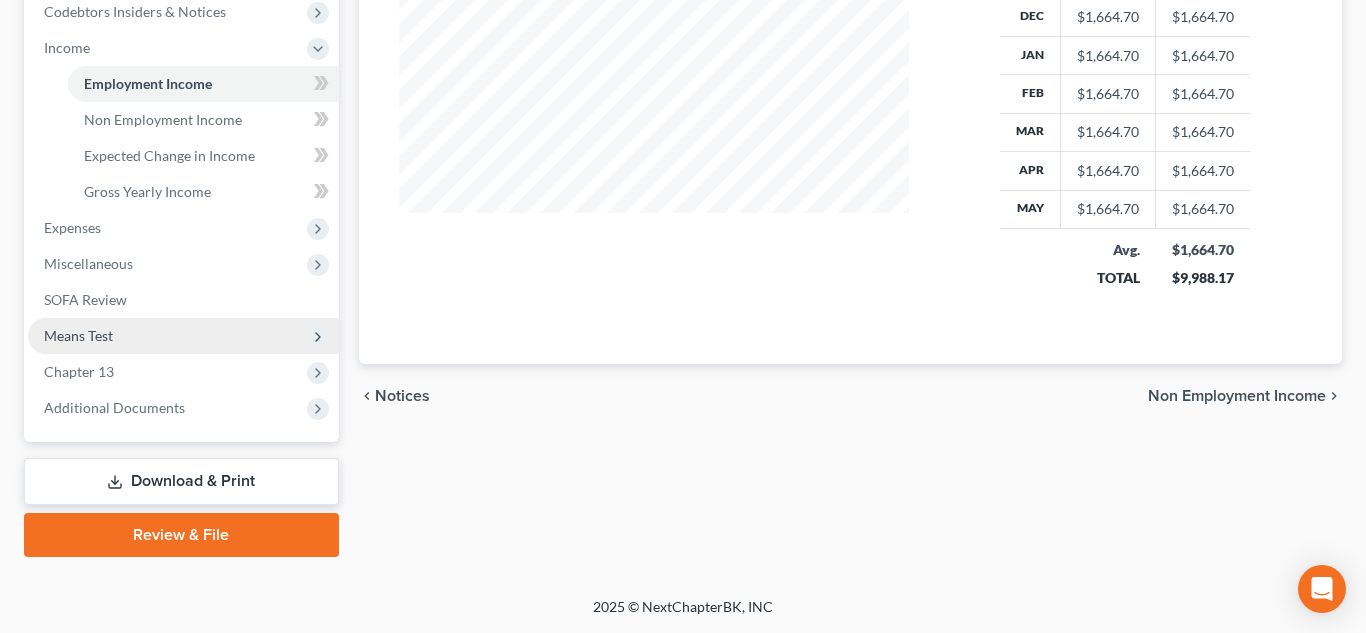 click on "Means Test" at bounding box center [78, 335] 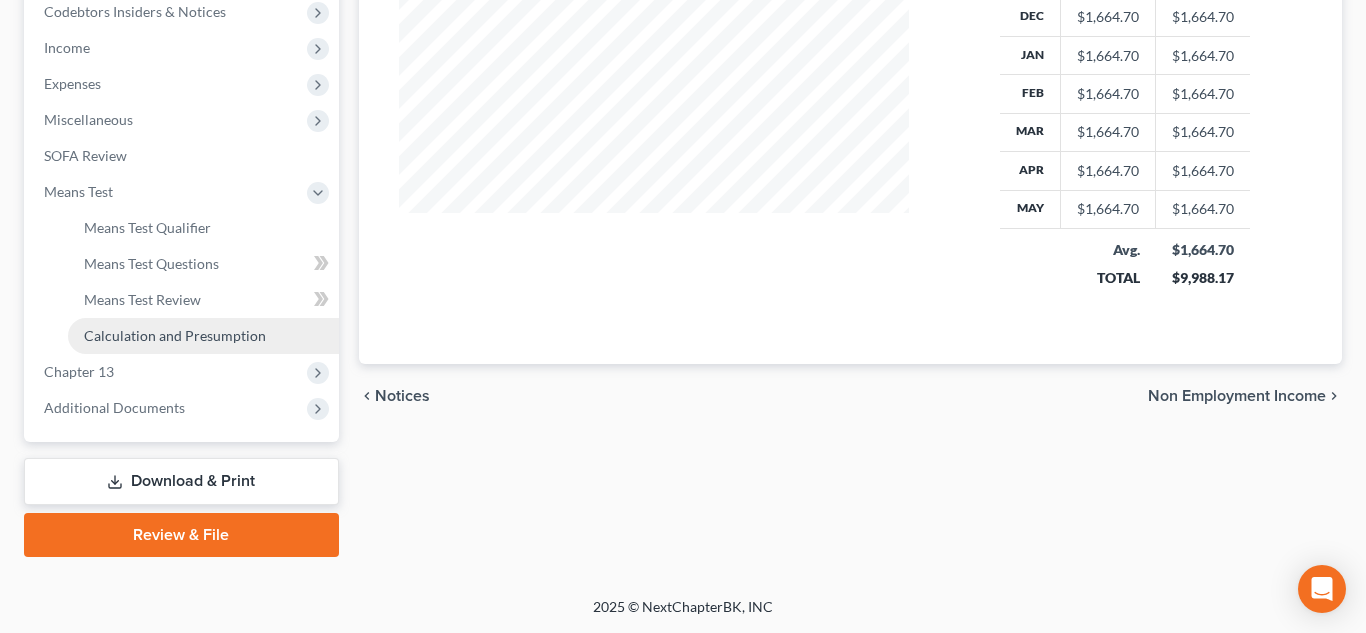 click on "Calculation and Presumption" at bounding box center [175, 335] 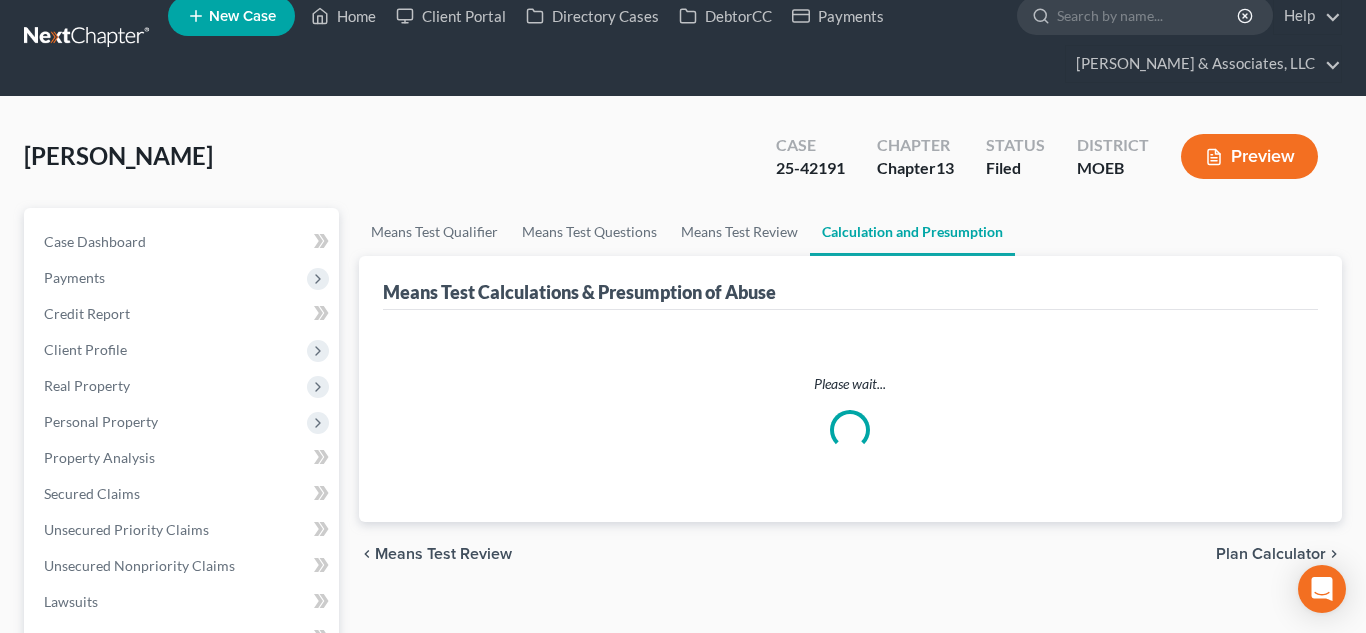 scroll, scrollTop: 0, scrollLeft: 0, axis: both 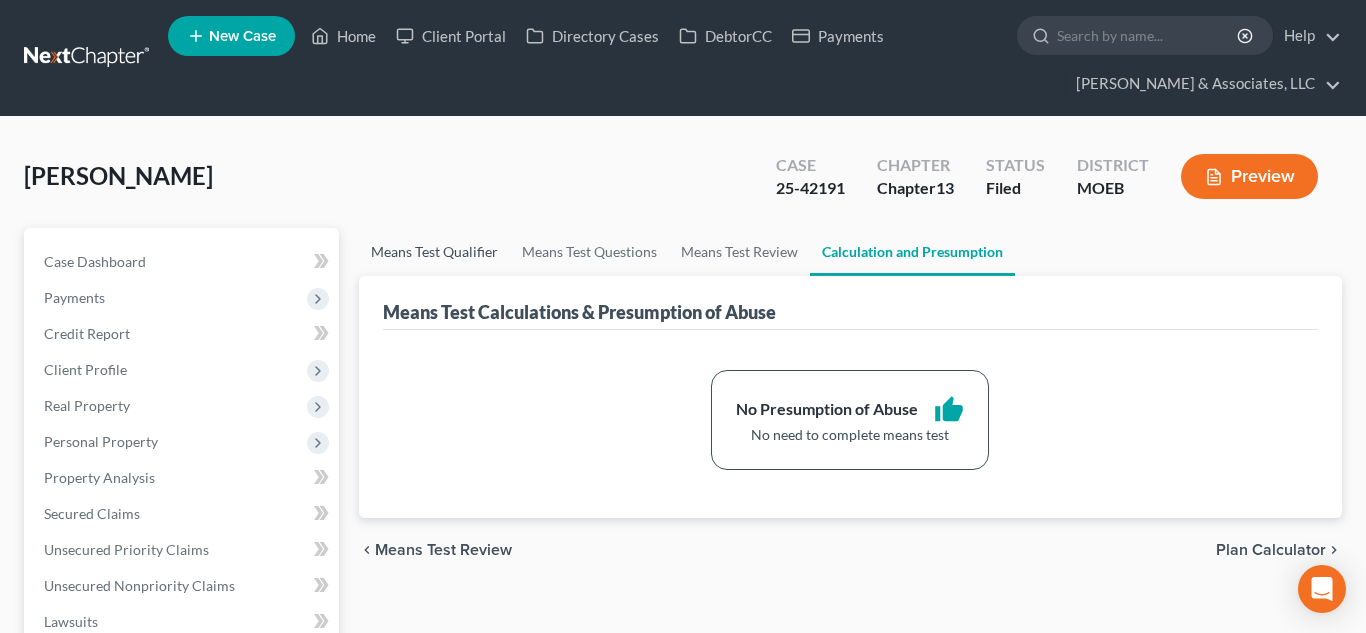 click on "Means Test Qualifier" at bounding box center (434, 252) 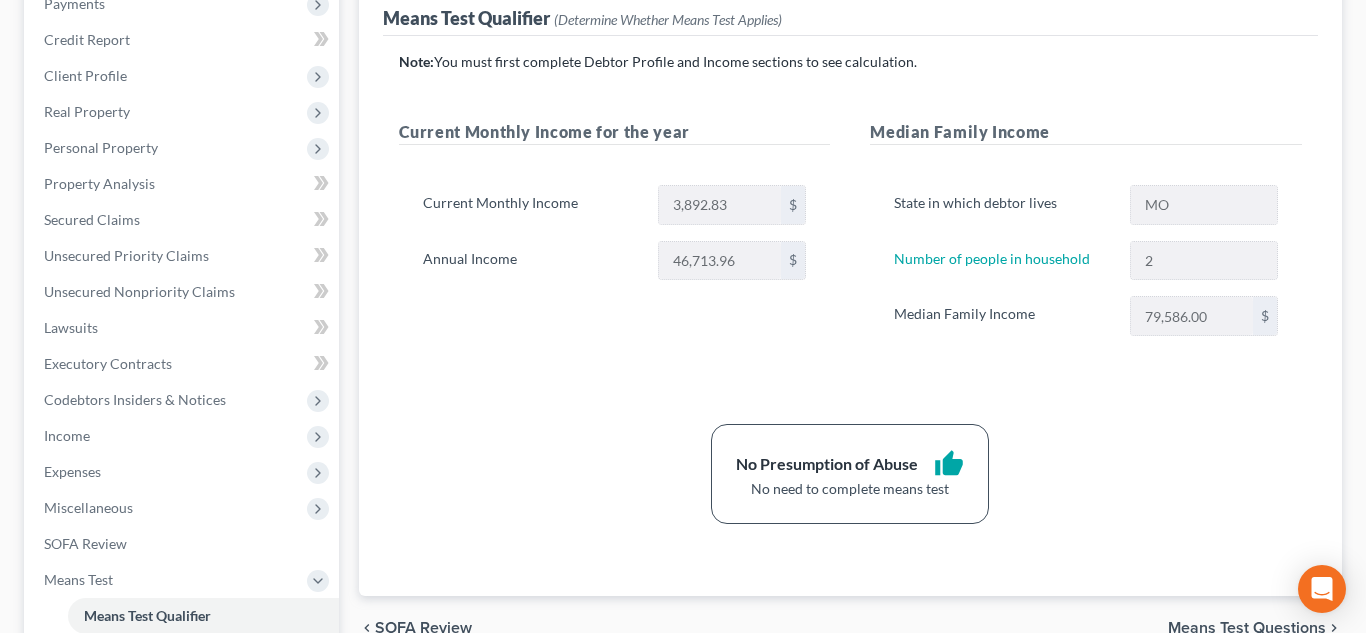 scroll, scrollTop: 303, scrollLeft: 0, axis: vertical 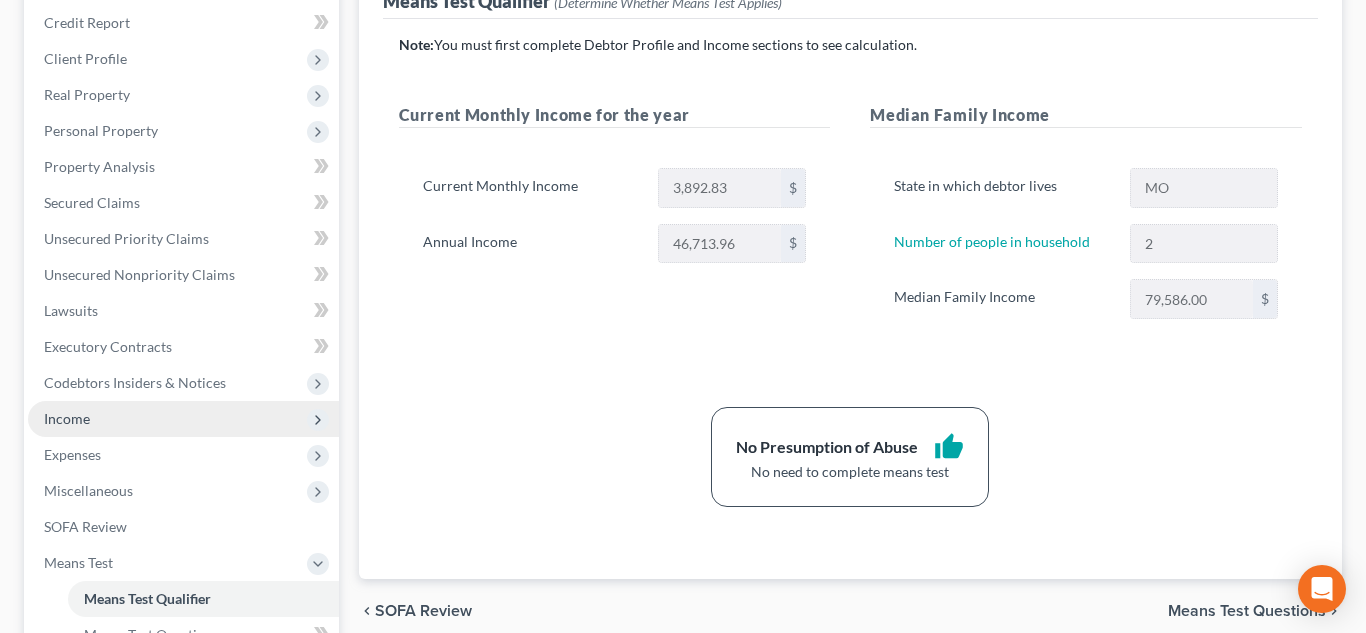 click on "Income" at bounding box center (183, 419) 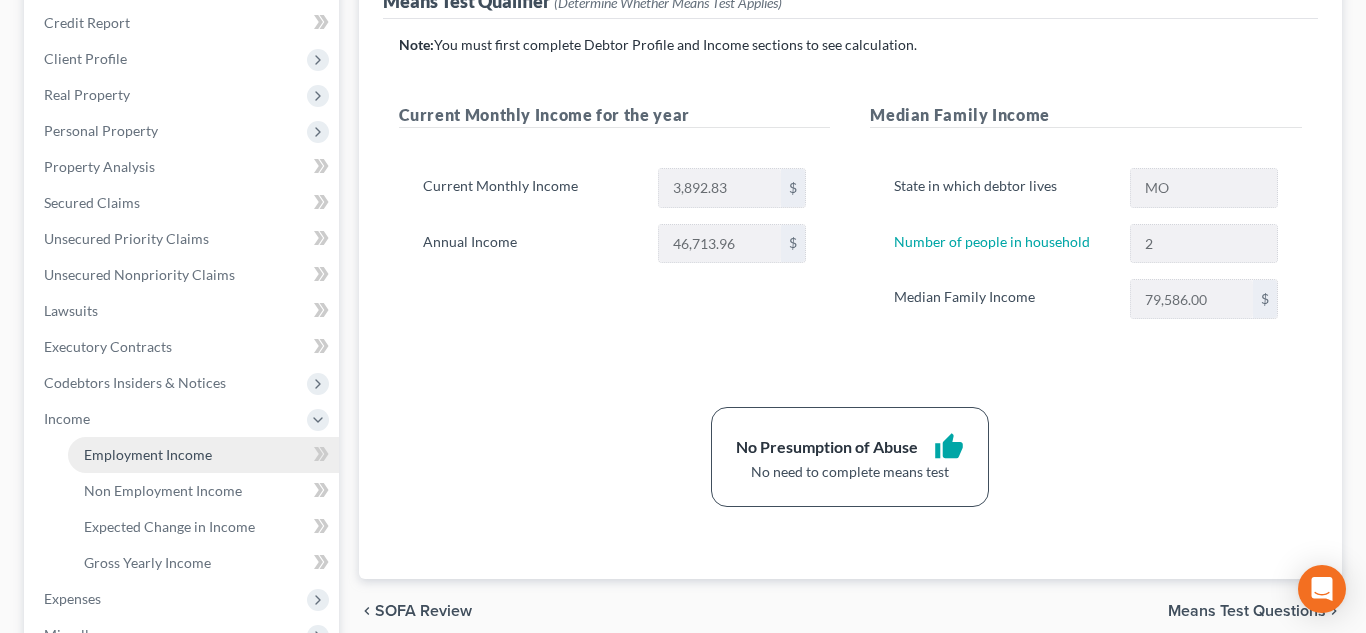 click on "Employment Income" at bounding box center [203, 455] 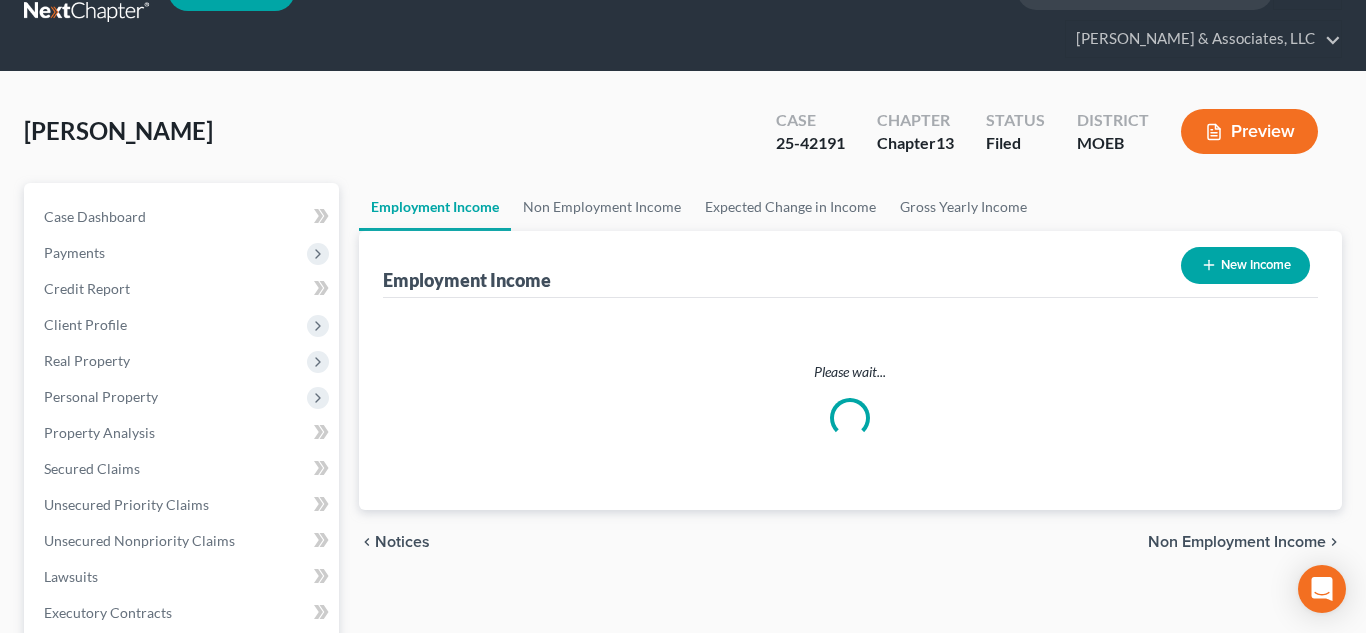 scroll, scrollTop: 0, scrollLeft: 0, axis: both 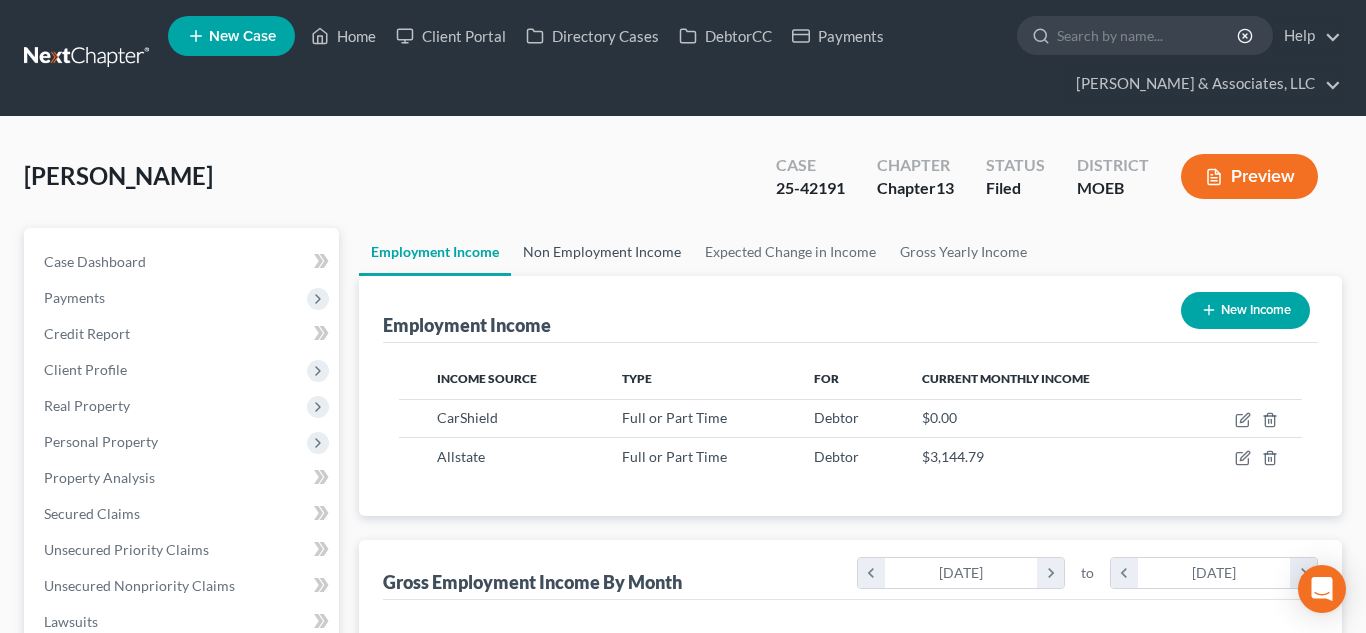 click on "Non Employment Income" at bounding box center (602, 252) 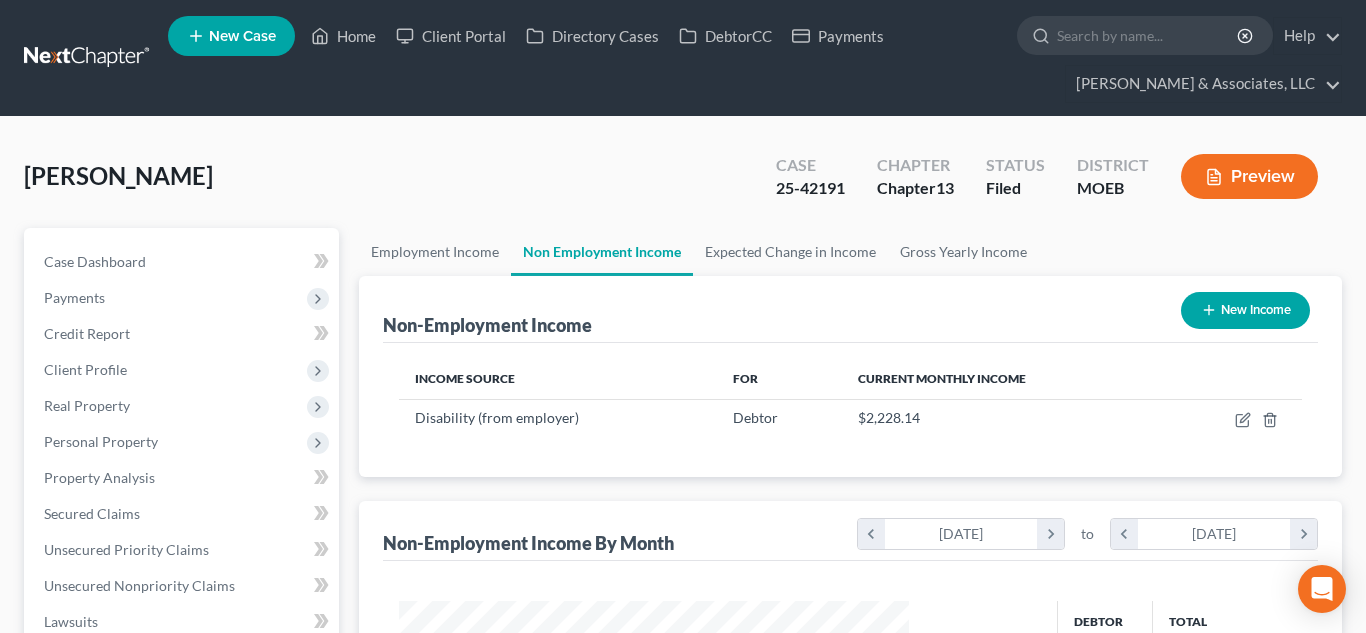 scroll, scrollTop: 999642, scrollLeft: 999450, axis: both 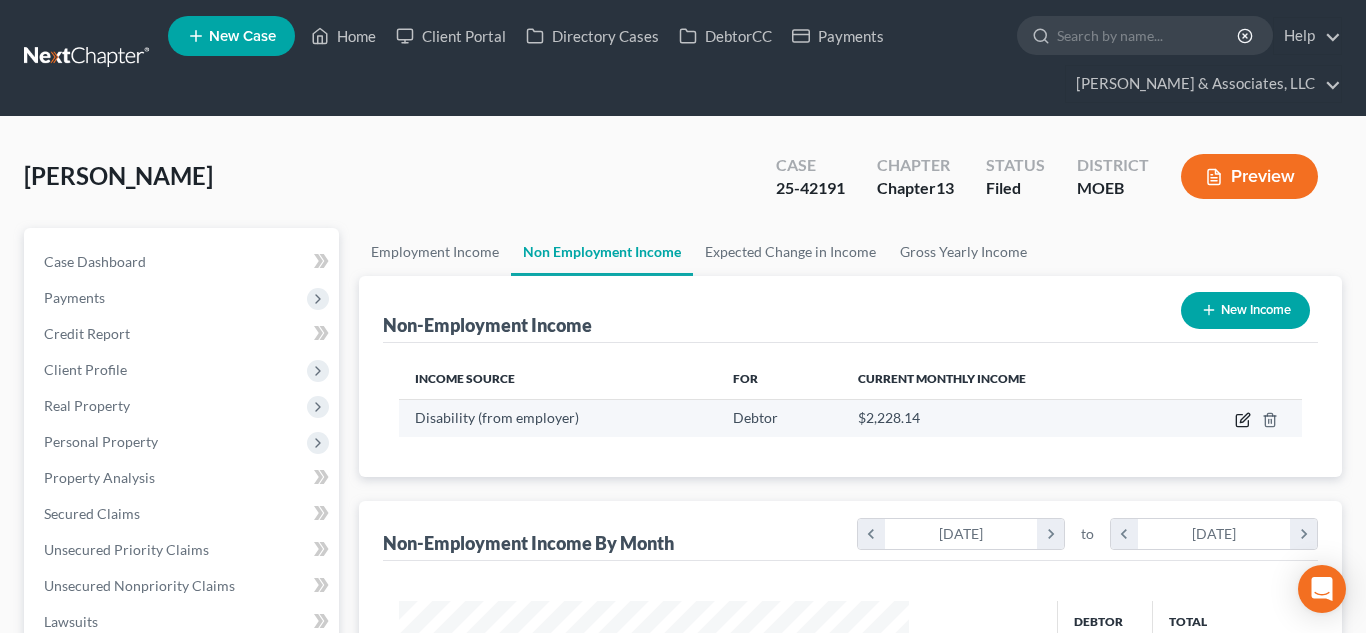 click 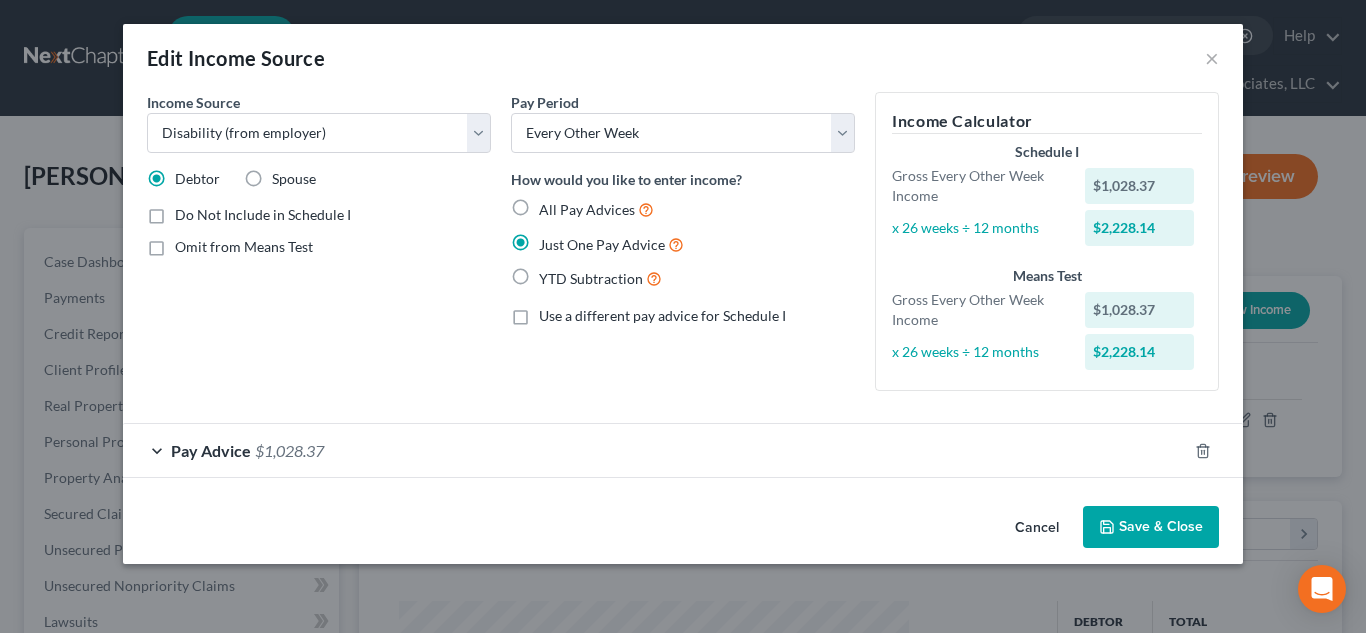 click on "Do Not Include in Schedule I" at bounding box center (263, 215) 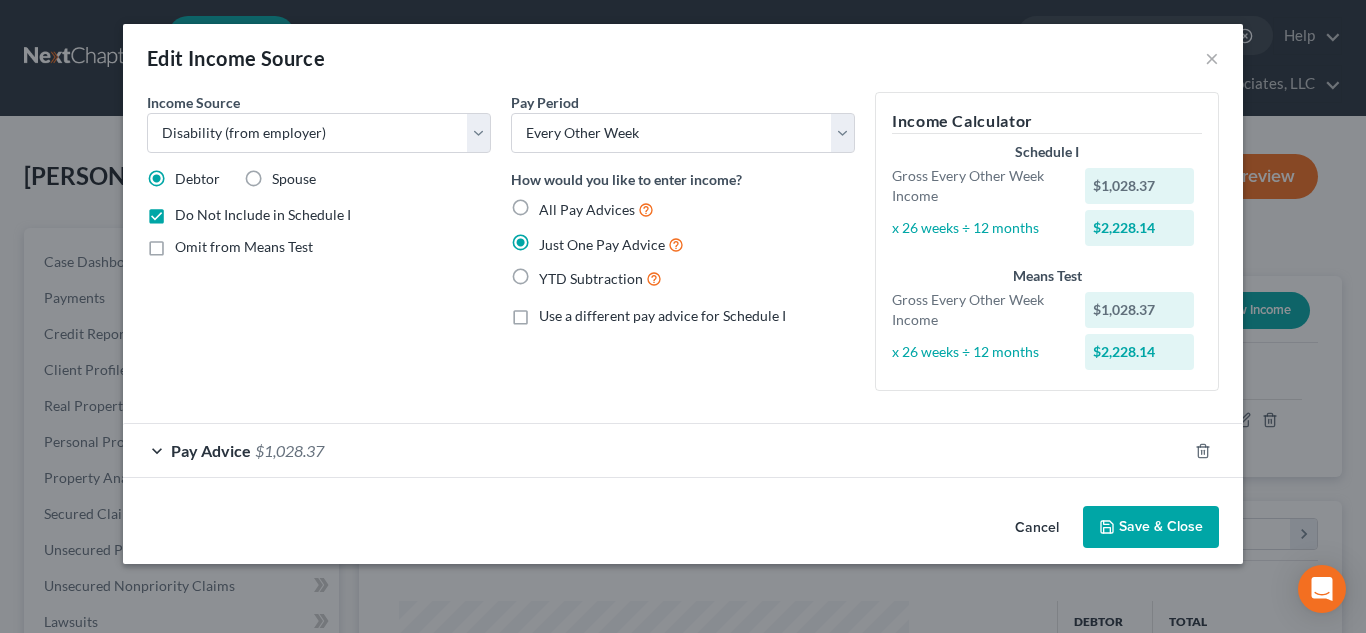 click on "Save & Close" at bounding box center (1151, 527) 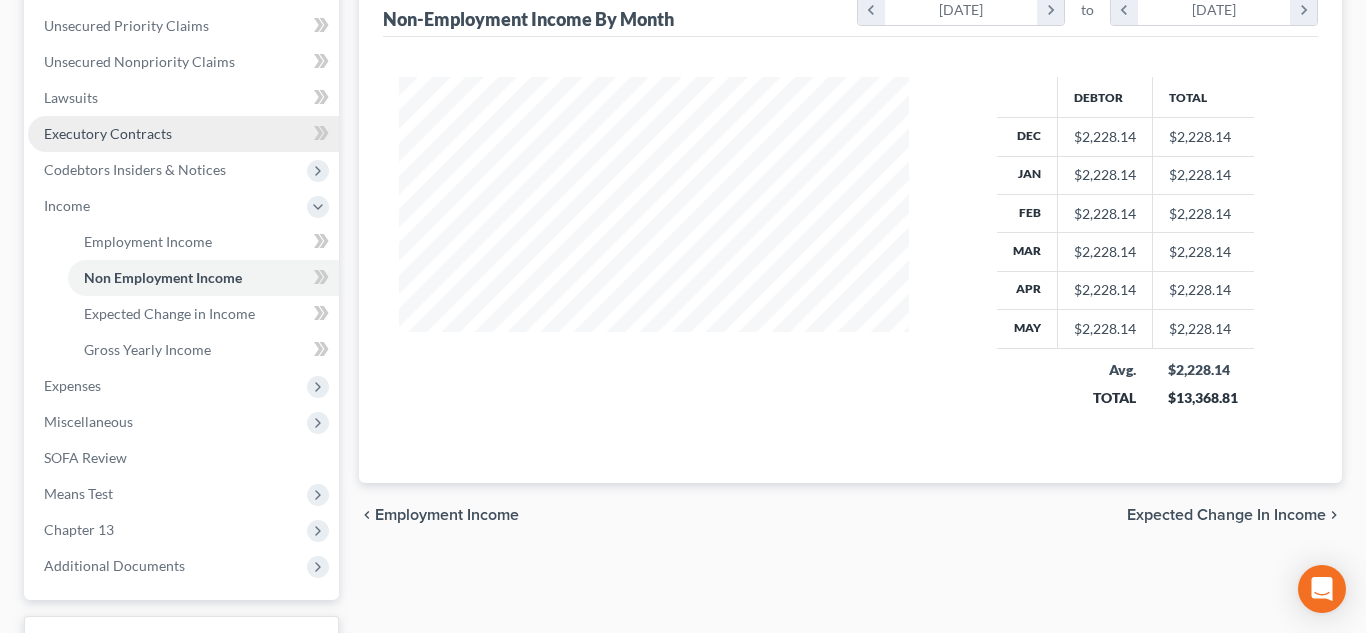scroll, scrollTop: 556, scrollLeft: 0, axis: vertical 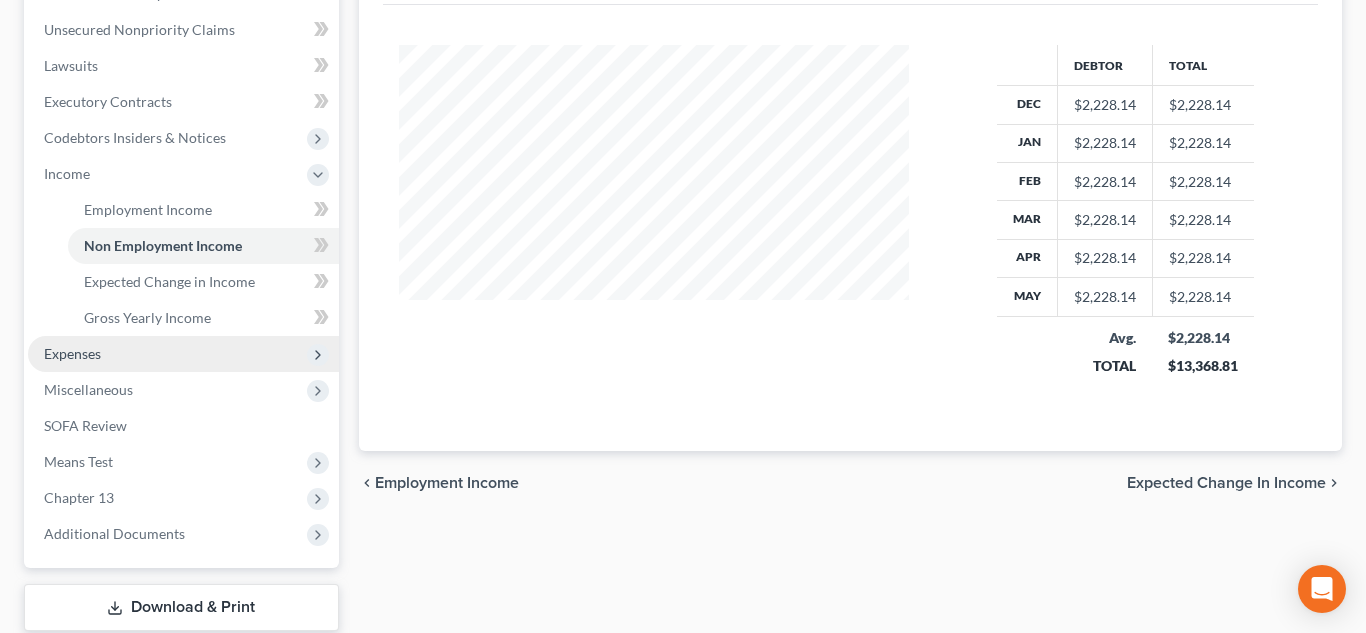 click on "Expenses" at bounding box center (183, 354) 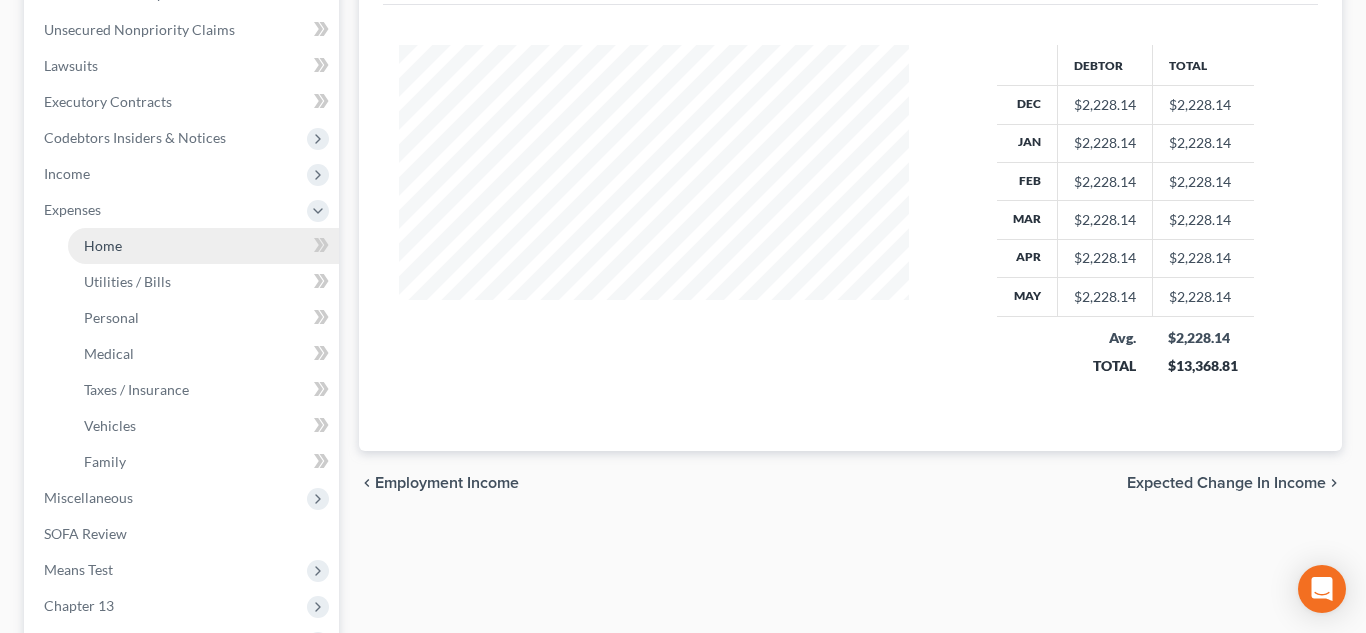 click on "Home" at bounding box center (203, 246) 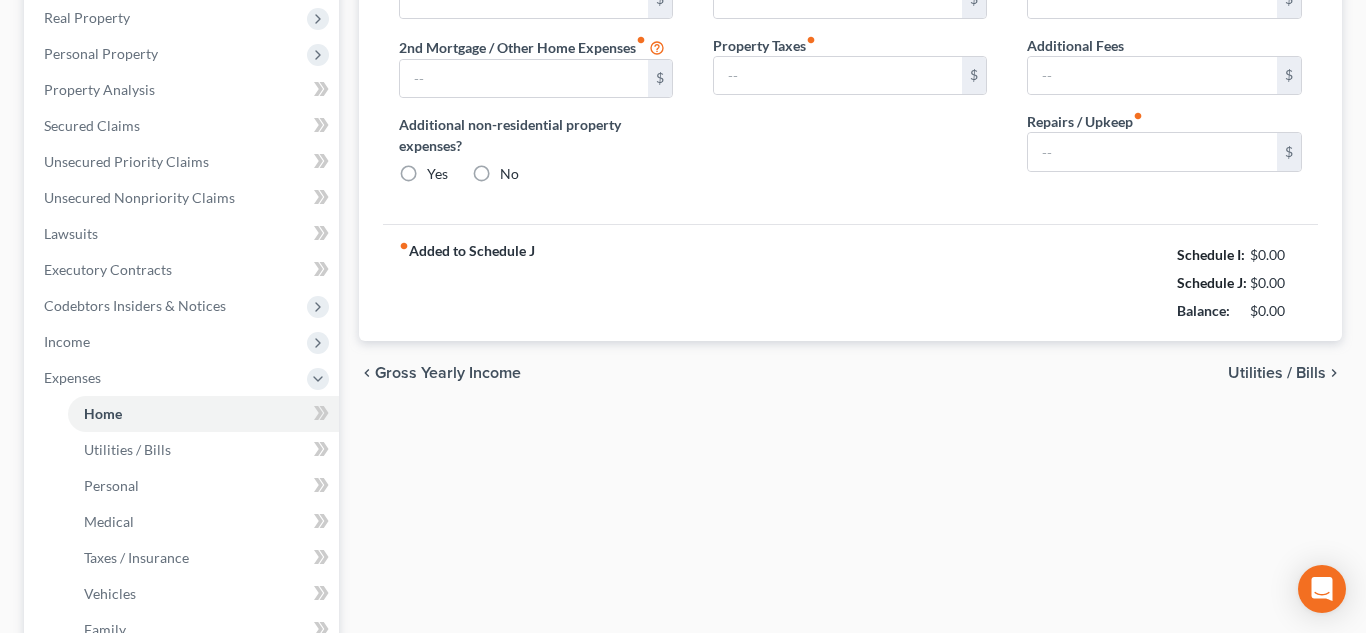 scroll, scrollTop: 120, scrollLeft: 0, axis: vertical 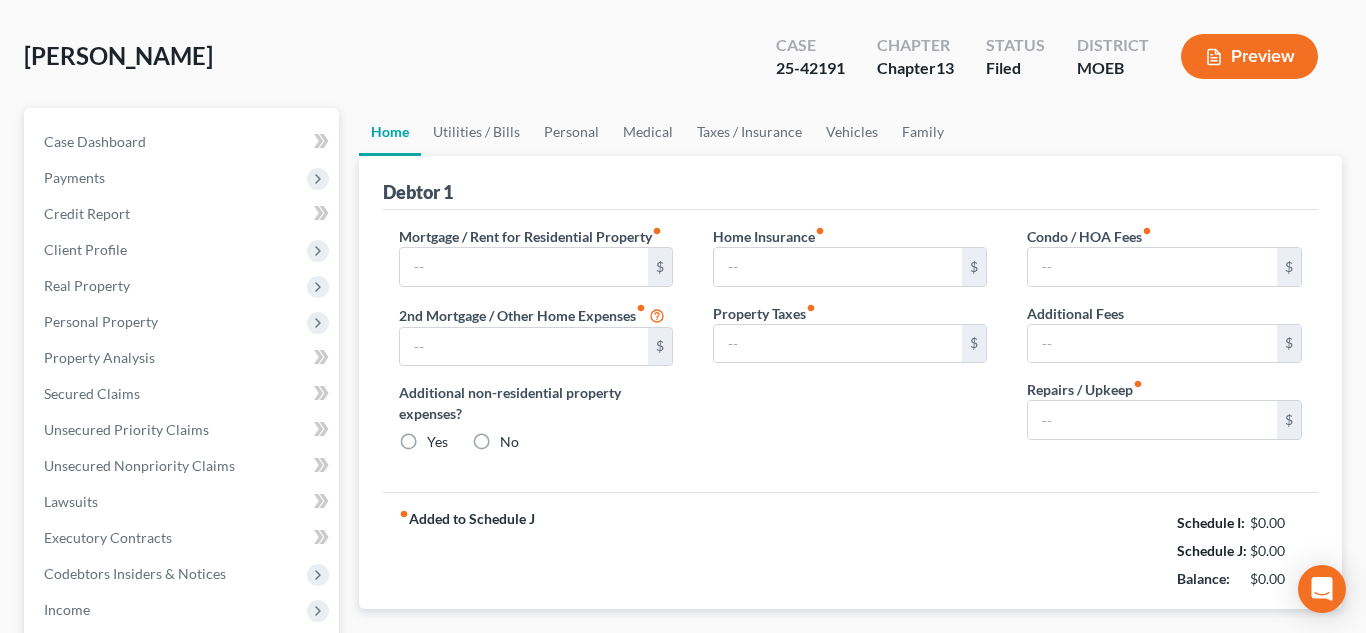type on "1,690.00" 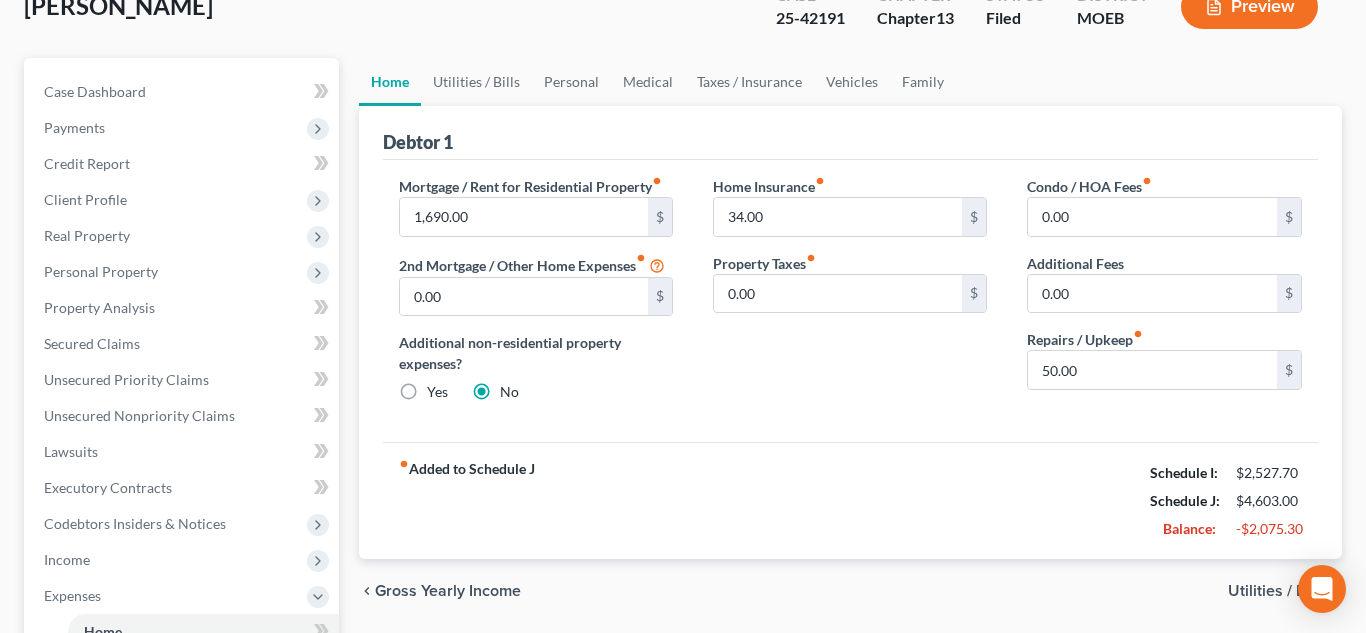 scroll, scrollTop: 166, scrollLeft: 0, axis: vertical 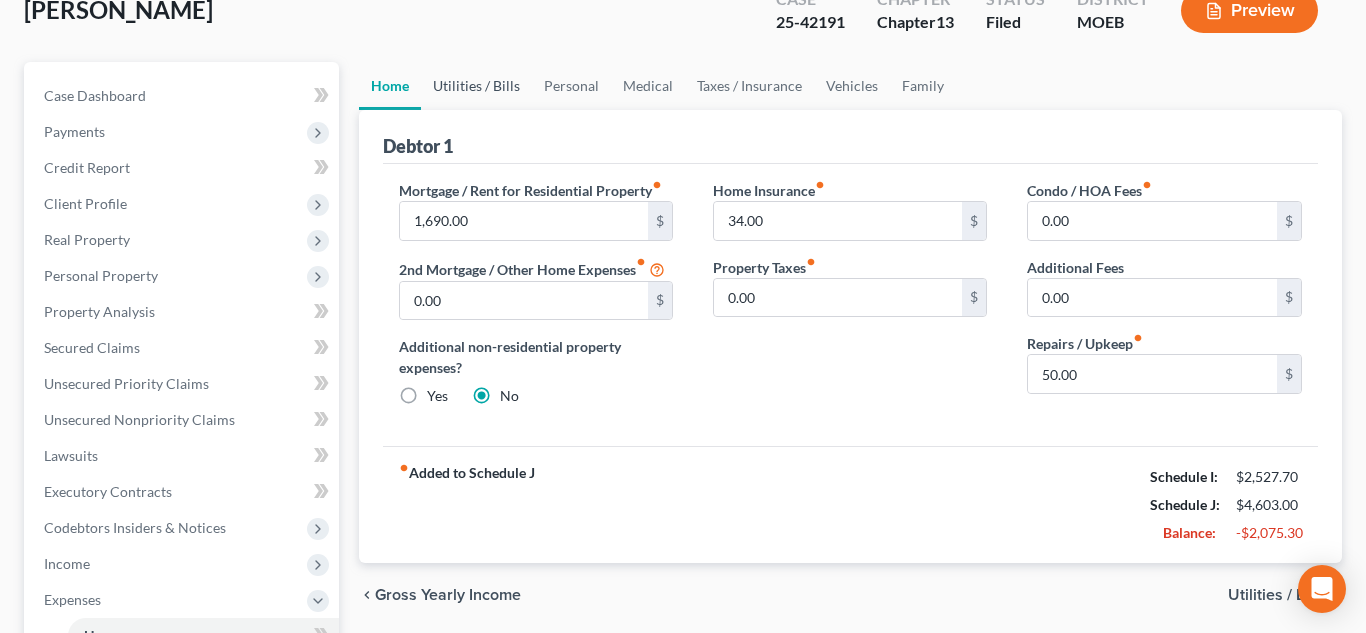 click on "Utilities / Bills" at bounding box center (476, 86) 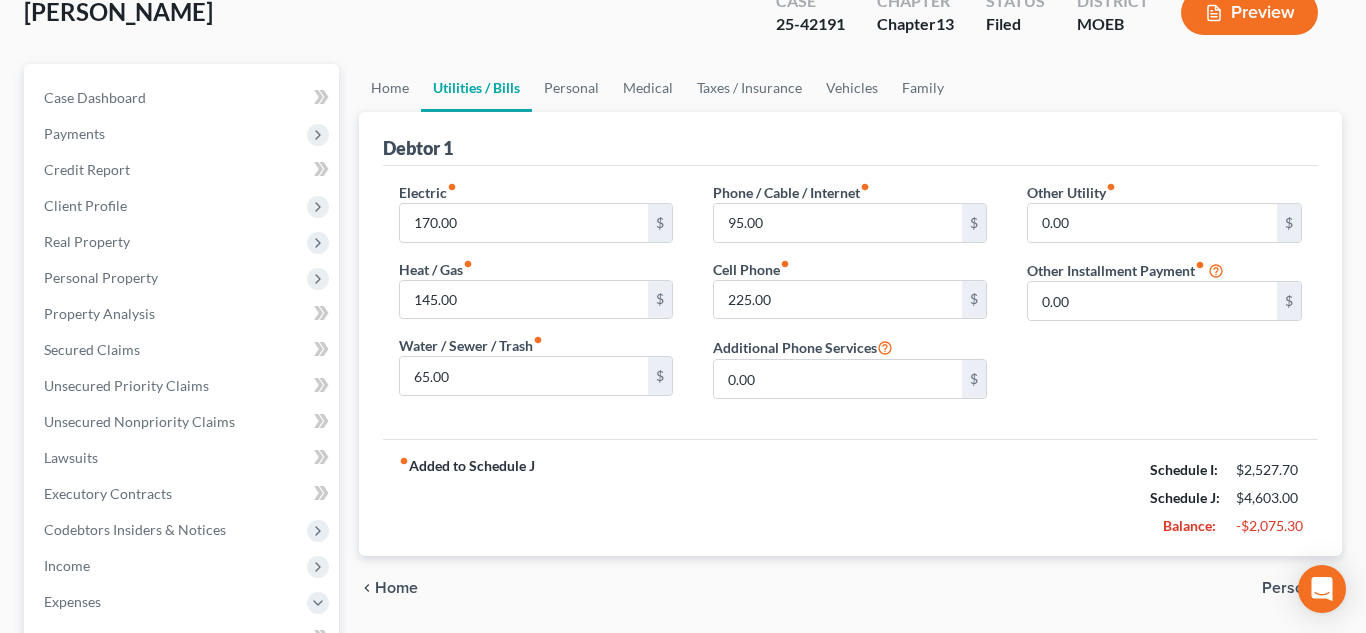 scroll, scrollTop: 0, scrollLeft: 0, axis: both 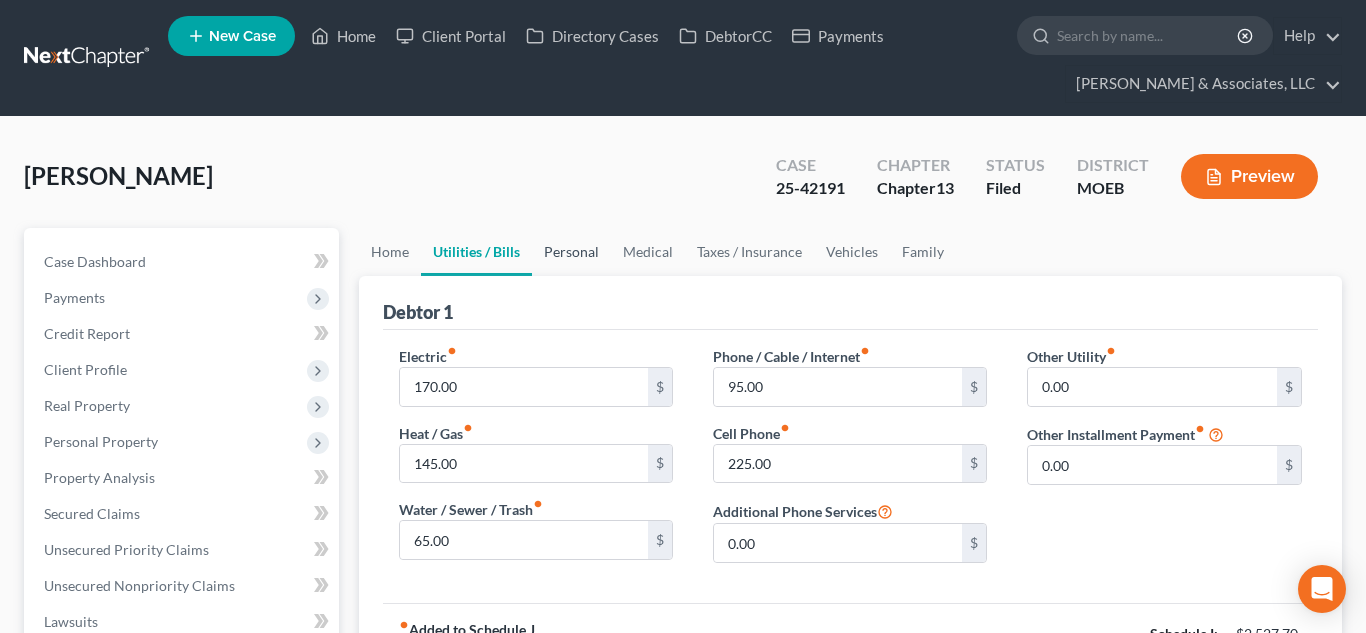 click on "Personal" at bounding box center [571, 252] 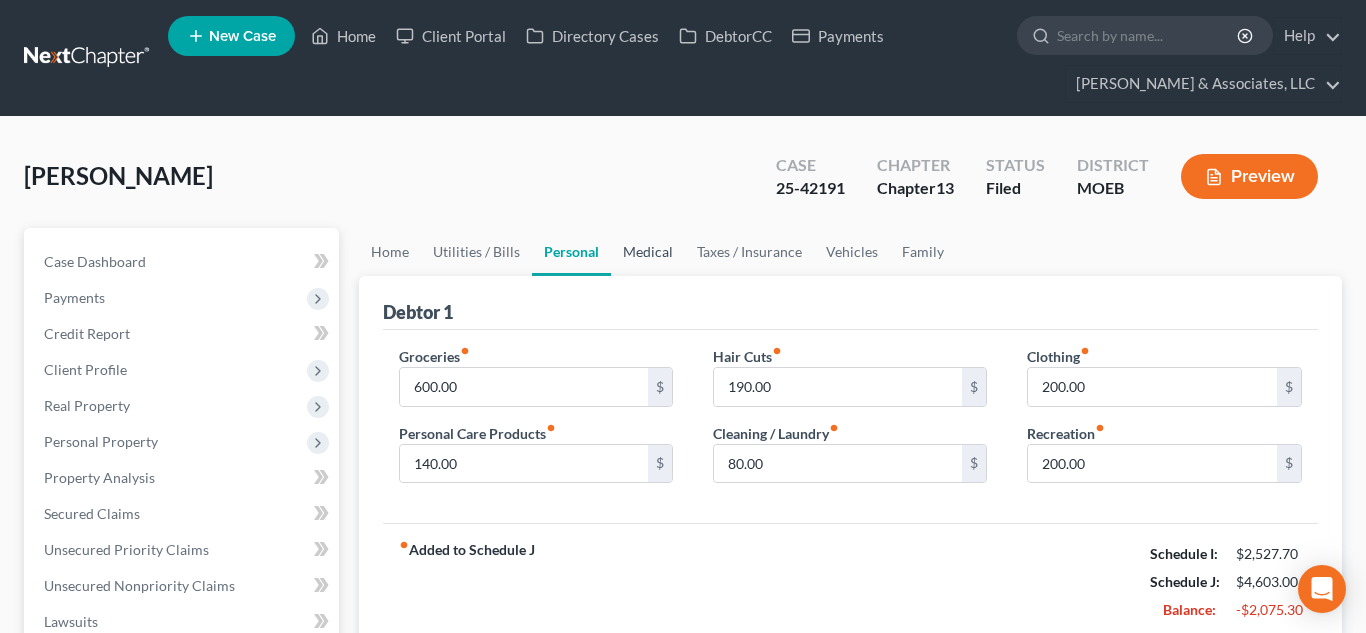 click on "Medical" at bounding box center (648, 252) 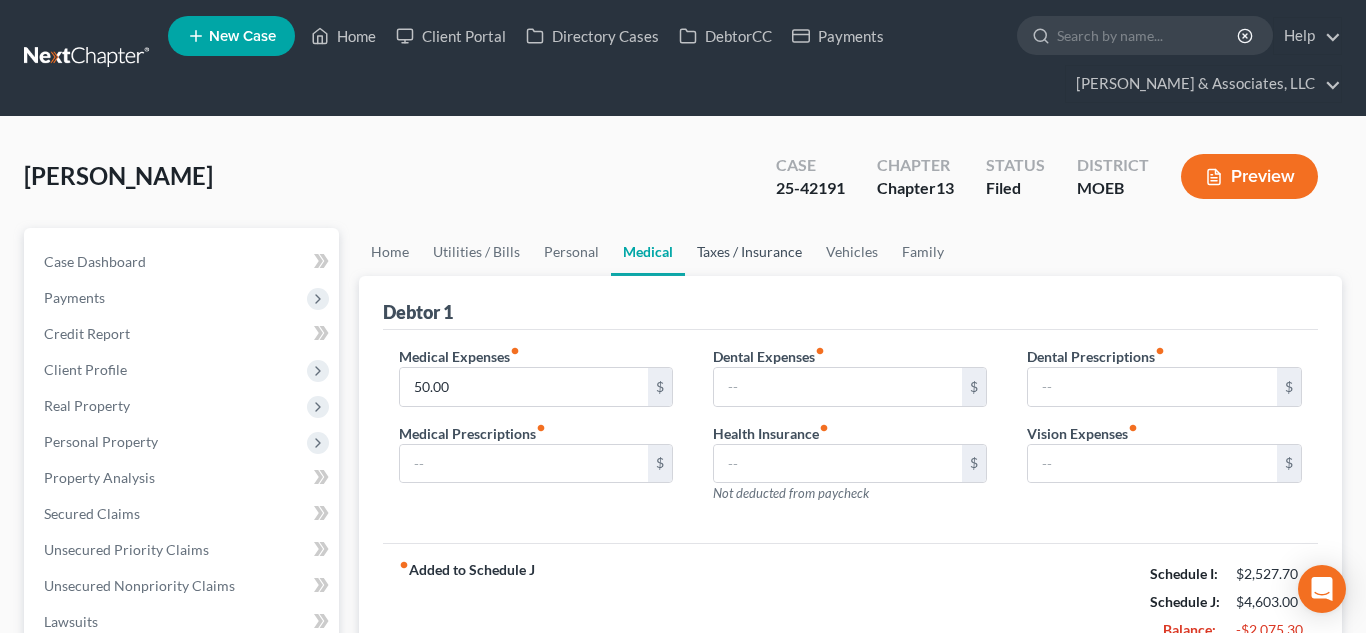 click on "Taxes / Insurance" at bounding box center (749, 252) 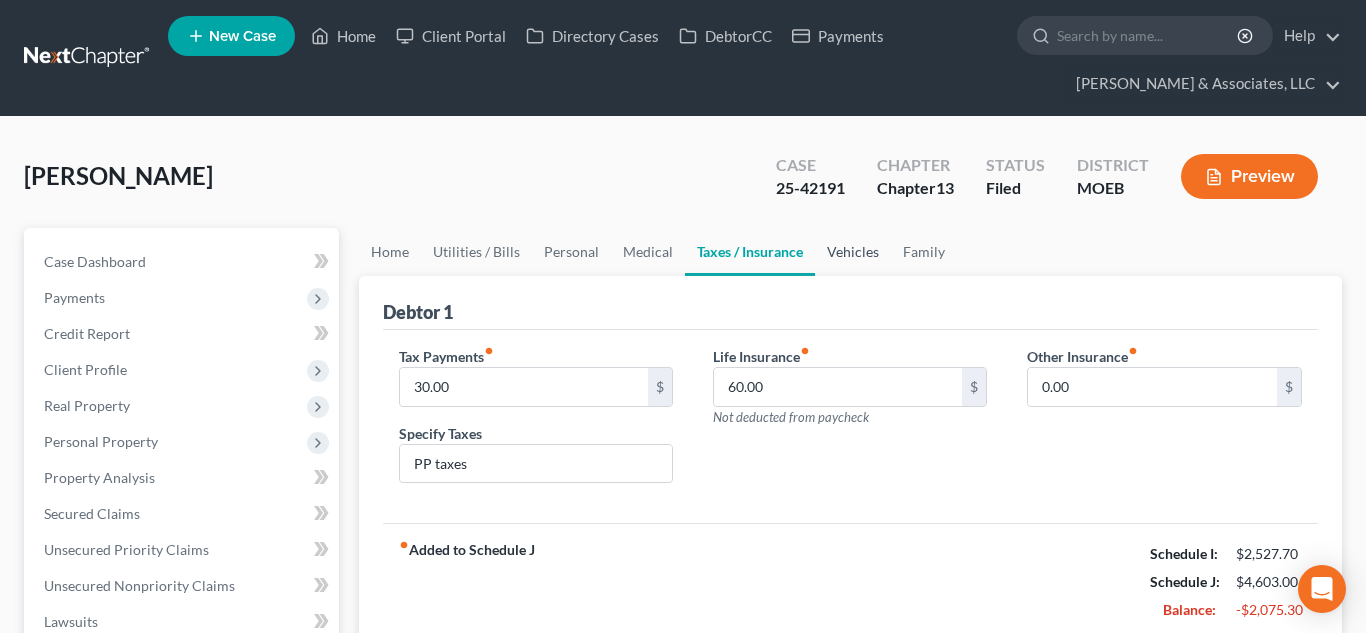 click on "Vehicles" at bounding box center (853, 252) 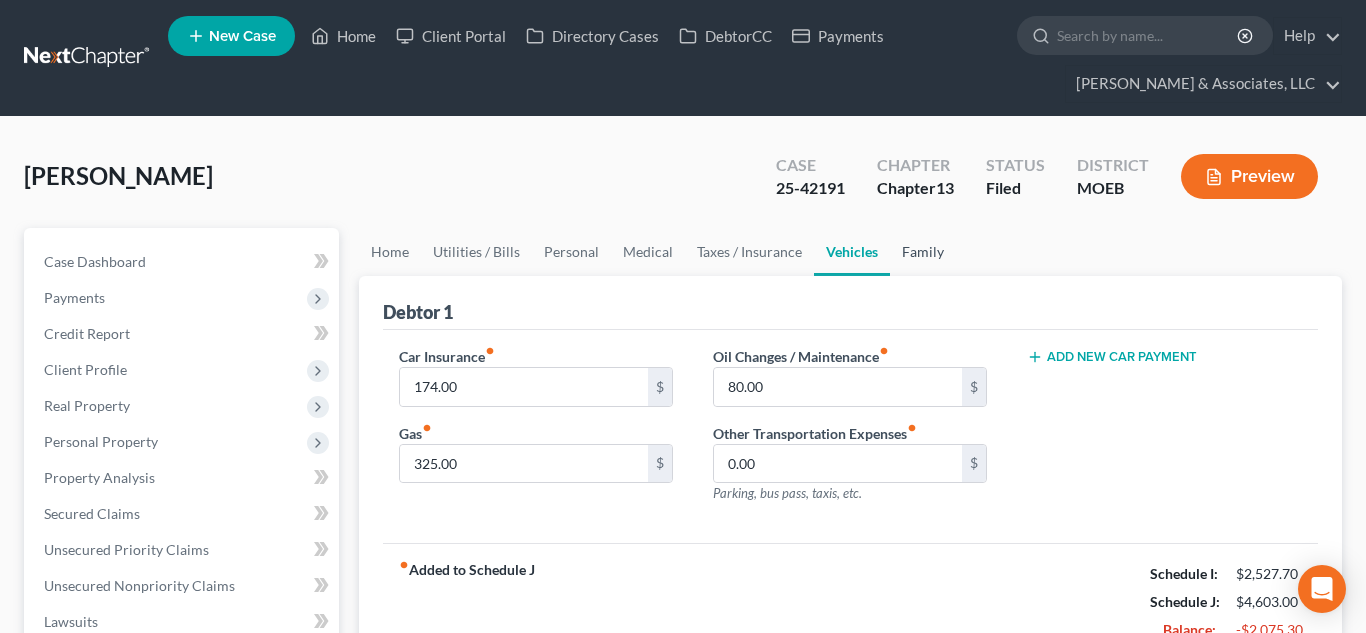 click on "Family" at bounding box center (923, 252) 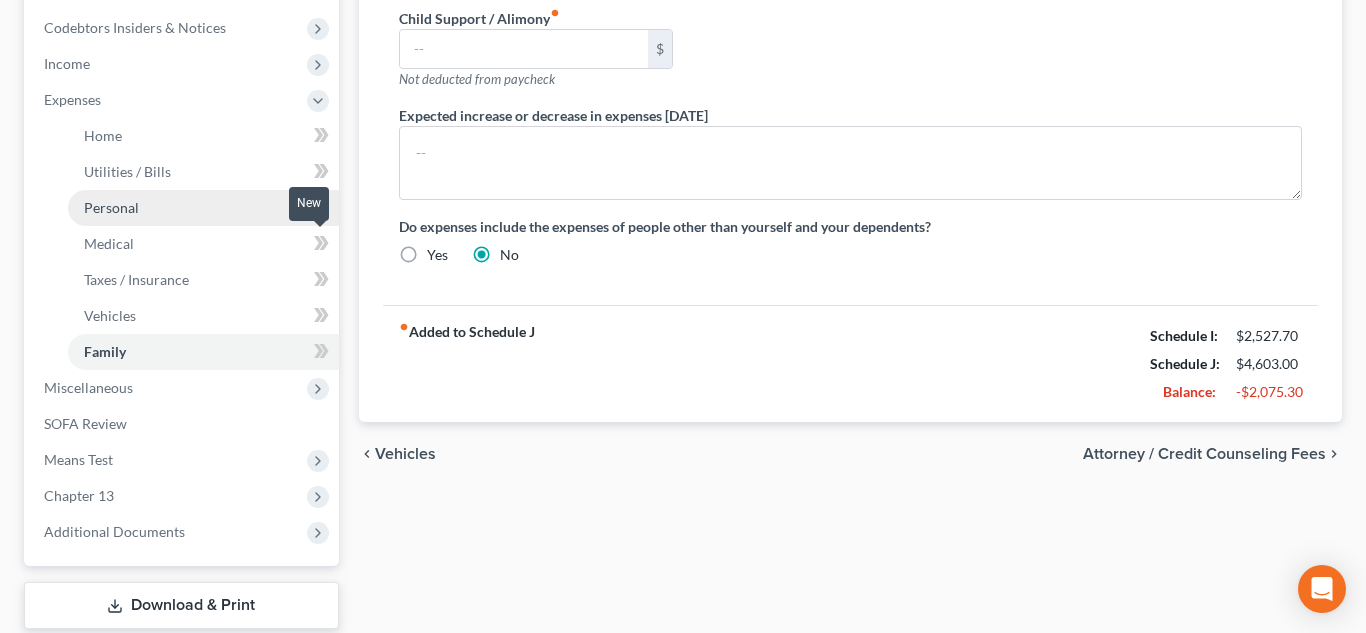 scroll, scrollTop: 714, scrollLeft: 0, axis: vertical 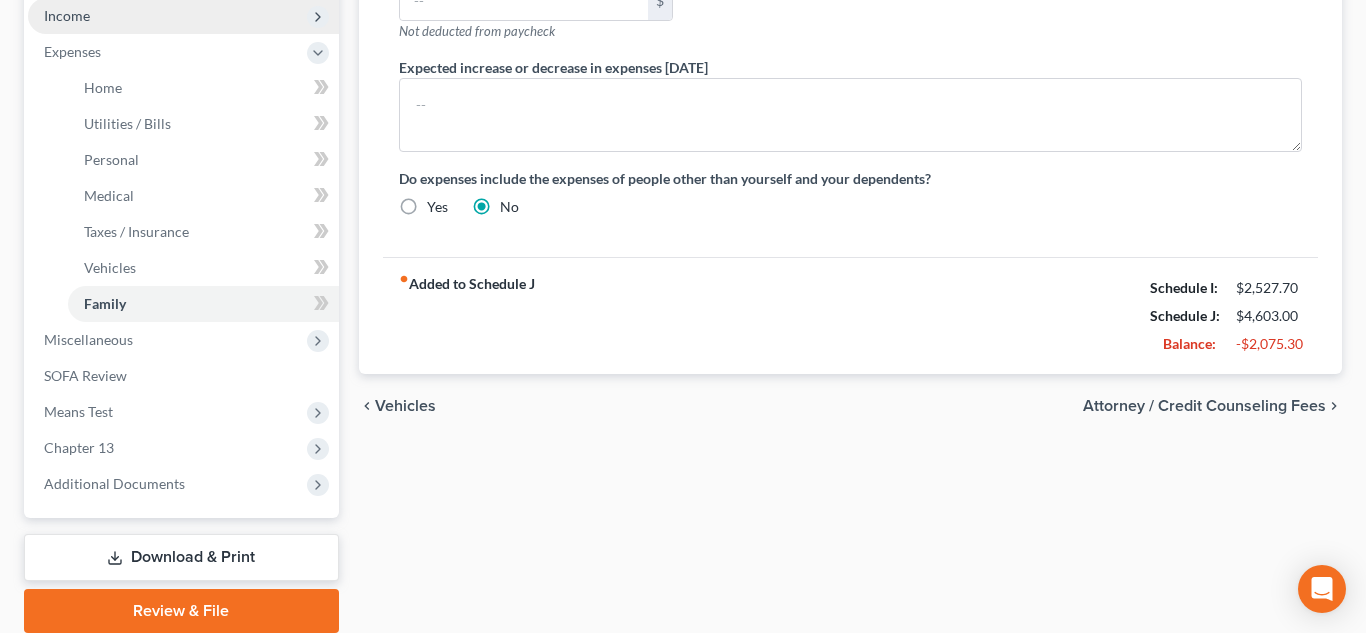 click on "Income" at bounding box center (67, 15) 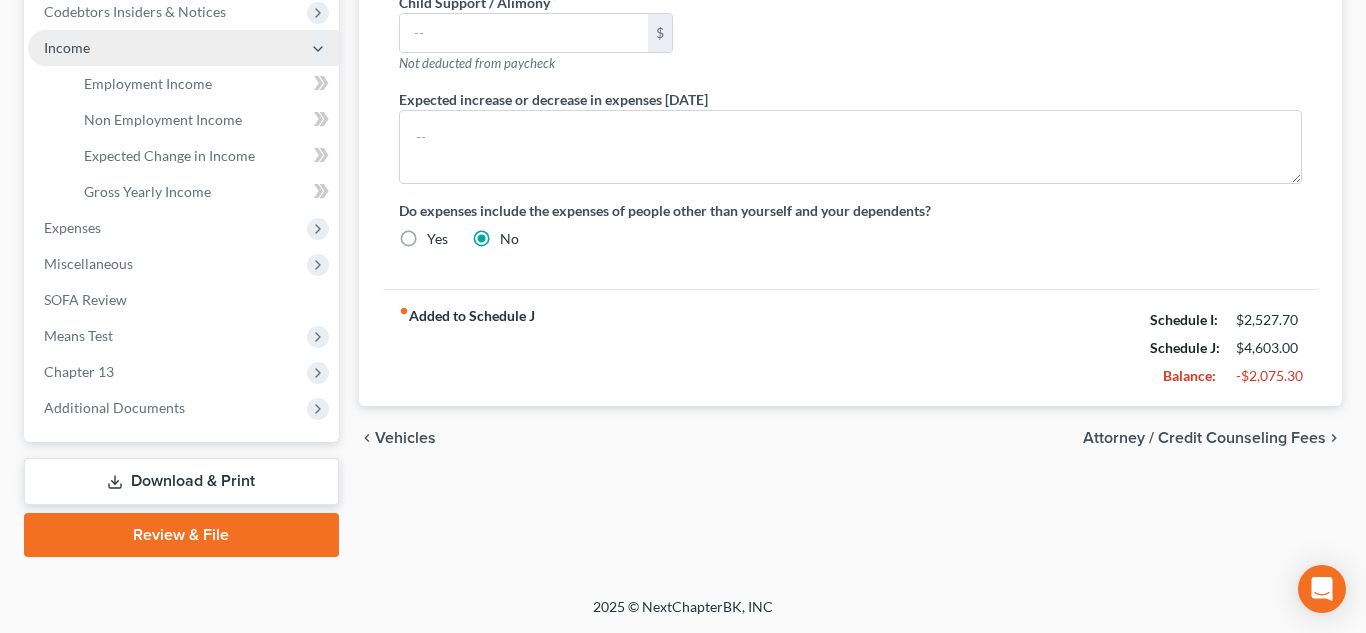 scroll, scrollTop: 682, scrollLeft: 0, axis: vertical 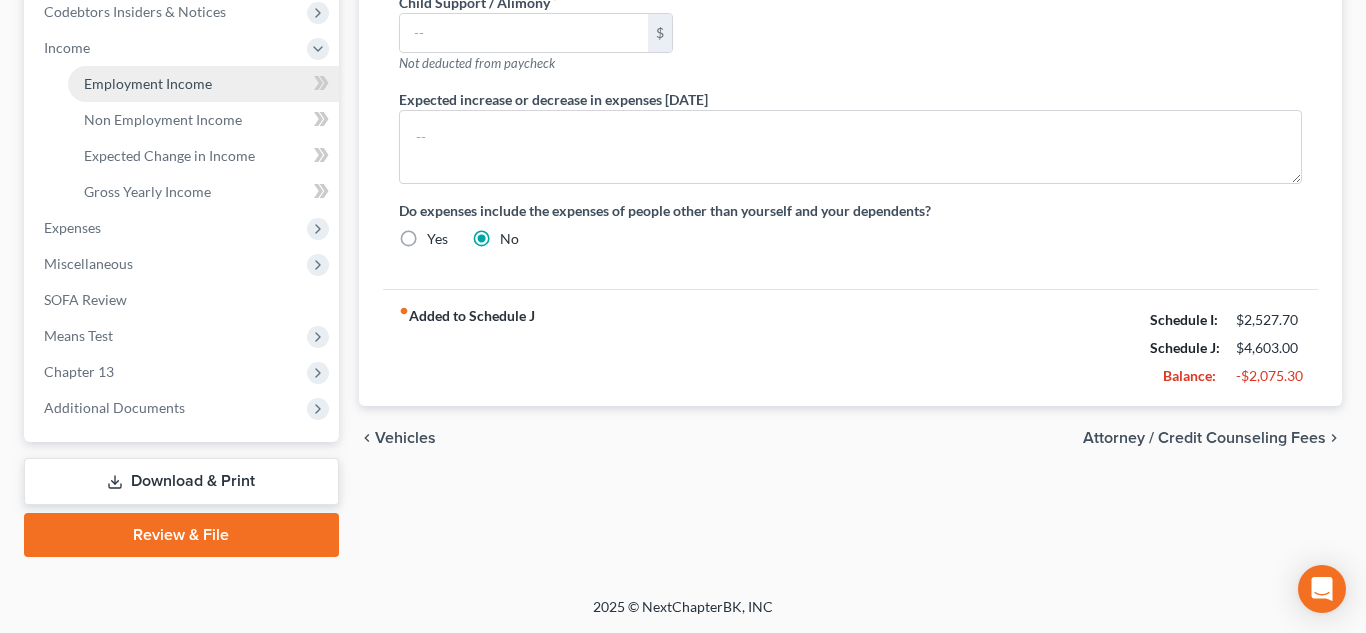 click on "Employment Income" at bounding box center [203, 84] 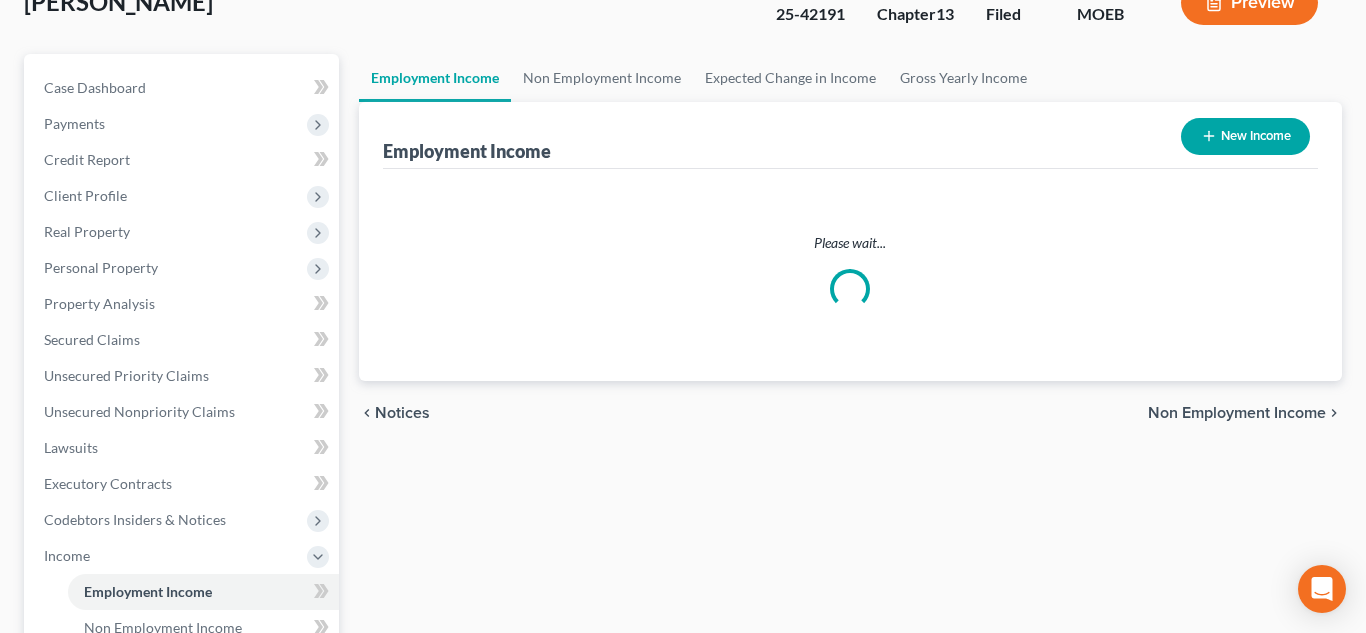 scroll, scrollTop: 0, scrollLeft: 0, axis: both 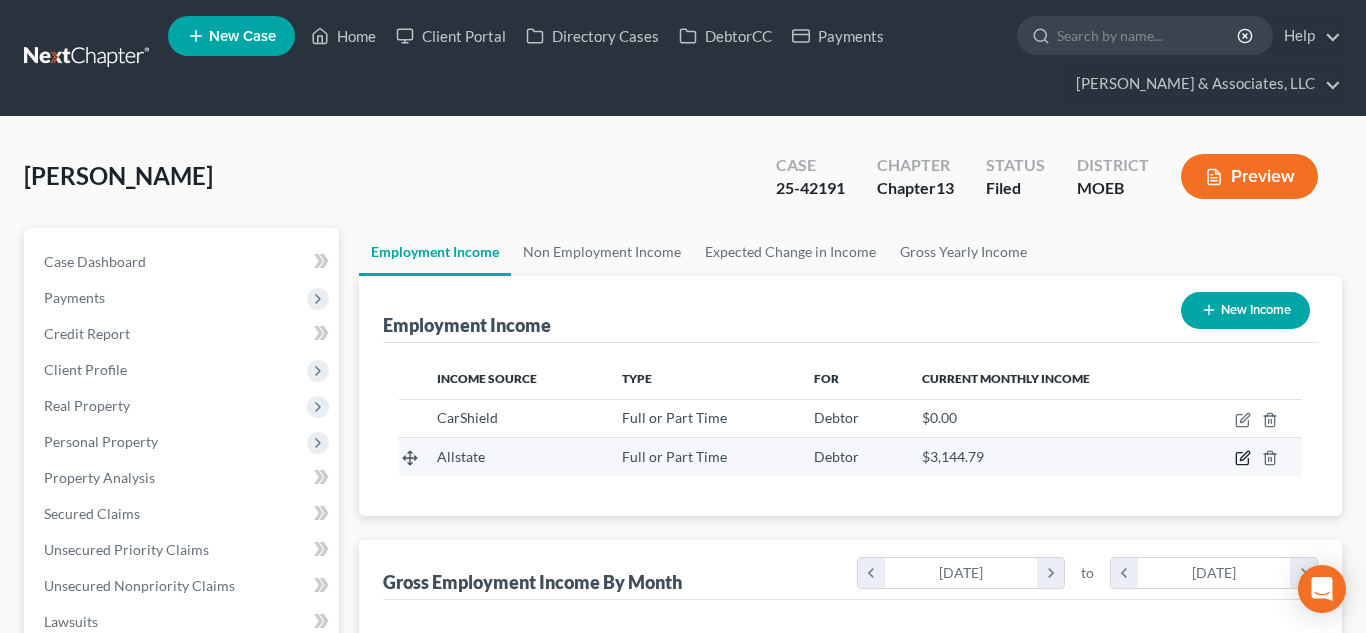 click 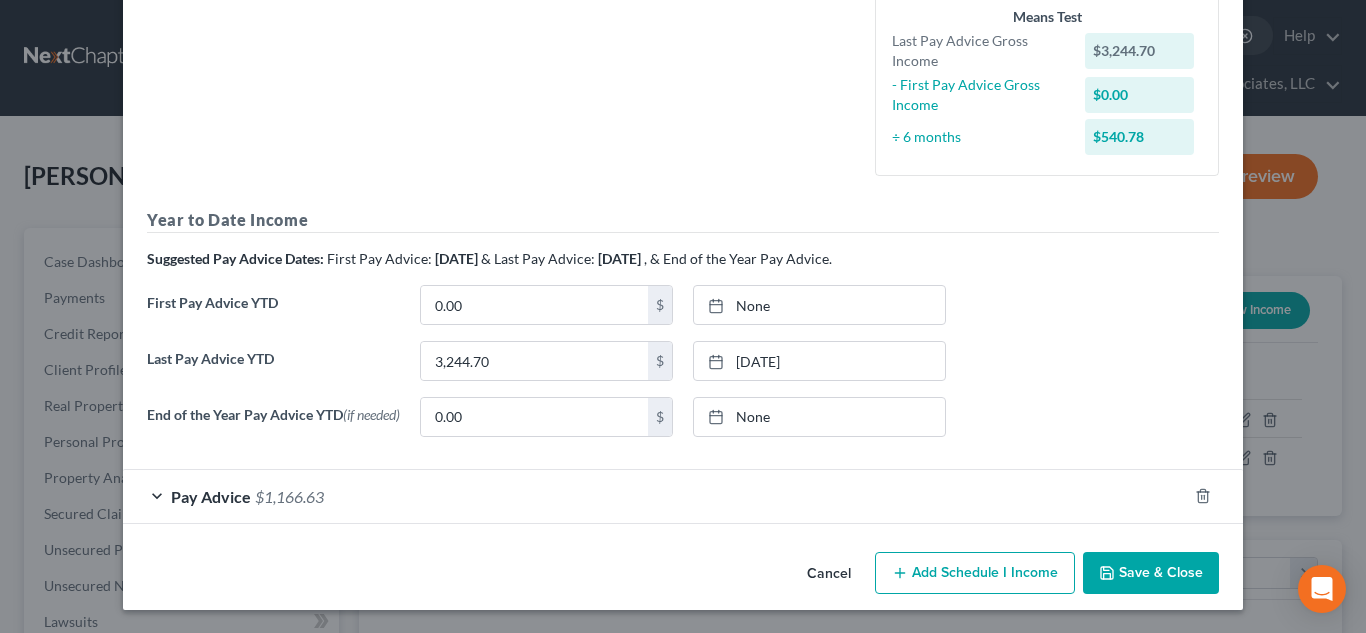 scroll, scrollTop: 504, scrollLeft: 0, axis: vertical 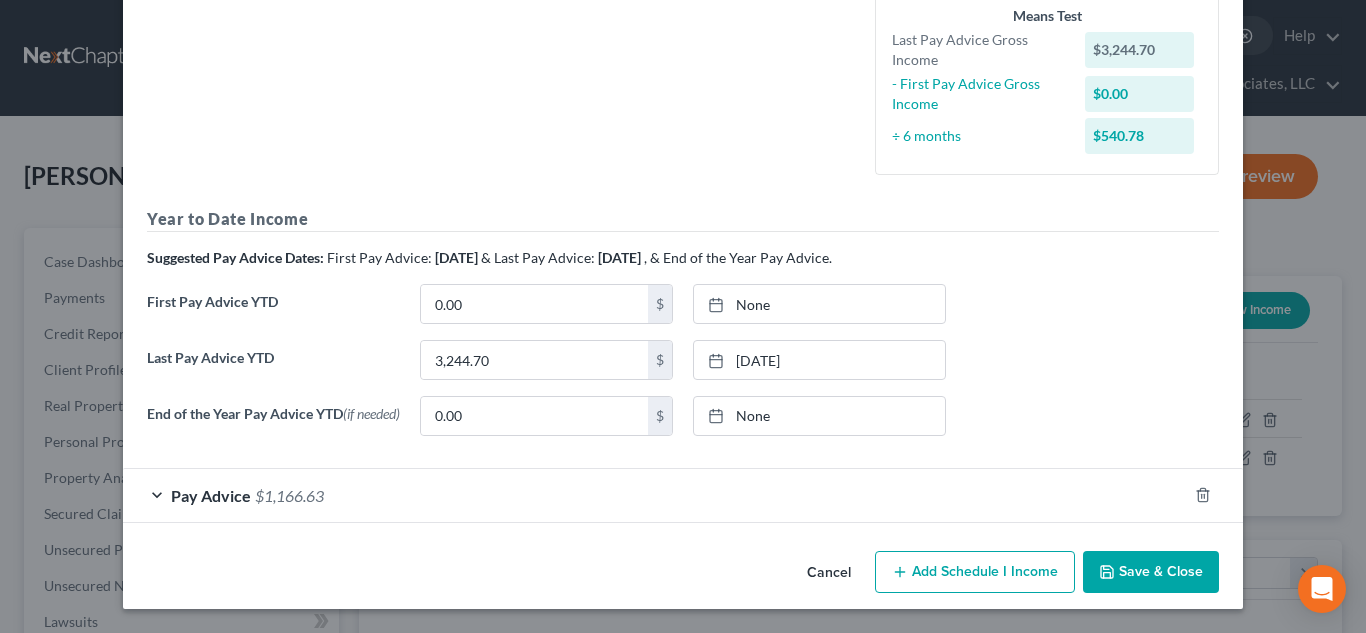 click on "Pay Advice" at bounding box center [211, 495] 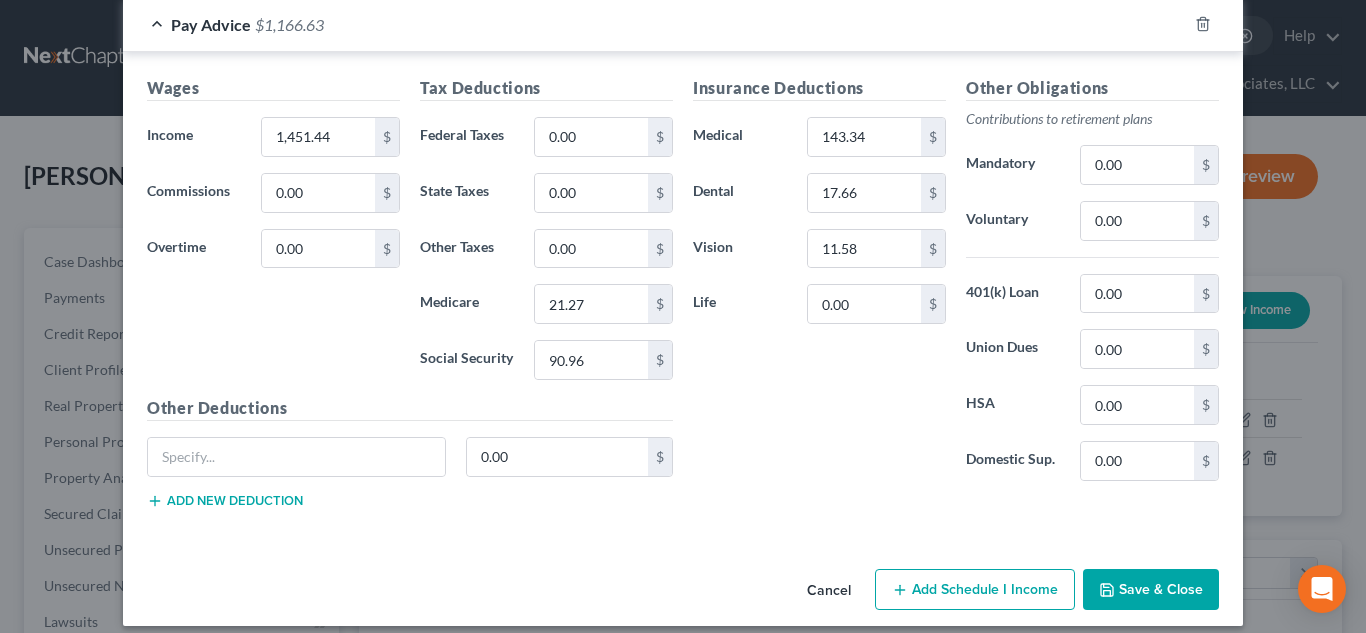 scroll, scrollTop: 974, scrollLeft: 0, axis: vertical 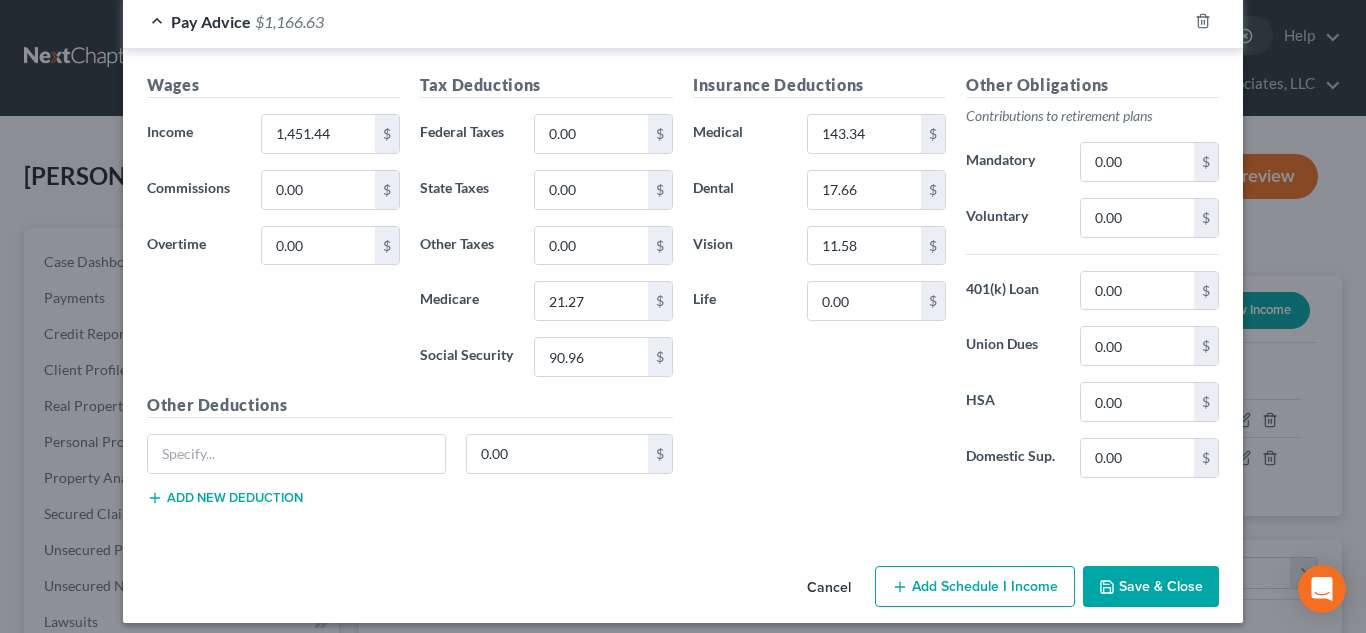 click on "Save & Close" at bounding box center (1151, 587) 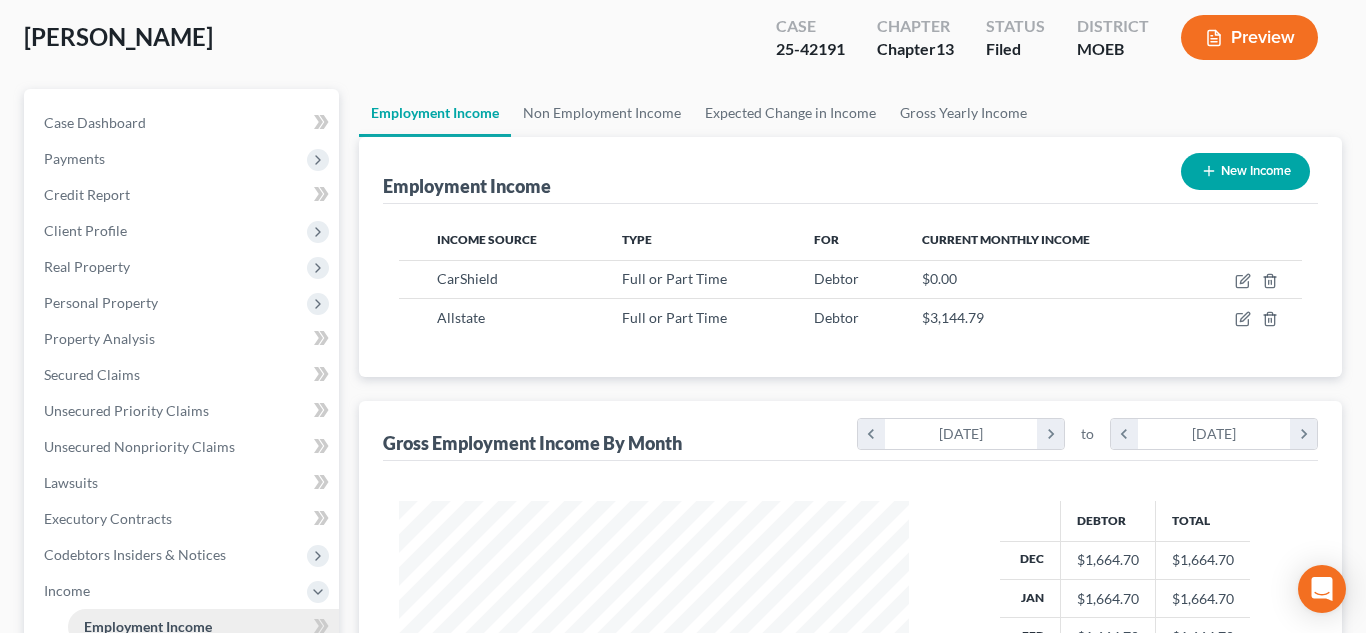 scroll, scrollTop: 123, scrollLeft: 0, axis: vertical 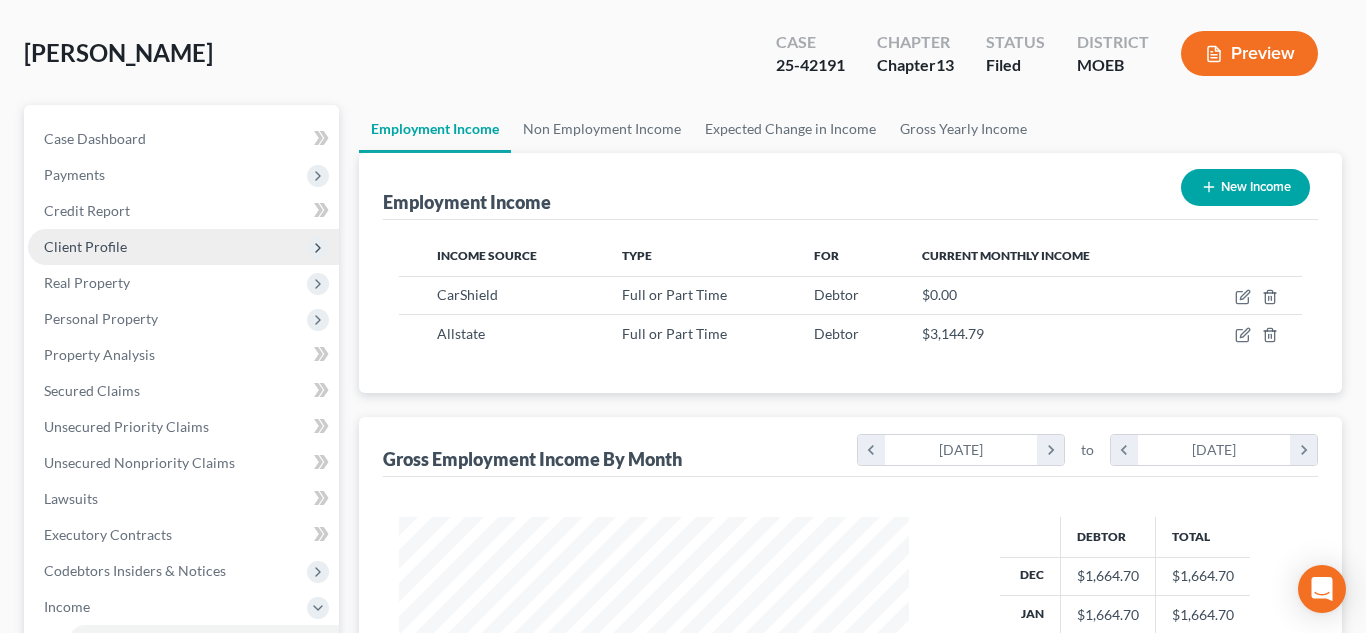 click on "Client Profile" at bounding box center (85, 246) 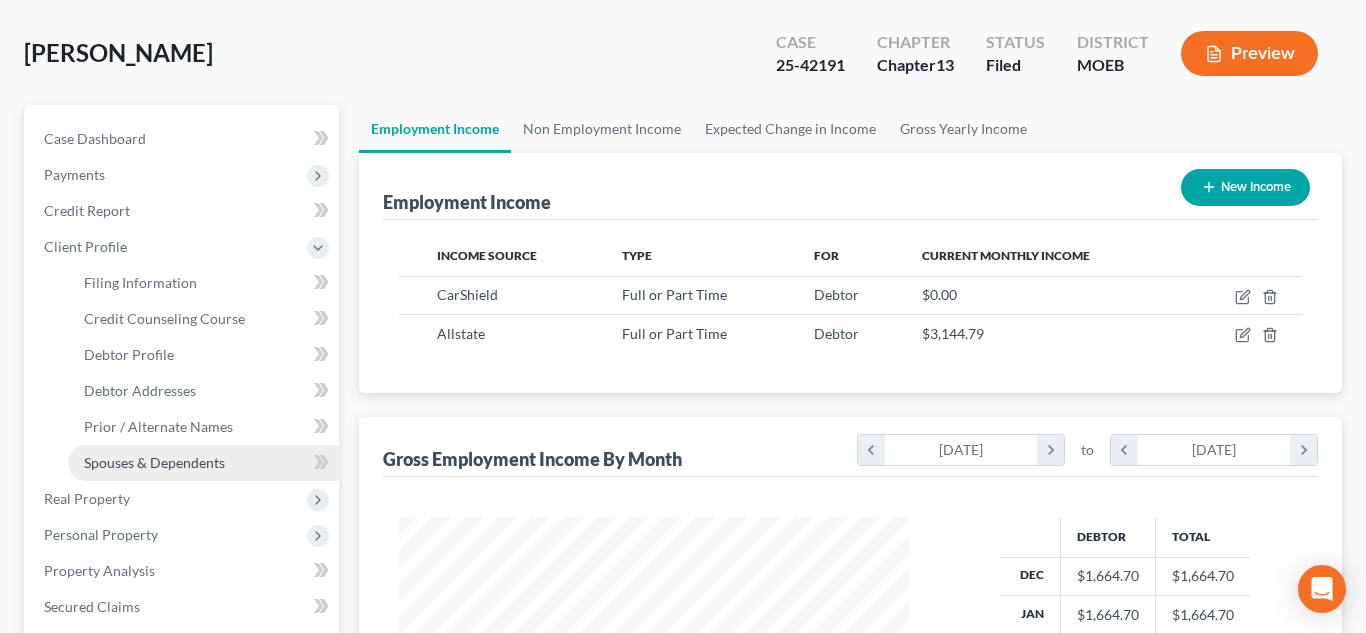 click on "Spouses & Dependents" at bounding box center (154, 462) 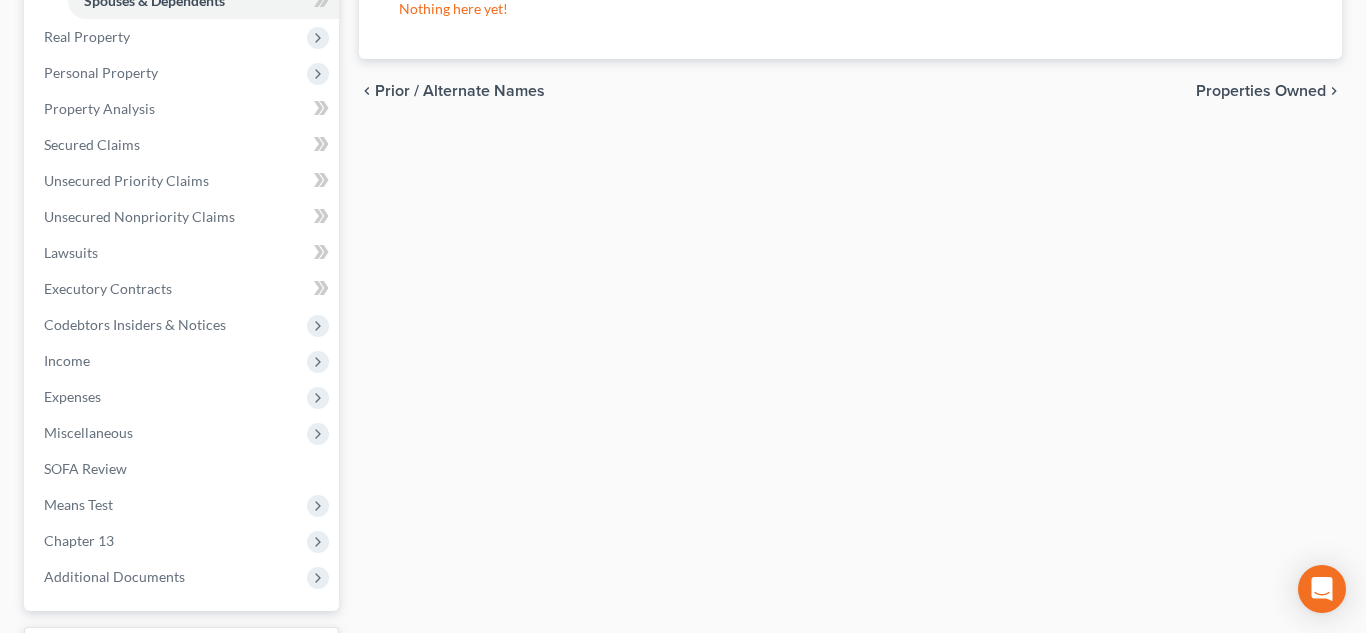 scroll, scrollTop: 587, scrollLeft: 0, axis: vertical 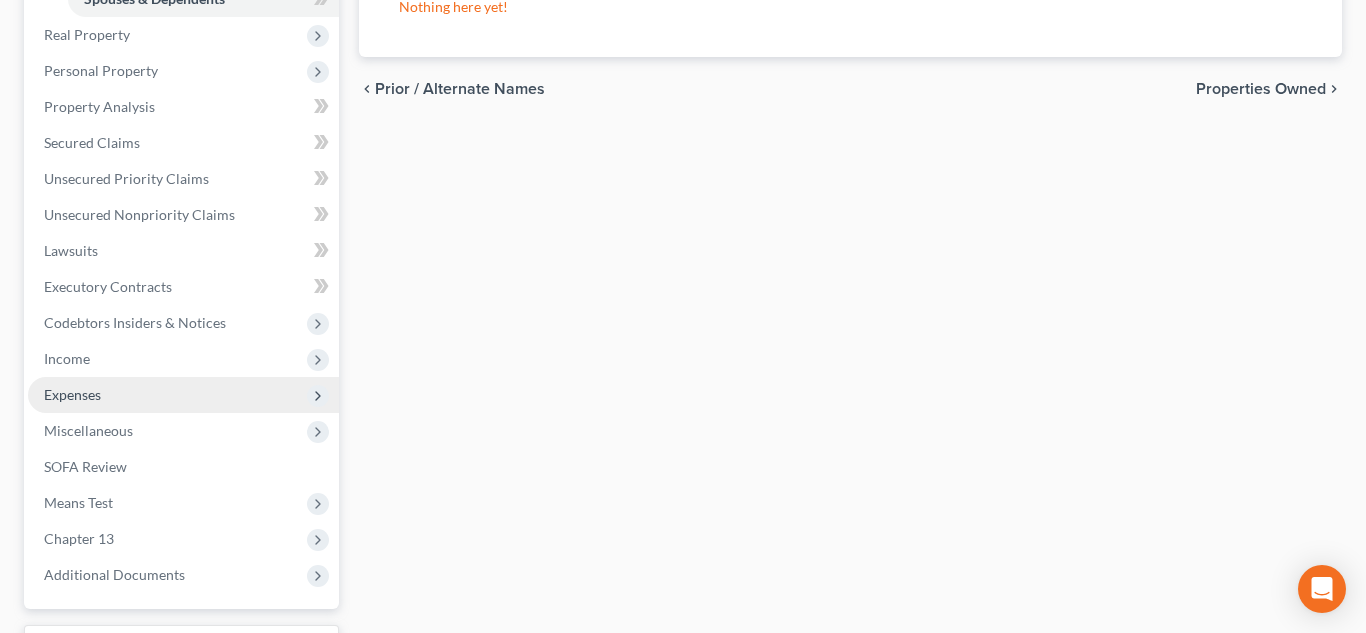 click on "Expenses" at bounding box center (183, 395) 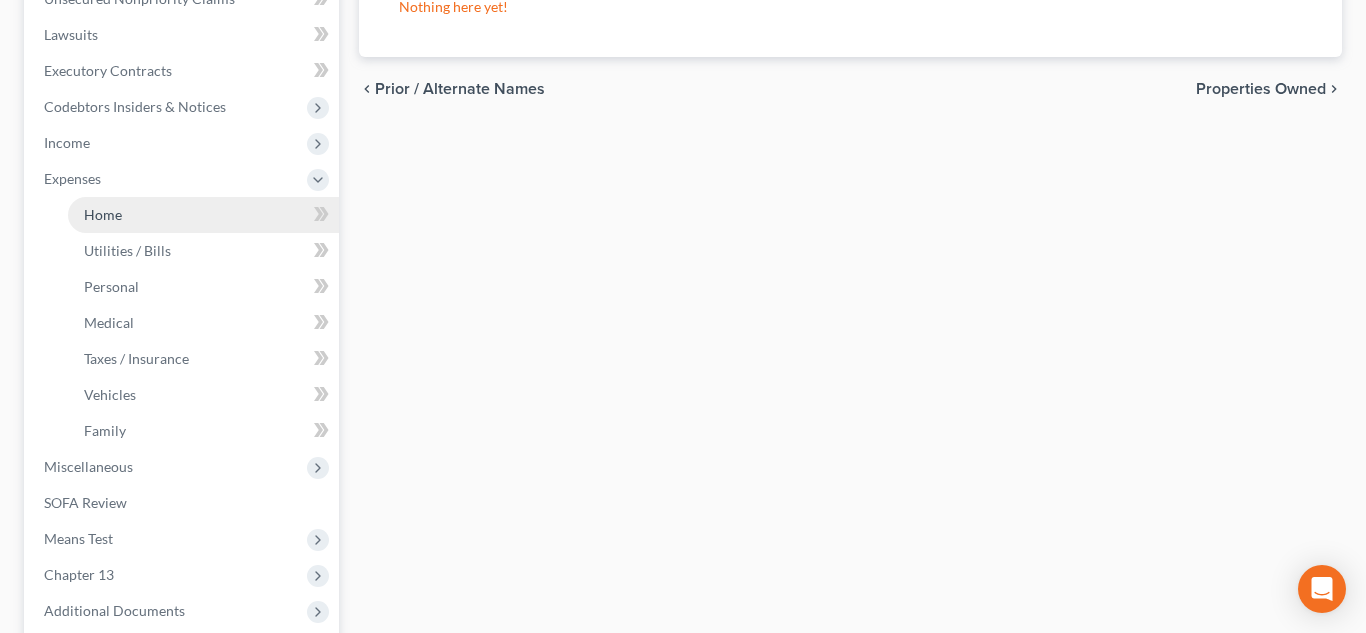 click on "Home" at bounding box center [203, 215] 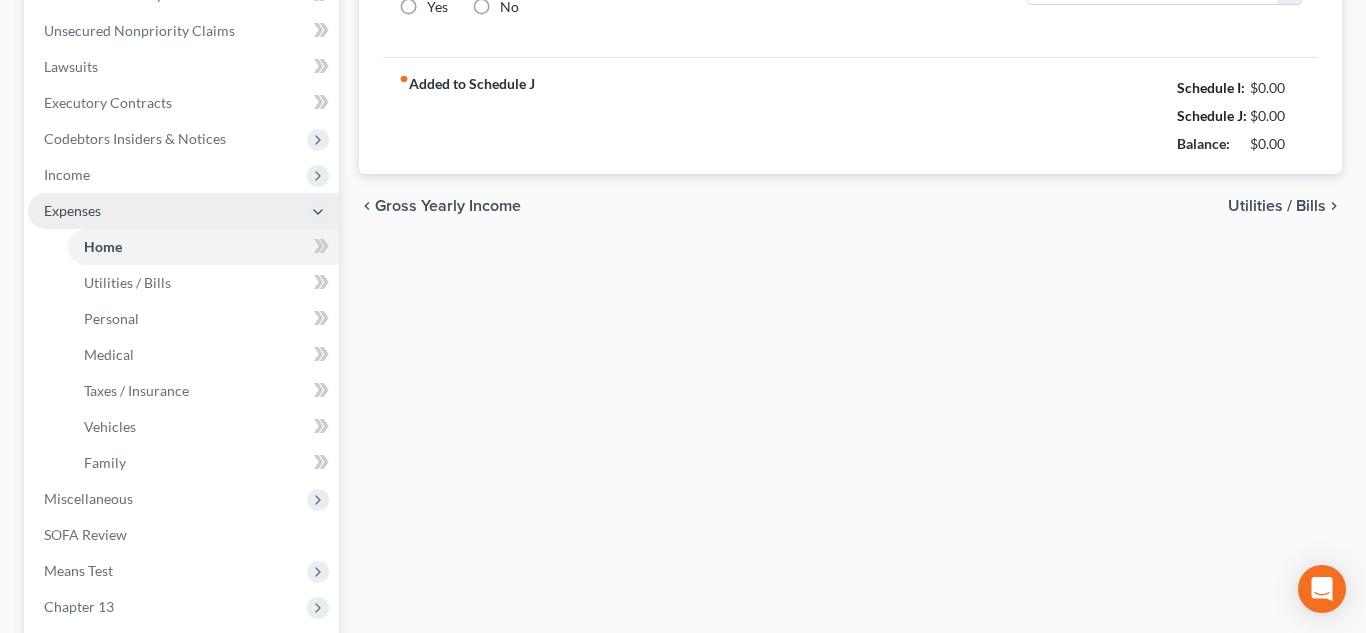 type on "1,690.00" 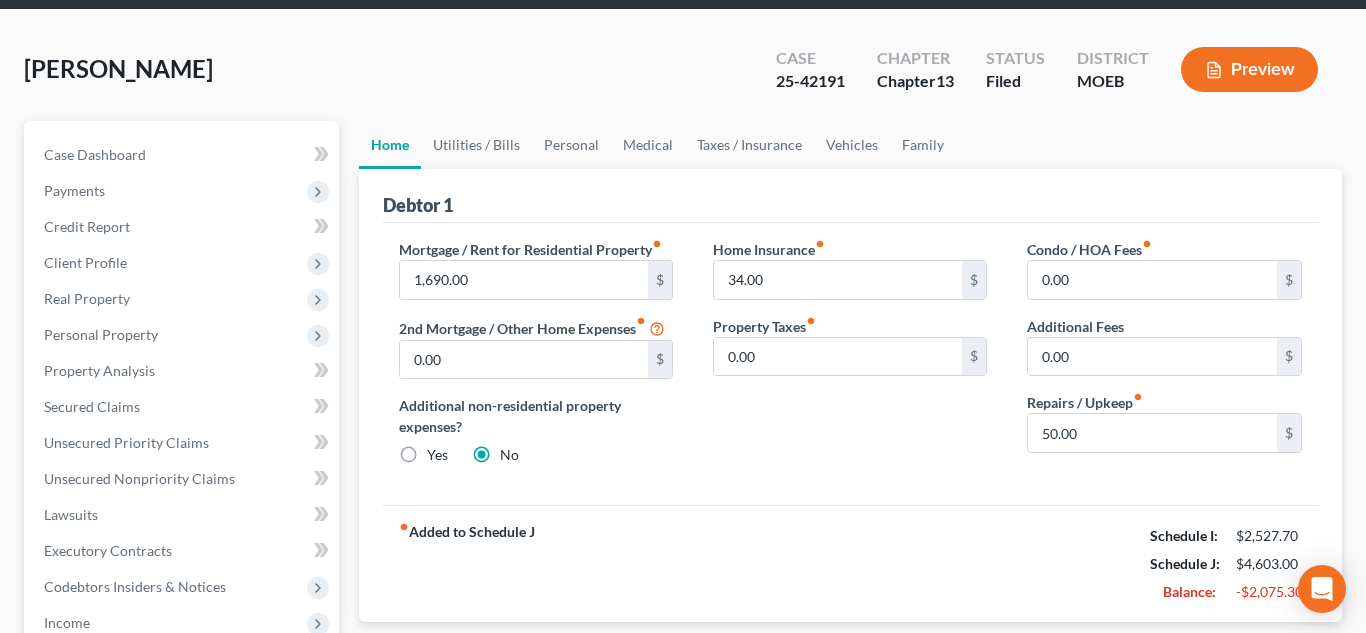 scroll, scrollTop: 105, scrollLeft: 0, axis: vertical 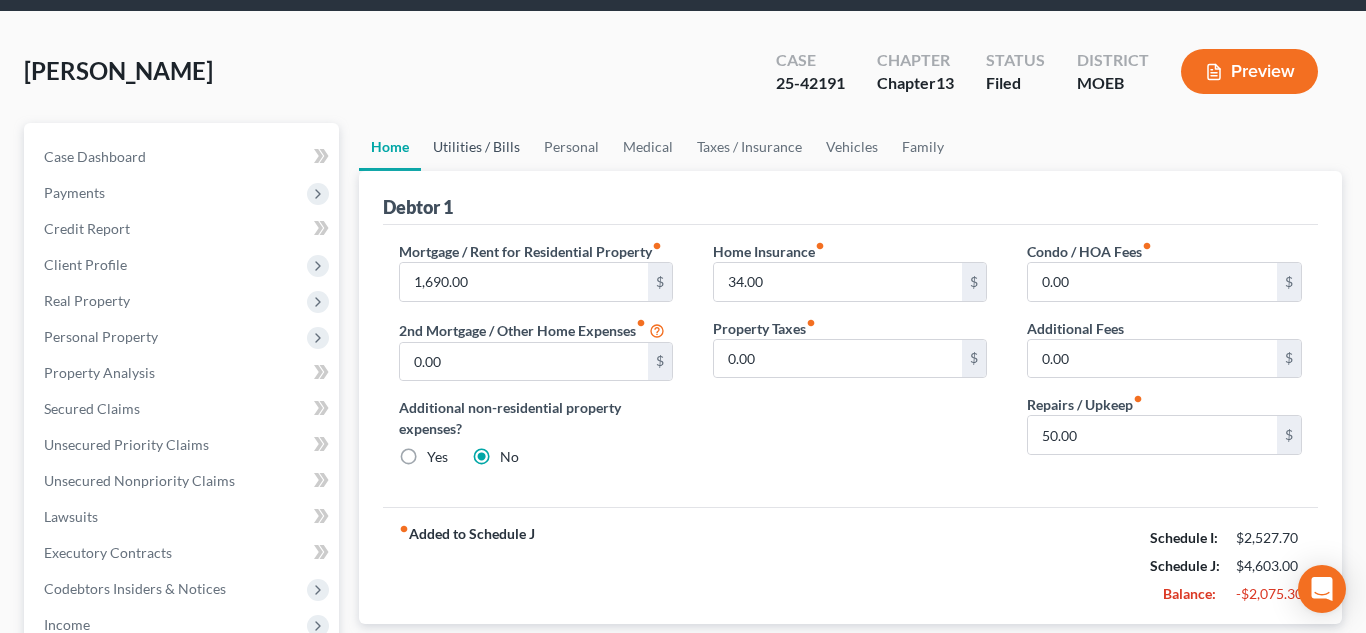 click on "Utilities / Bills" at bounding box center (476, 147) 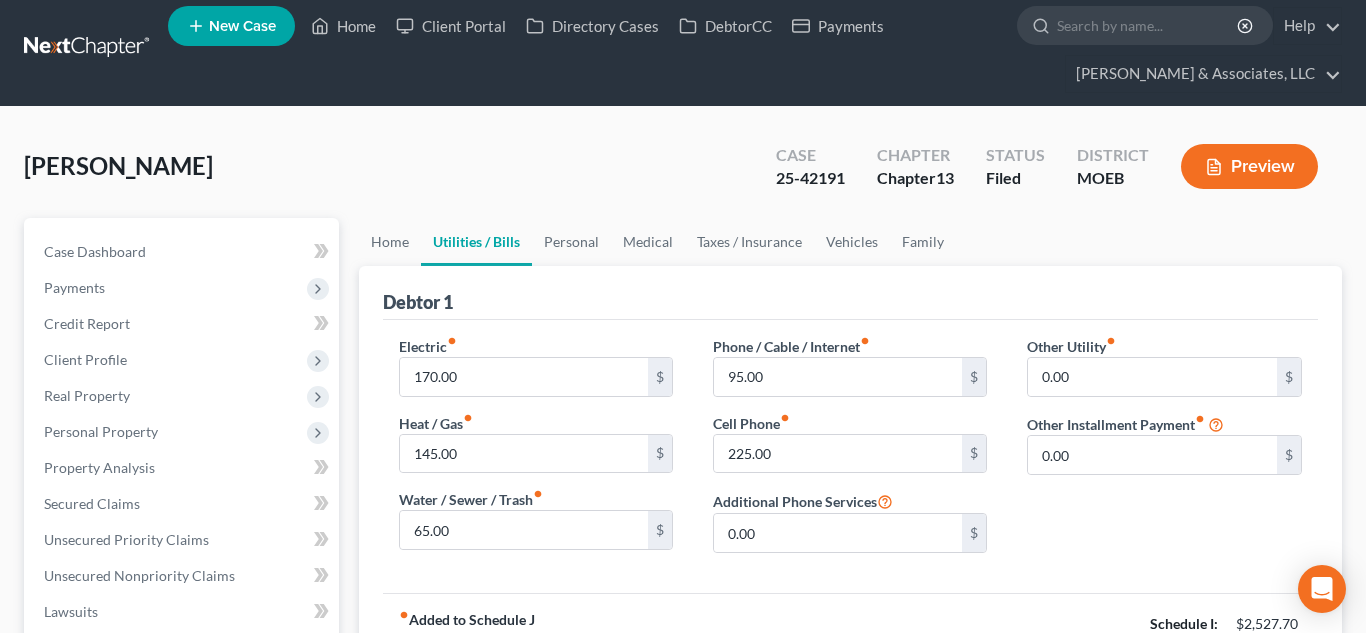 scroll, scrollTop: 0, scrollLeft: 0, axis: both 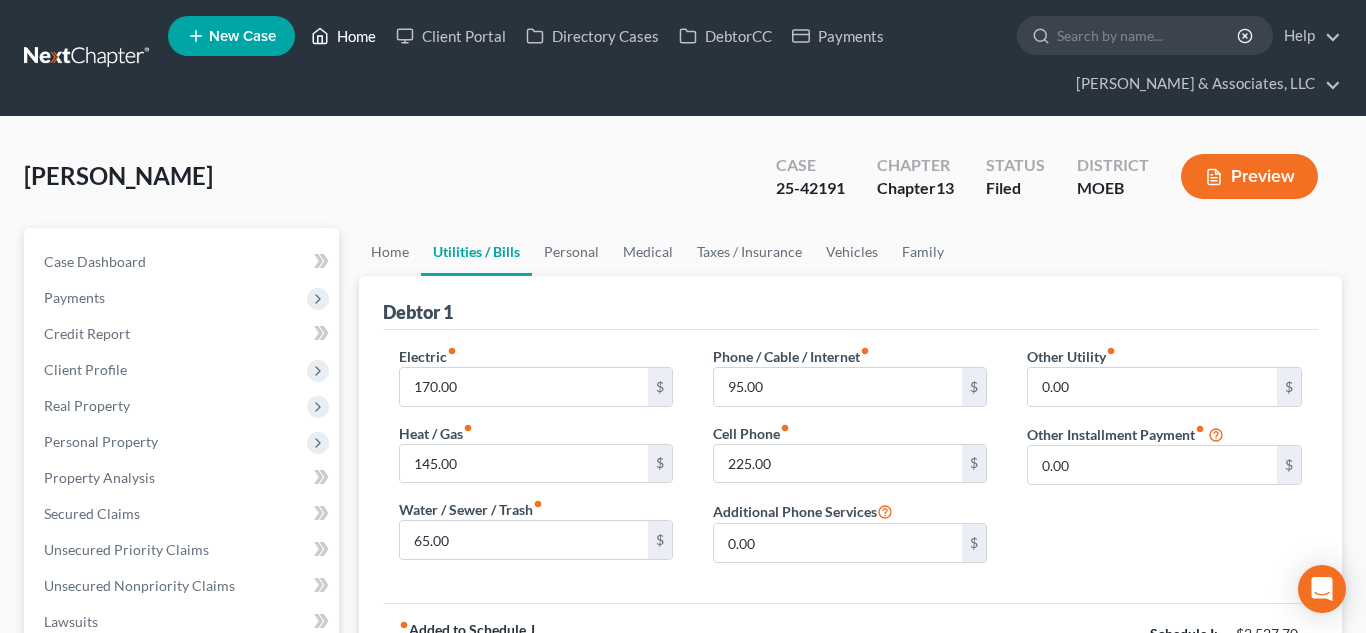 click on "Home" at bounding box center (343, 36) 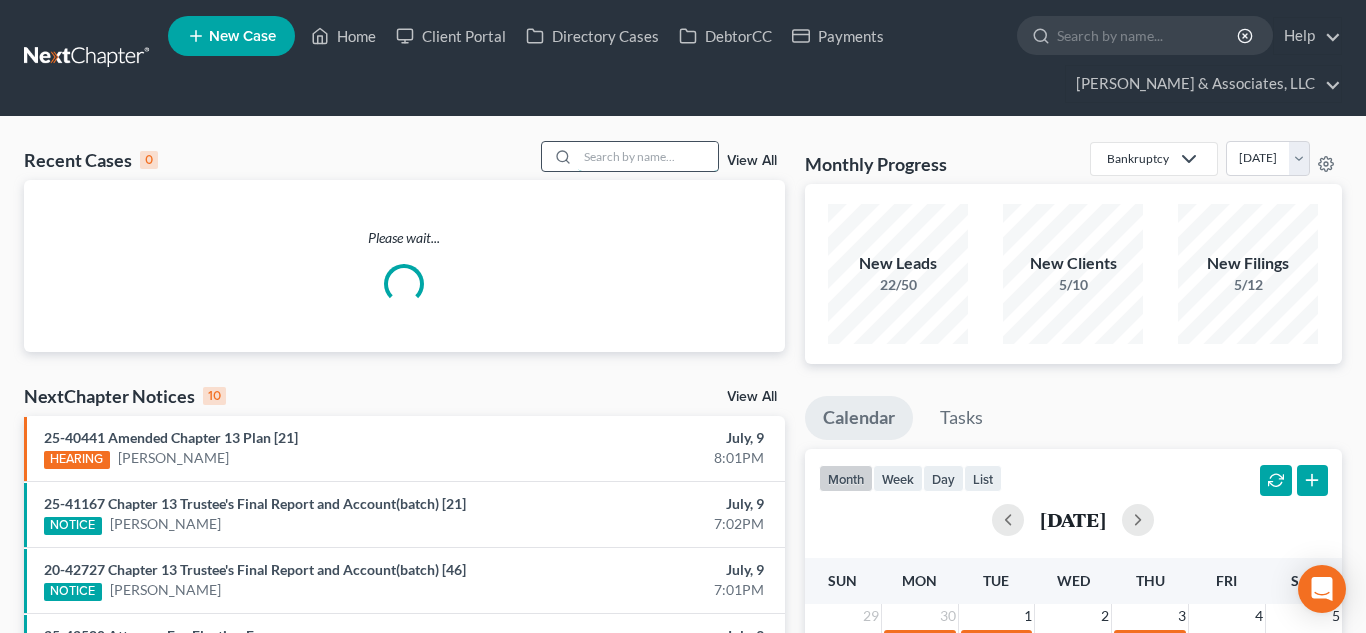click at bounding box center (648, 156) 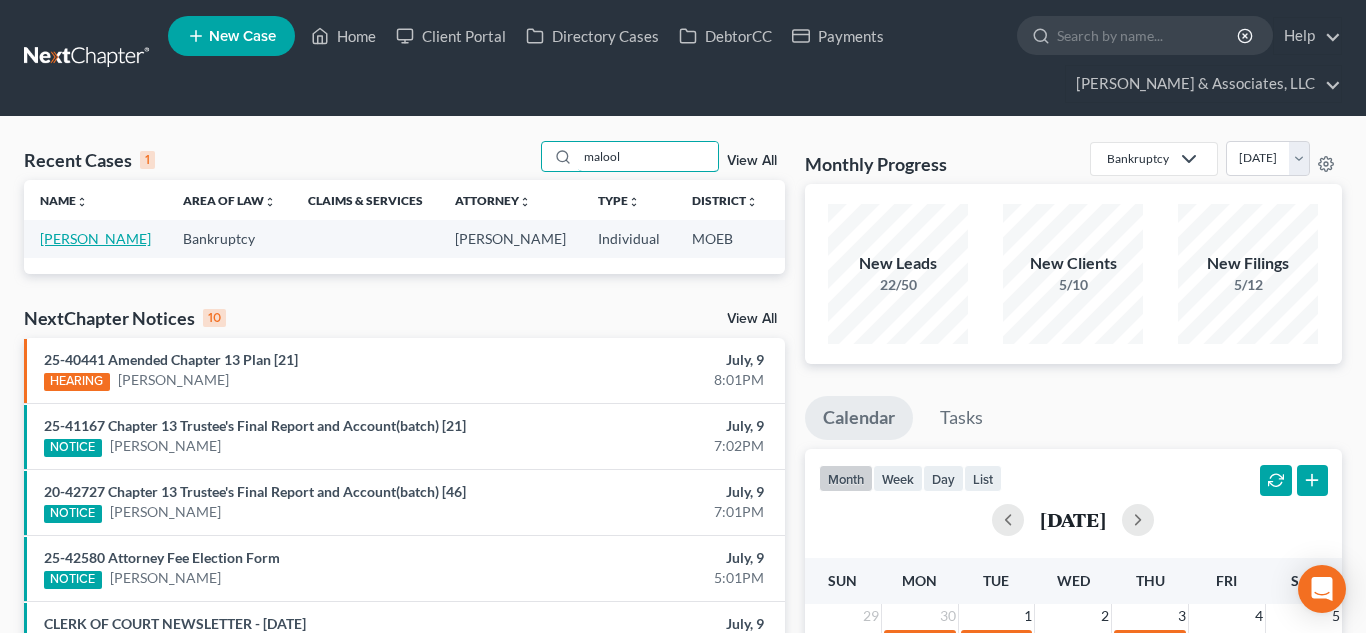 type on "malool" 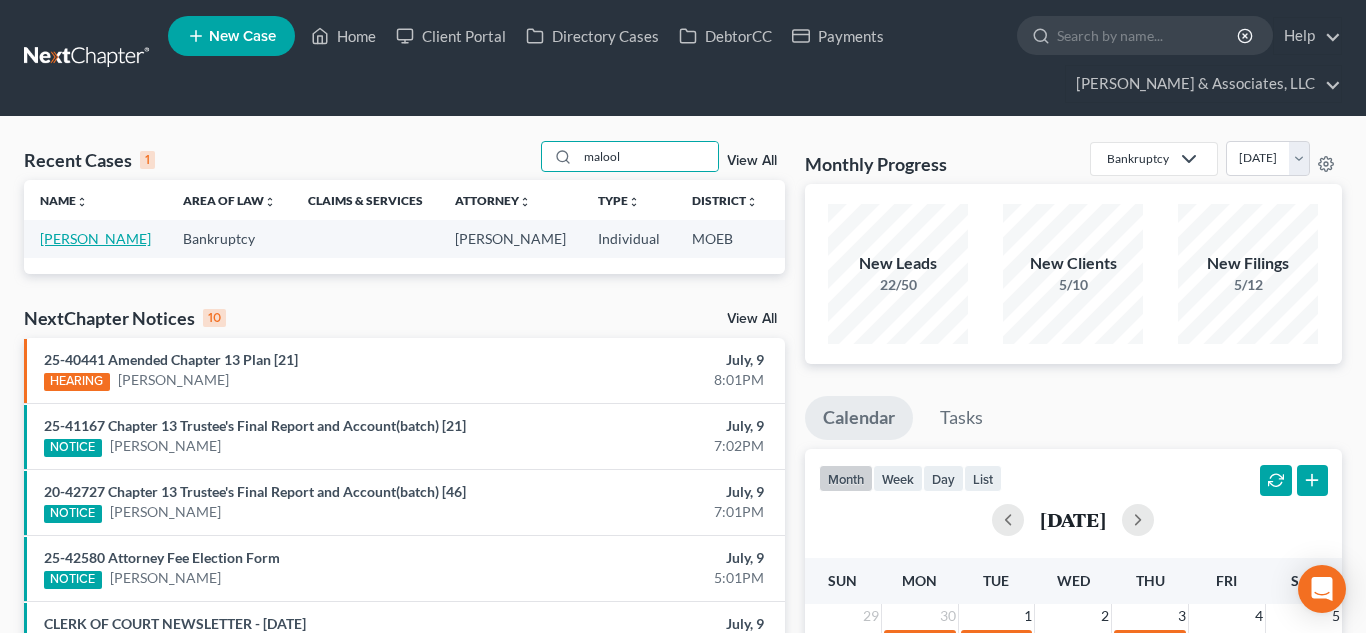 click on "[PERSON_NAME]" at bounding box center [95, 238] 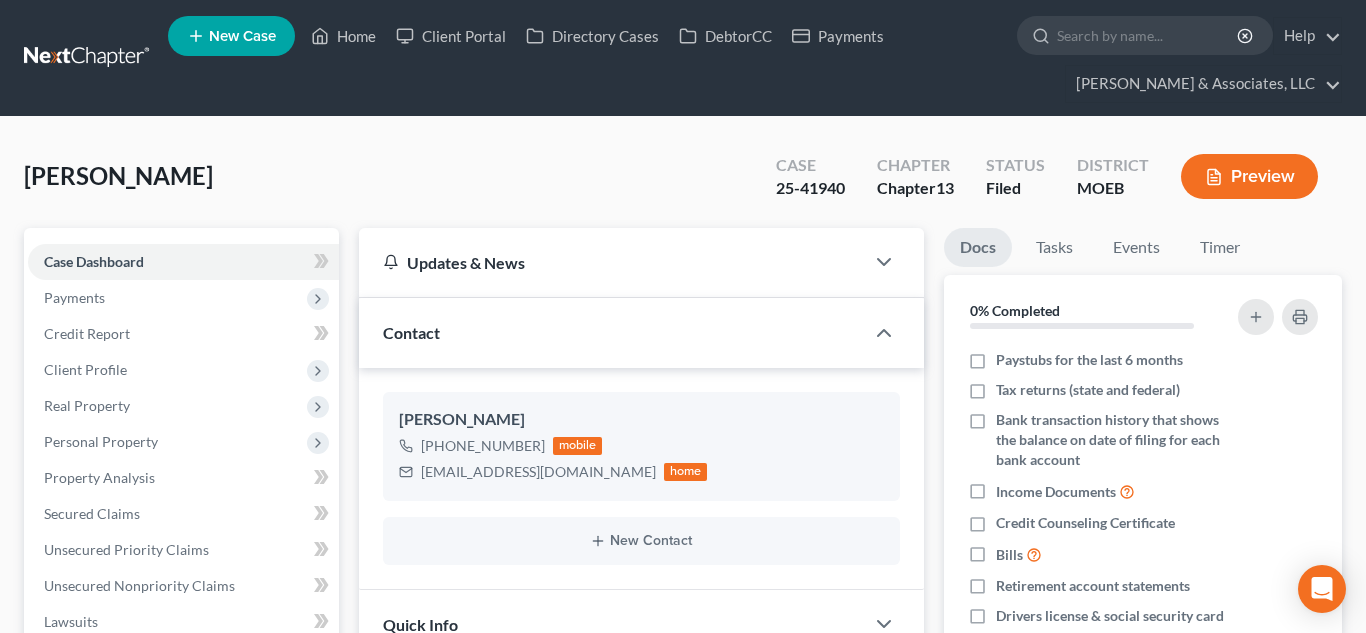 click on "Chapter 13" at bounding box center [183, 910] 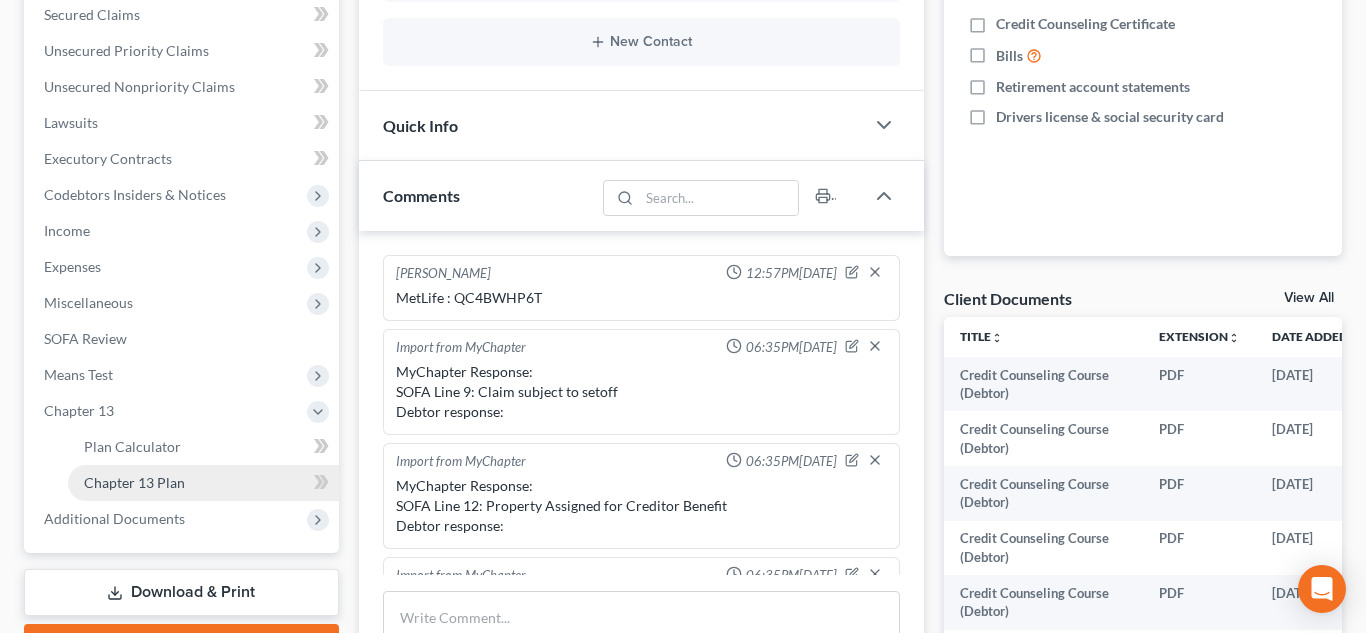 scroll, scrollTop: 430, scrollLeft: 0, axis: vertical 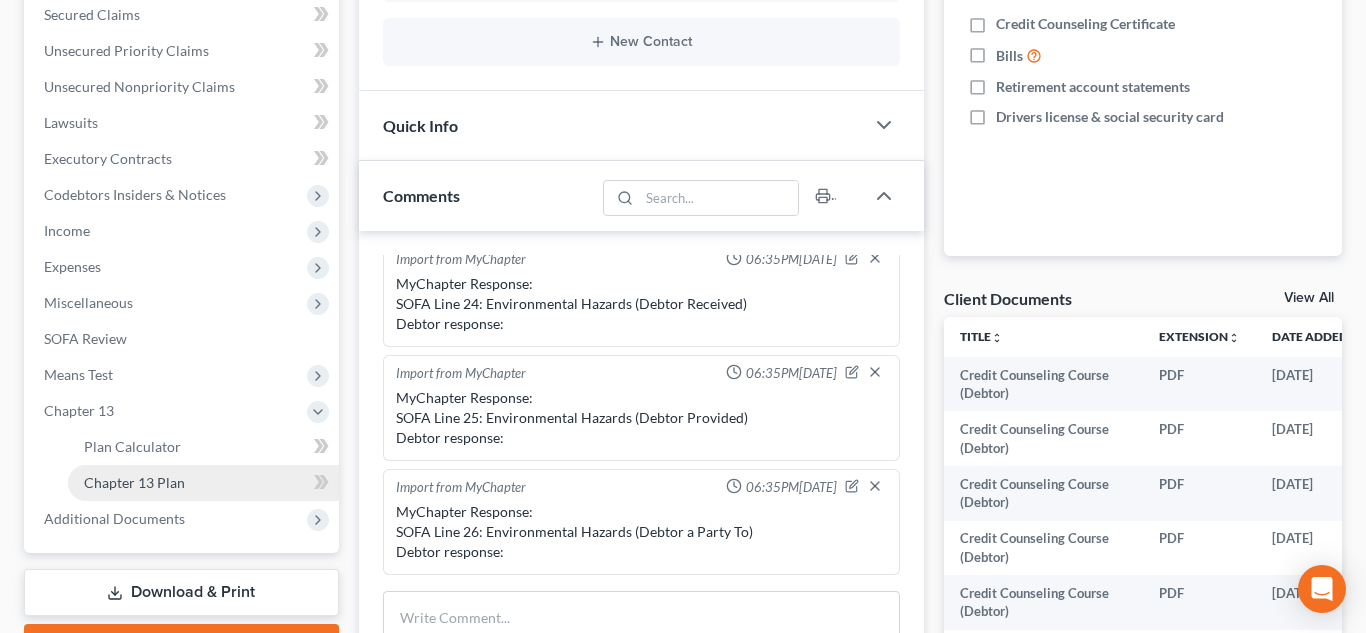 click on "Chapter 13 Plan" at bounding box center (134, 482) 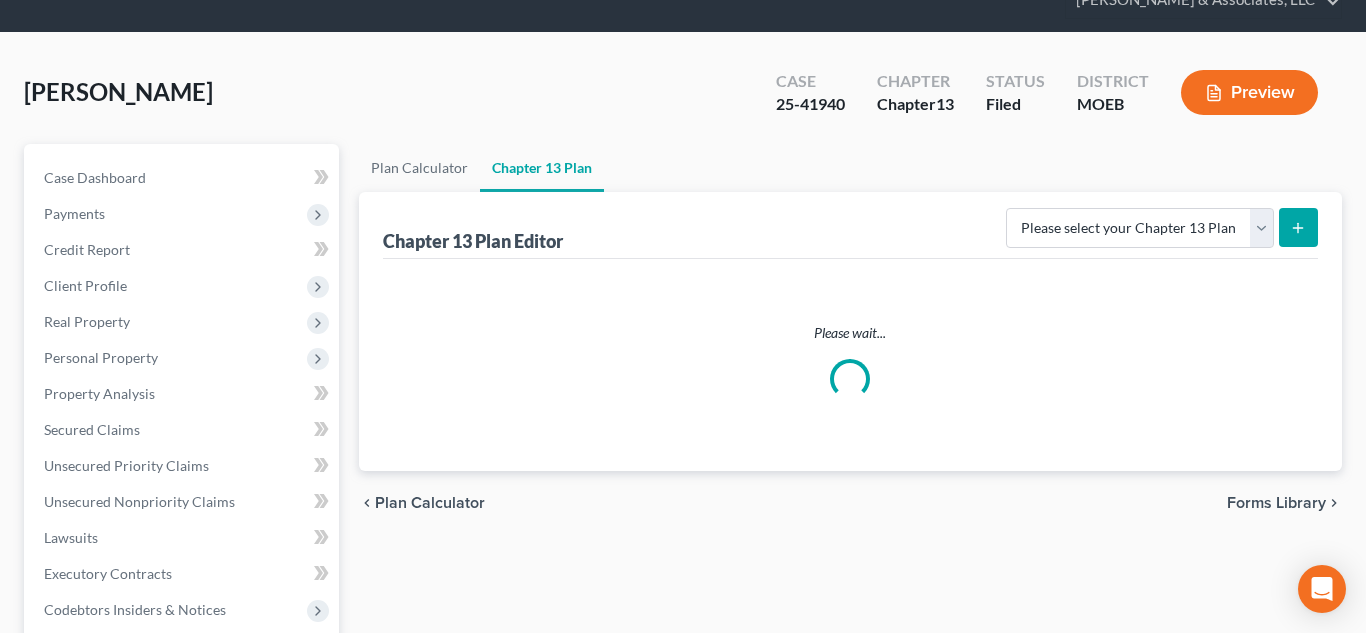 scroll, scrollTop: 0, scrollLeft: 0, axis: both 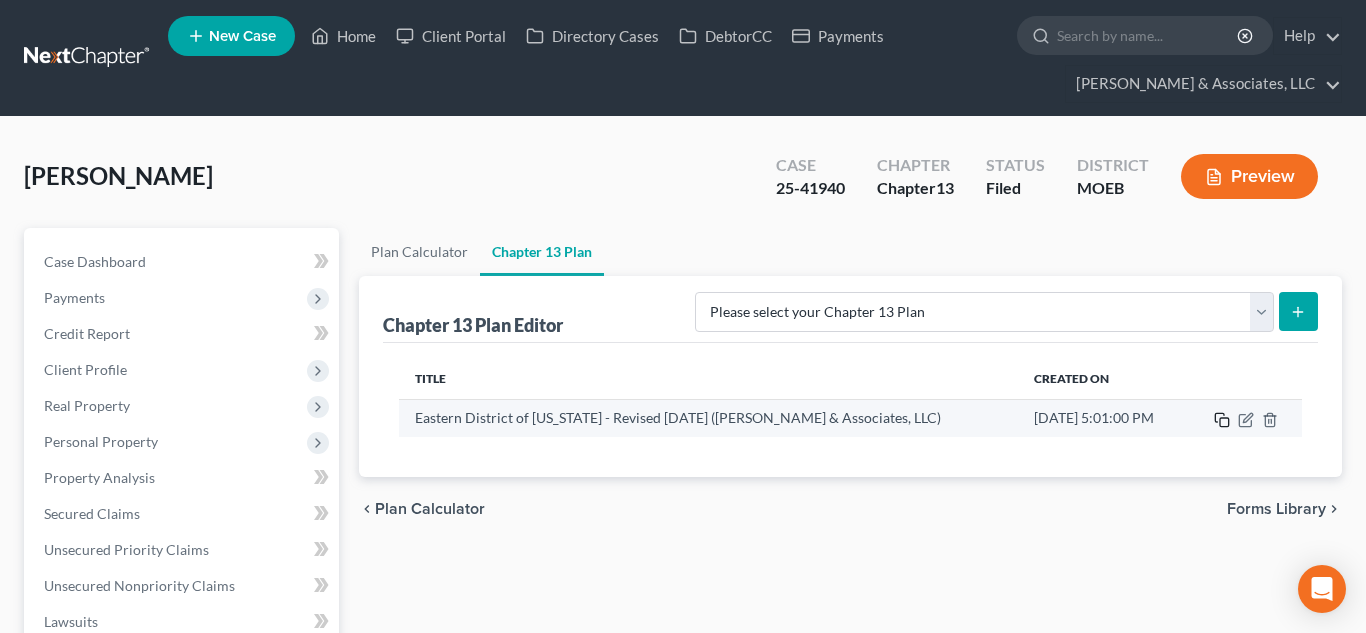 click 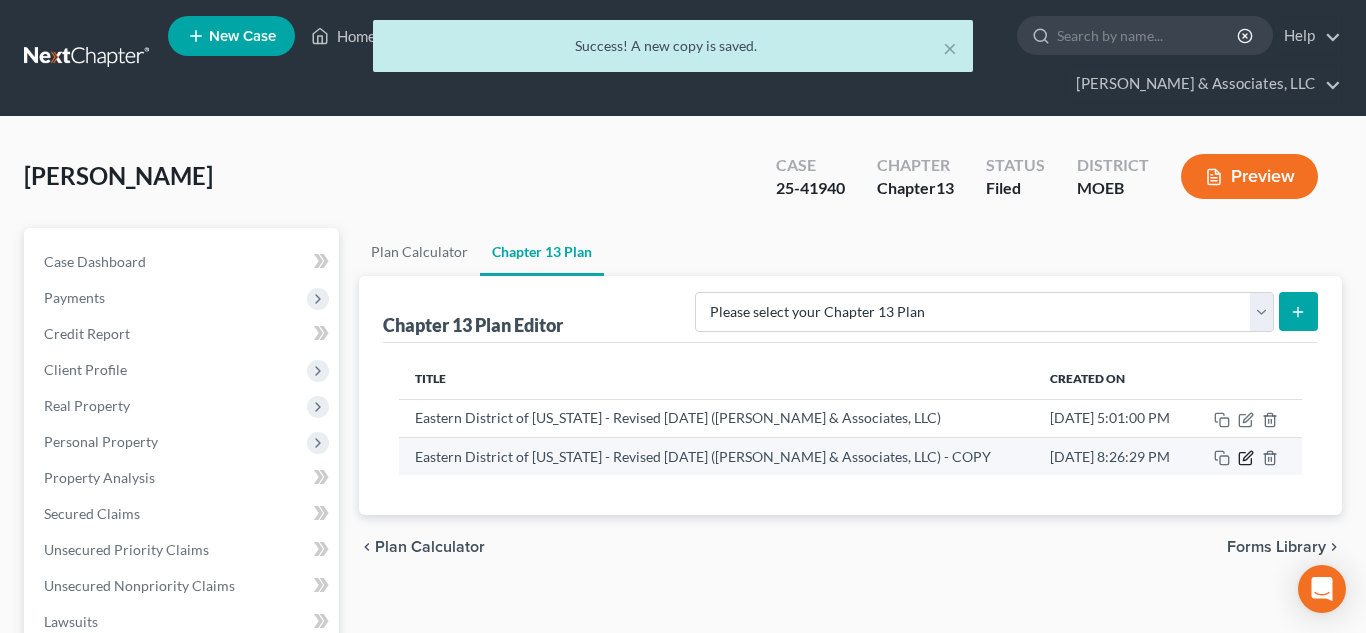 click 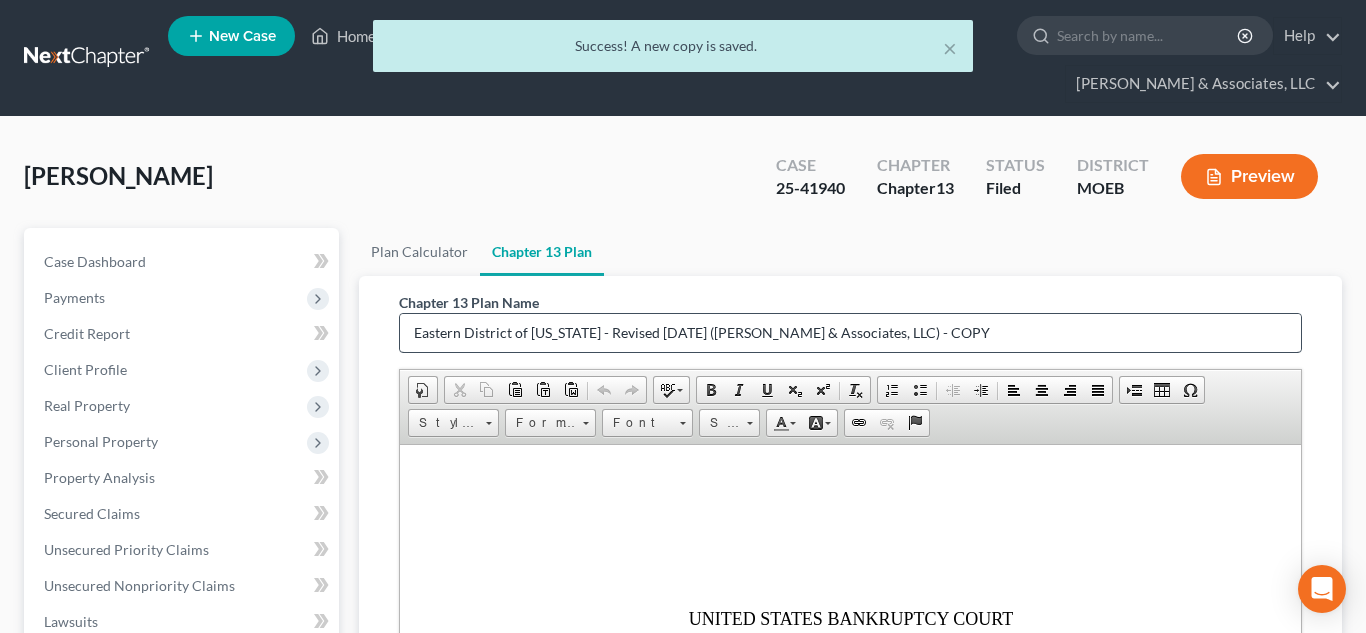scroll, scrollTop: 0, scrollLeft: 0, axis: both 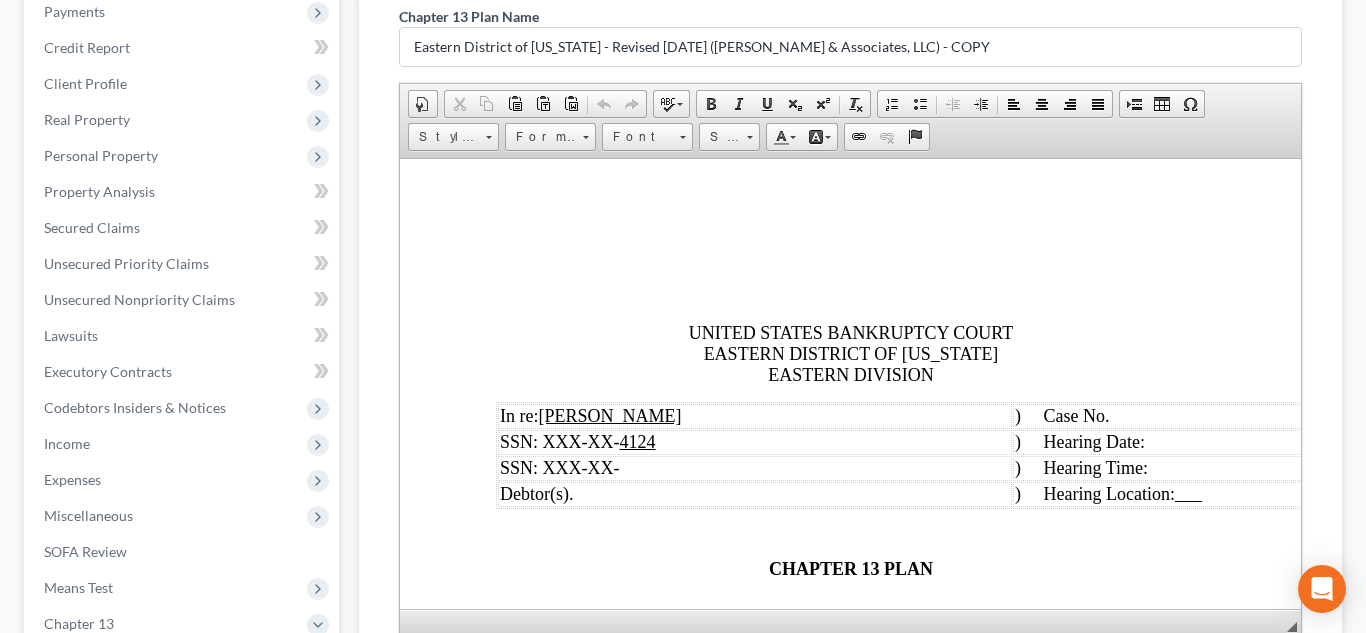 click on ")     Case No." at bounding box center (1276, 415) 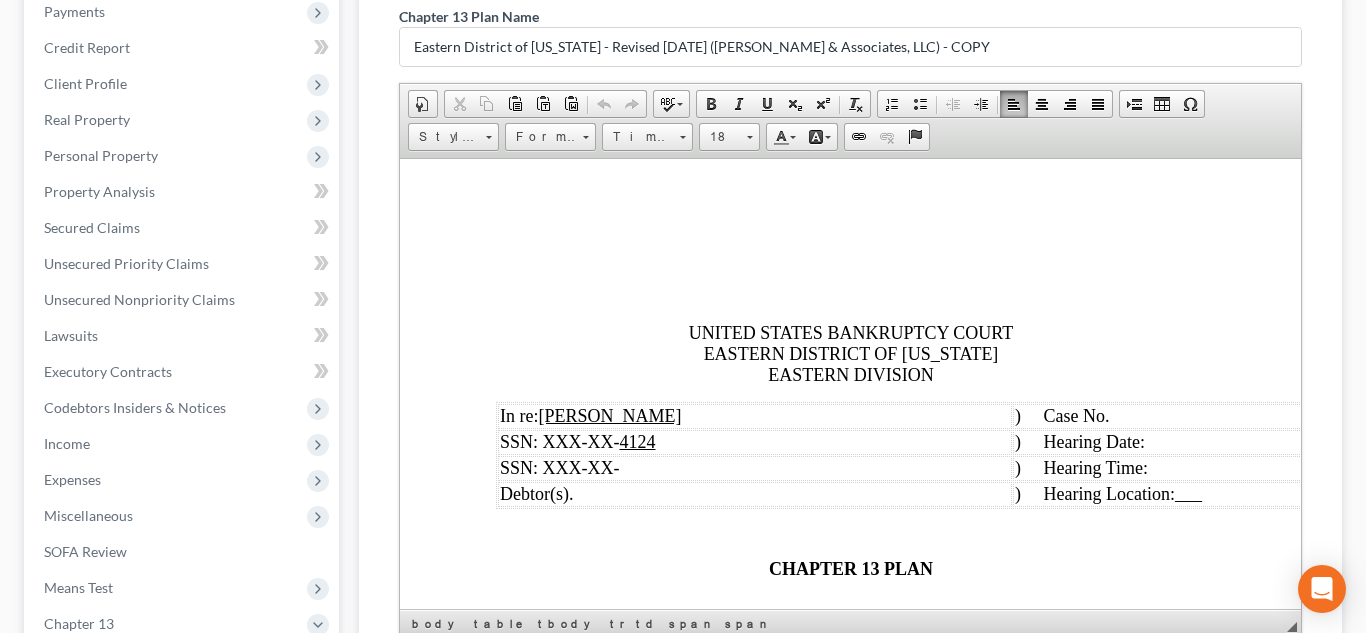type 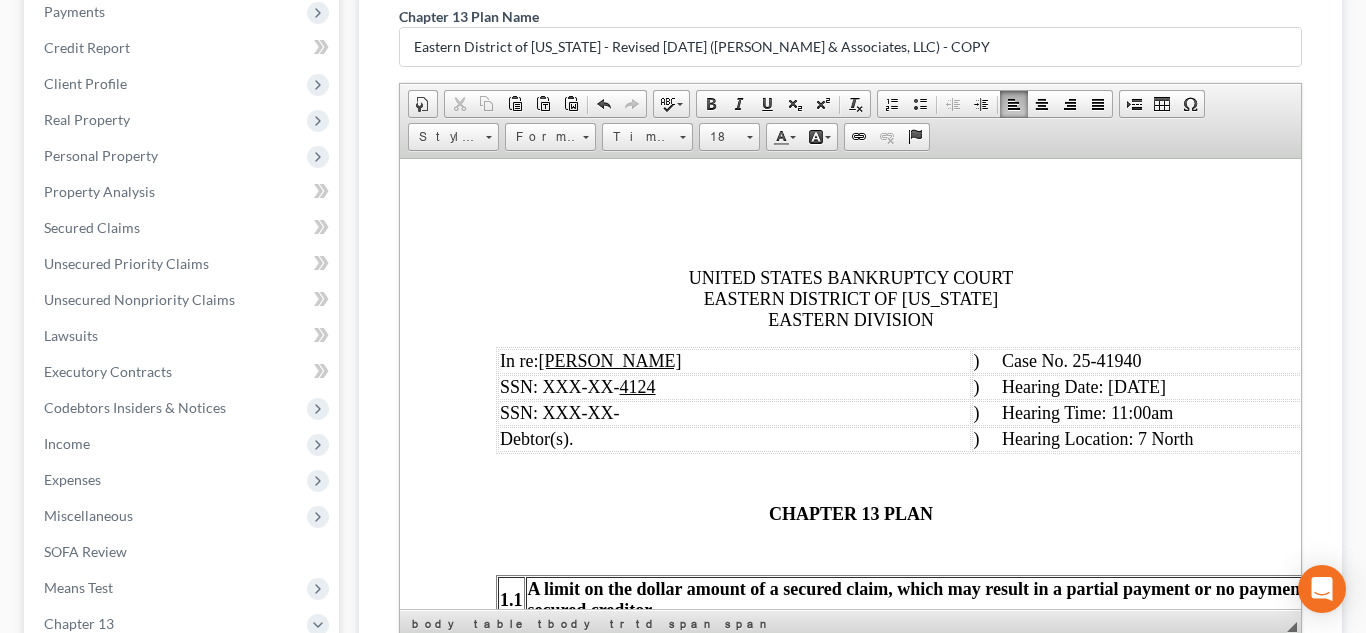 scroll, scrollTop: 108, scrollLeft: 0, axis: vertical 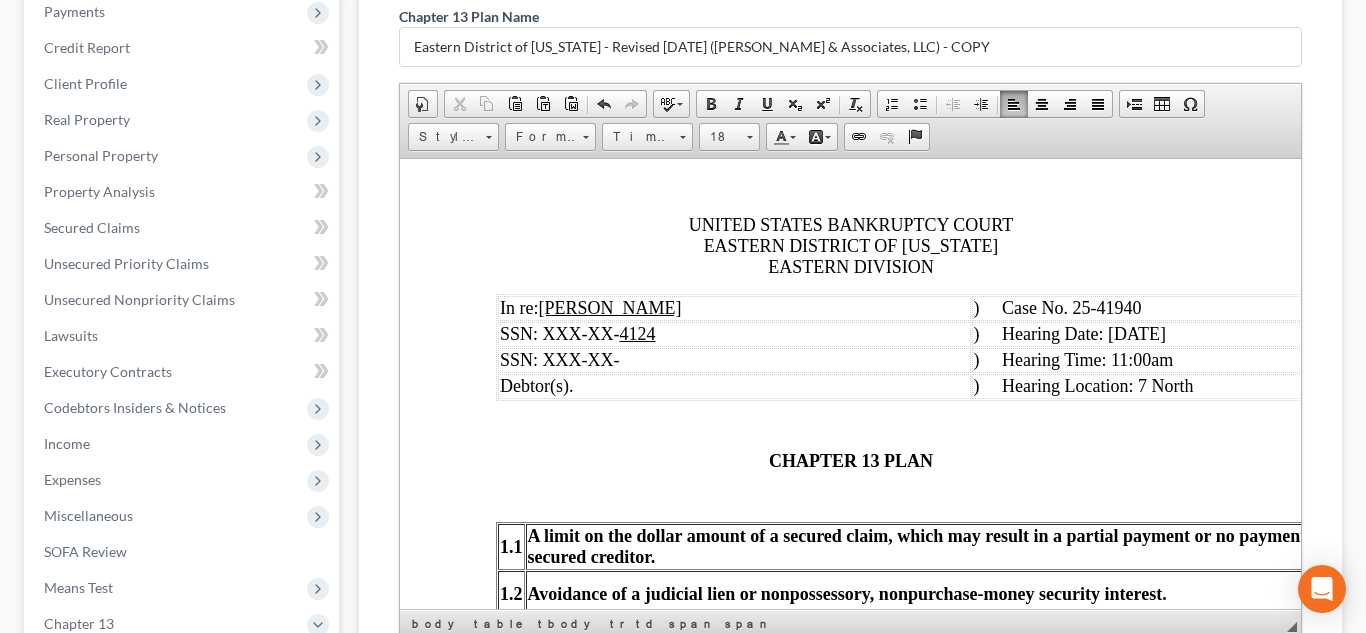 click on "CHAPTER 13 PLAN" at bounding box center [850, 460] 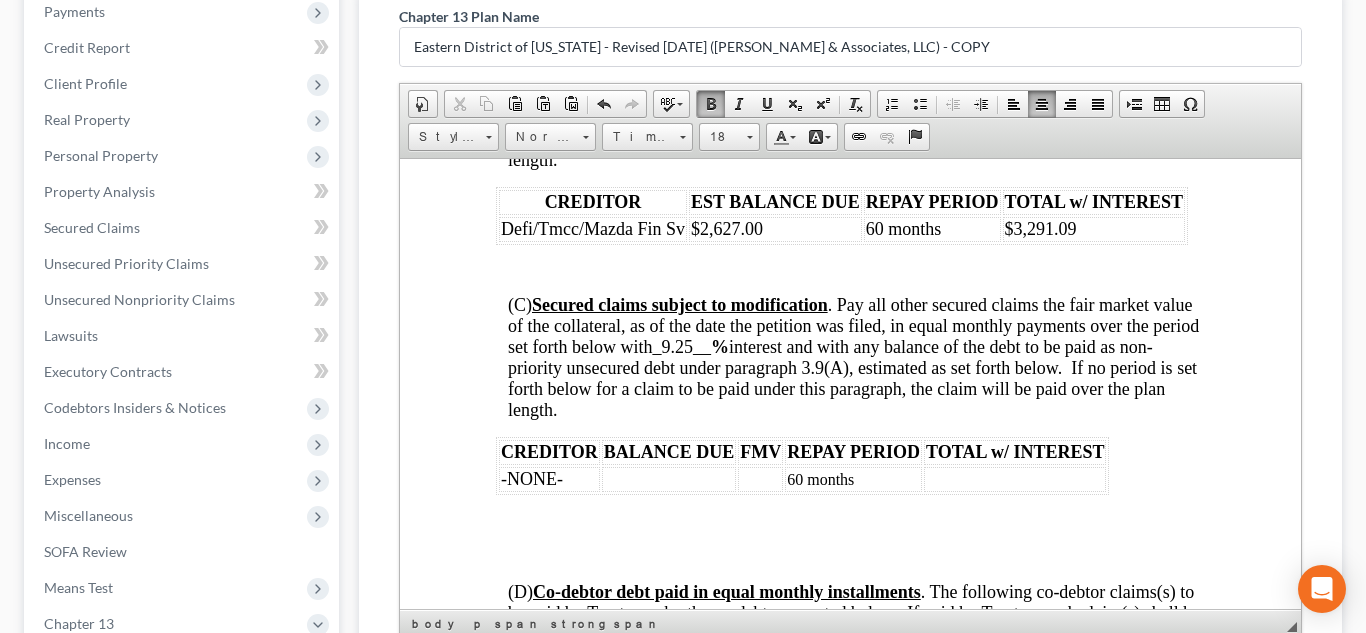 scroll, scrollTop: 3694, scrollLeft: 0, axis: vertical 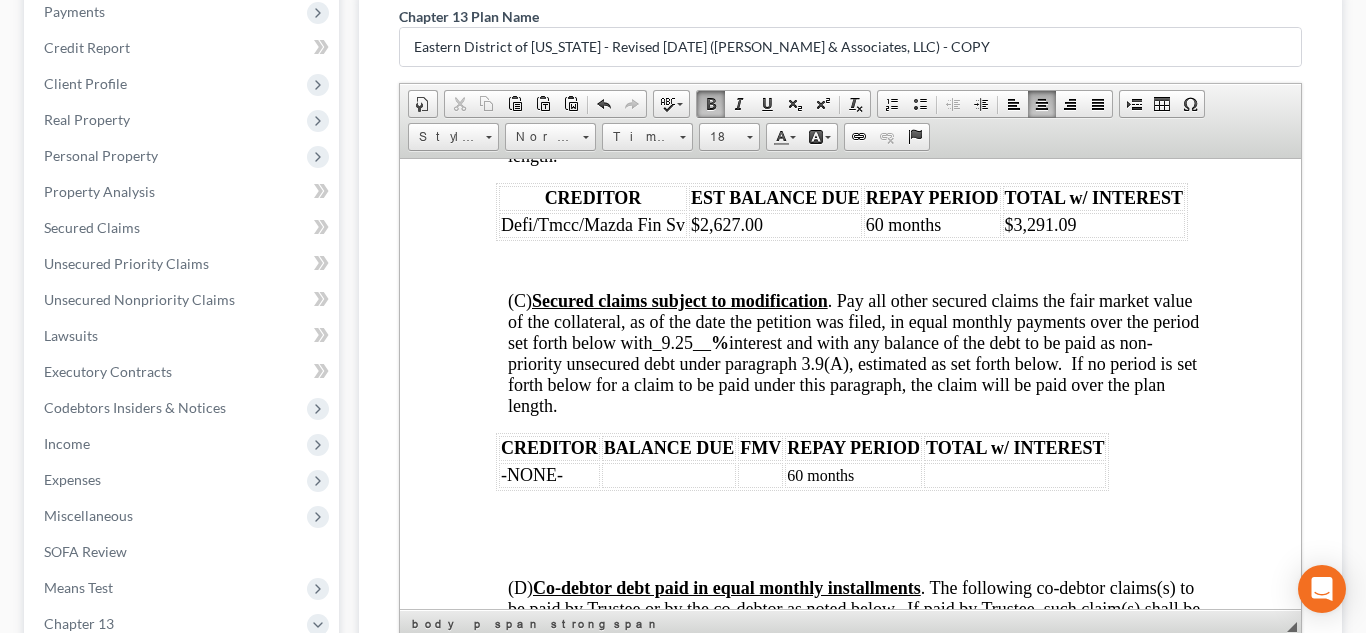 click on "Defi/Tmcc/Mazda Fin Sv" at bounding box center [592, 224] 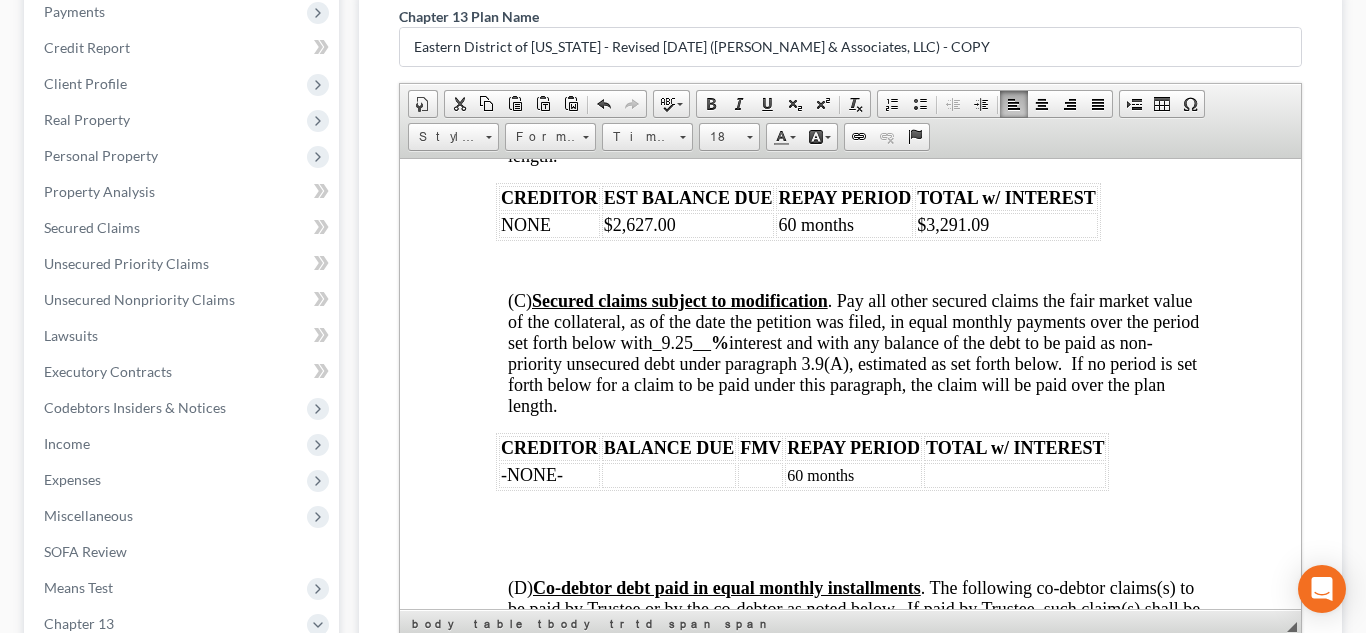 click on "-NONE-" at bounding box center [548, 474] 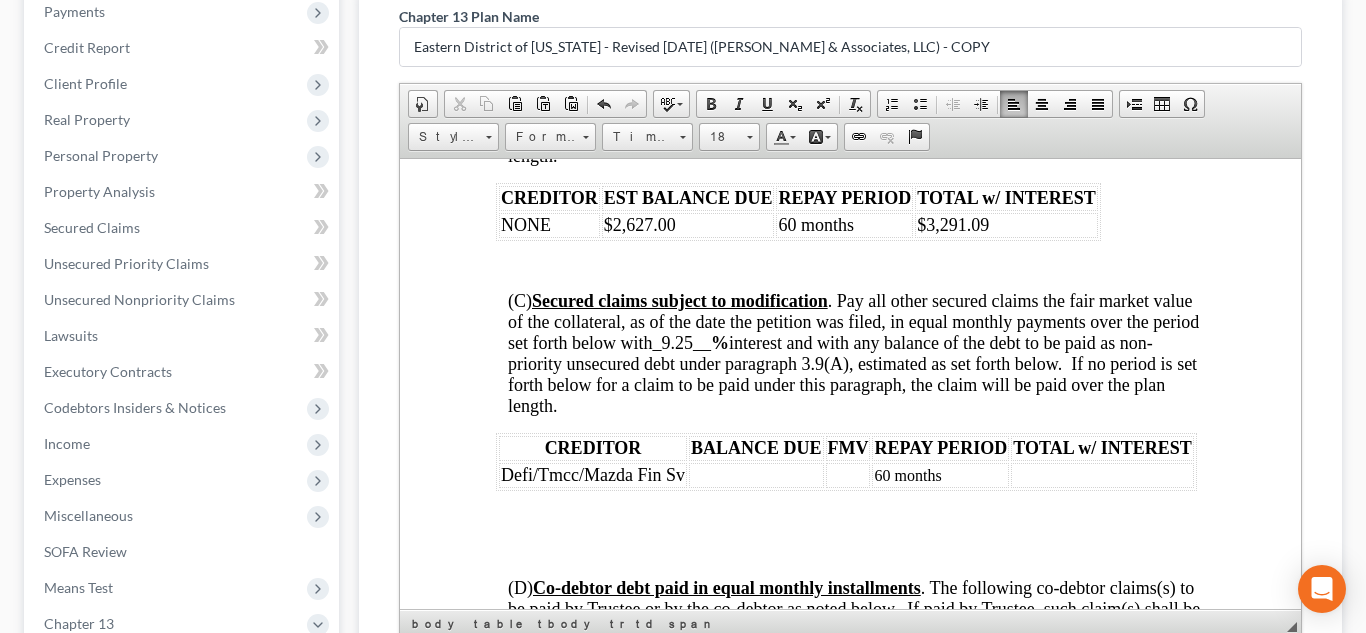 click on "$2,627.00" at bounding box center [687, 224] 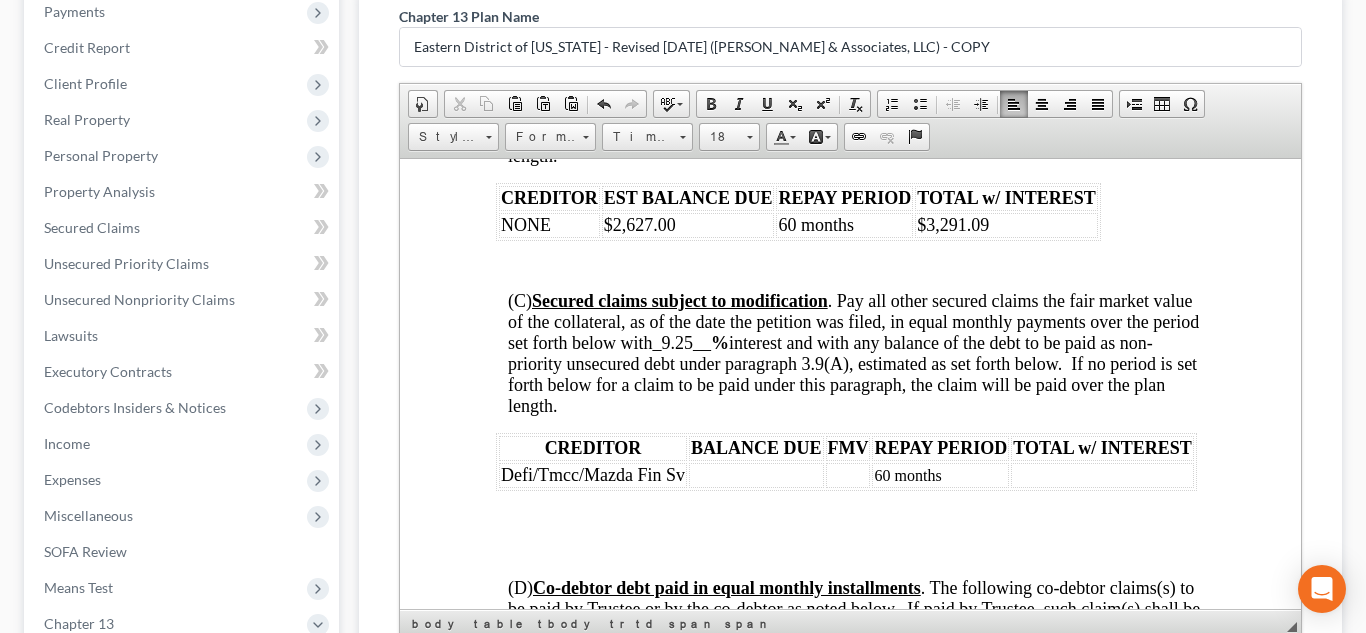 click on "$2,627.00" at bounding box center [687, 224] 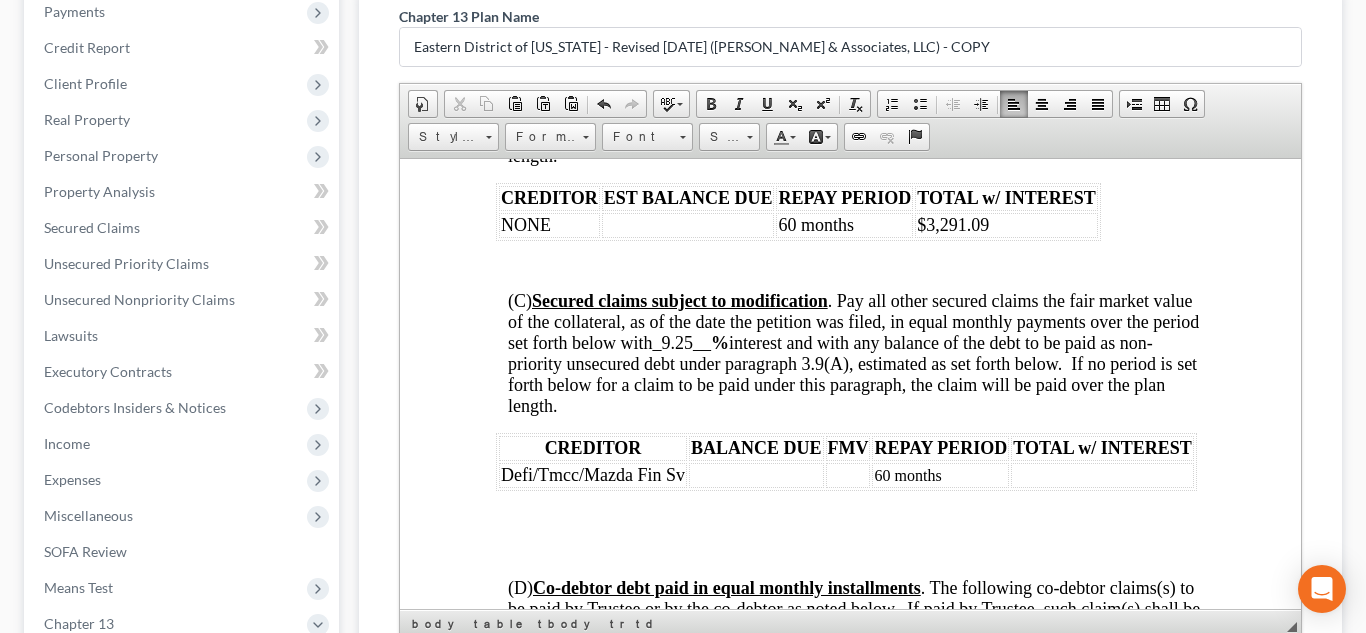 click at bounding box center [755, 474] 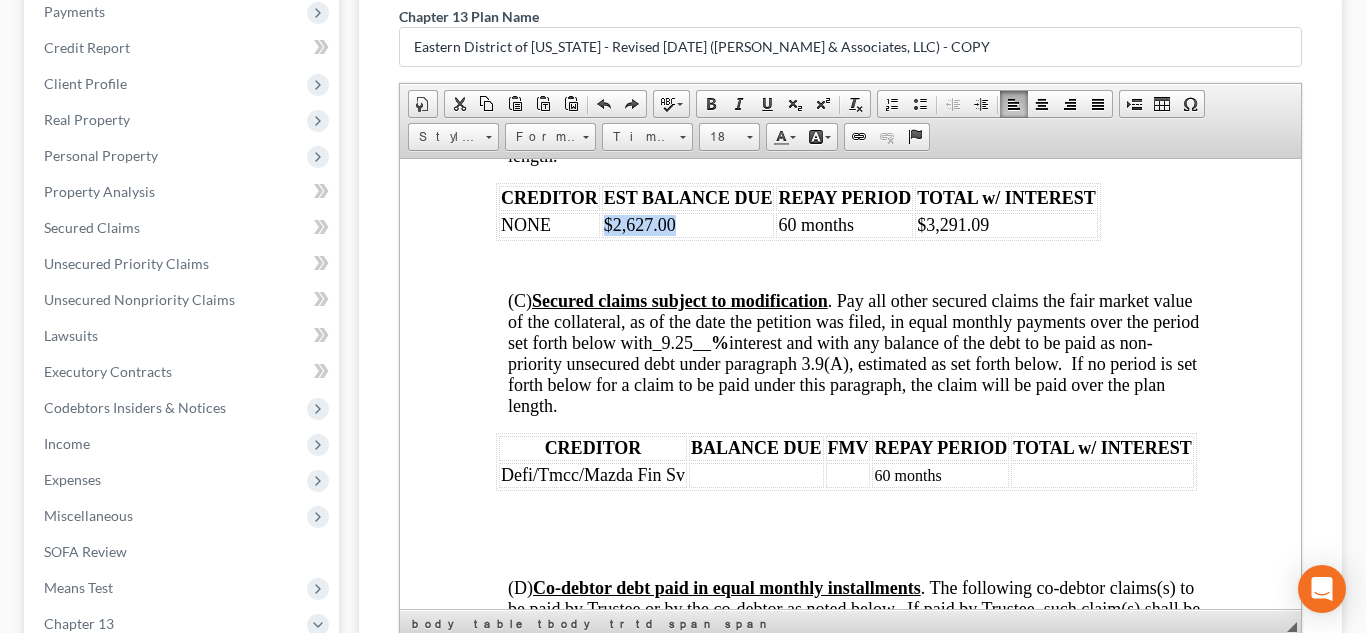 click on "$2,627.00" at bounding box center [639, 224] 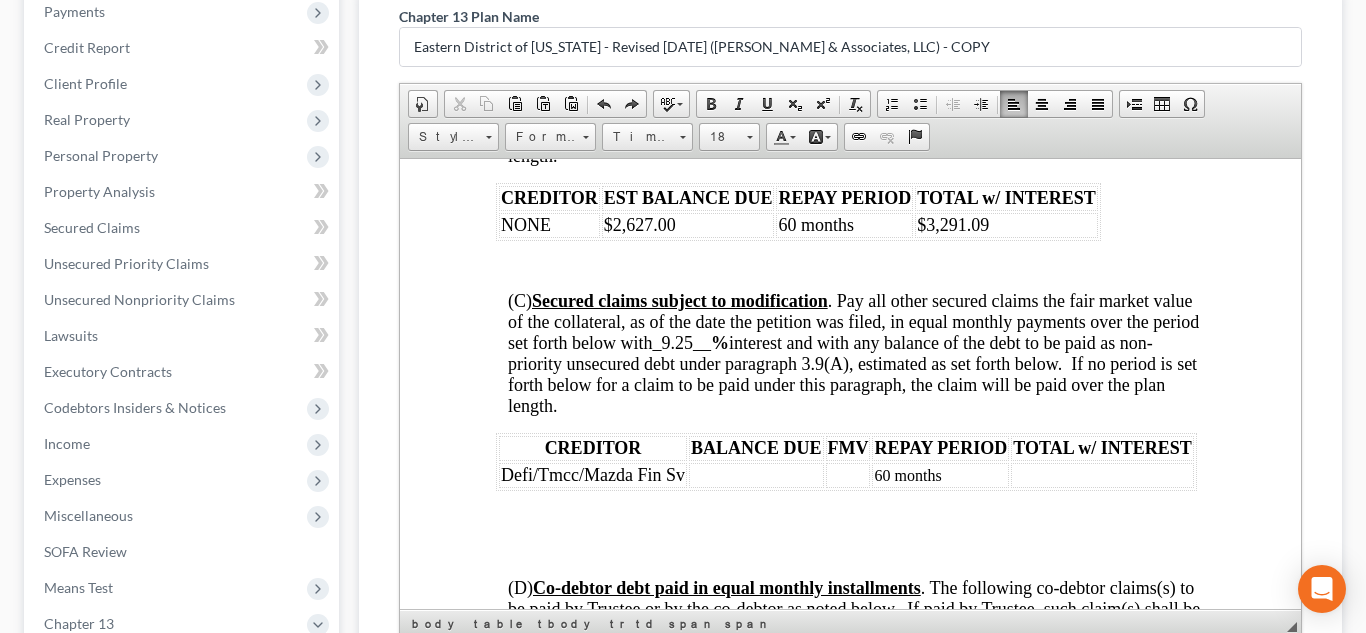 click on "$2,627.00" at bounding box center [687, 224] 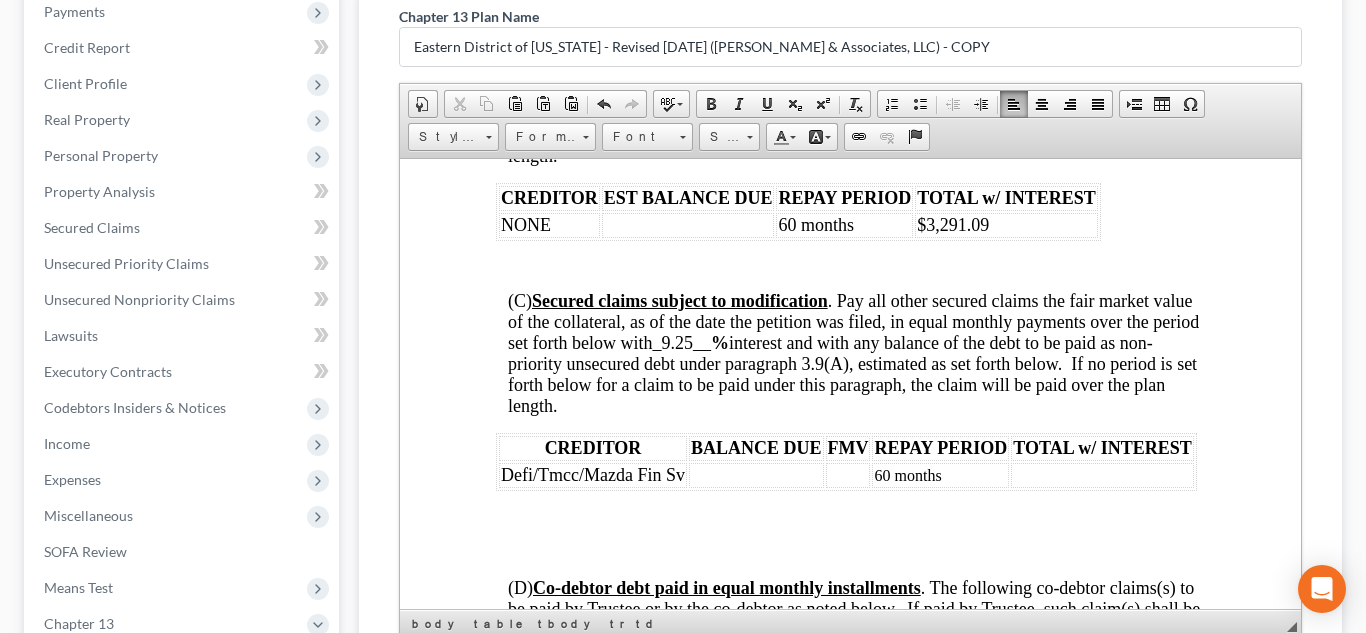 click at bounding box center [755, 474] 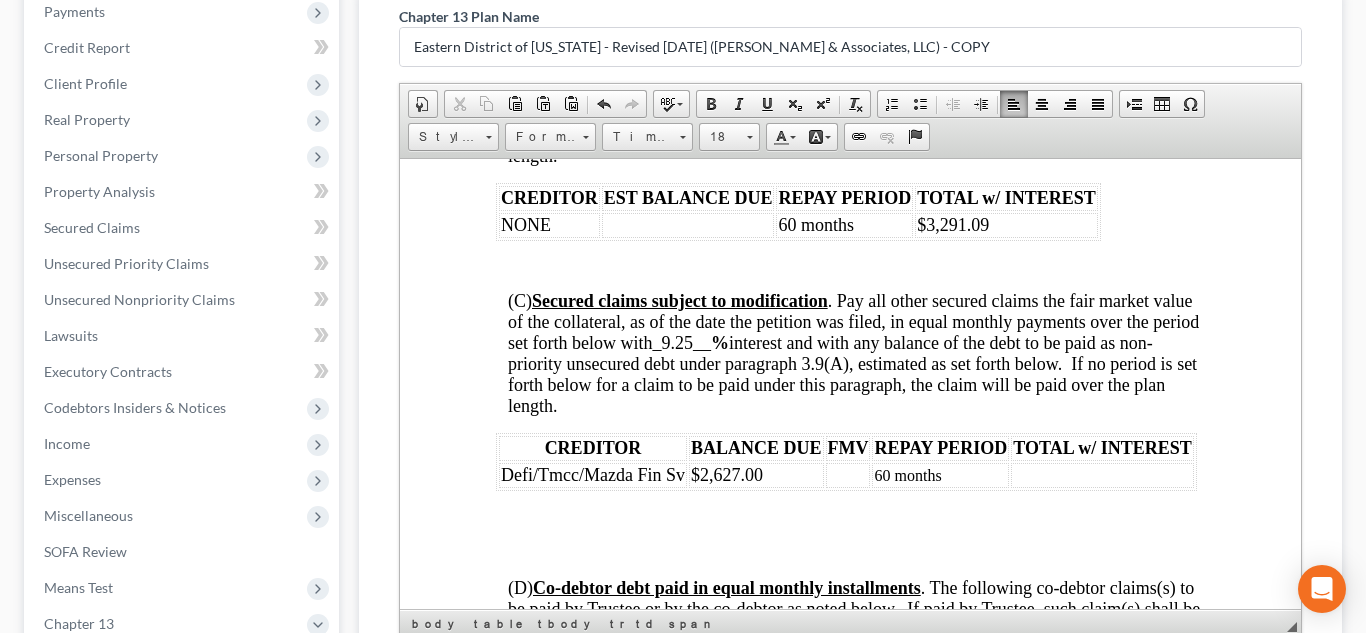 click at bounding box center (847, 474) 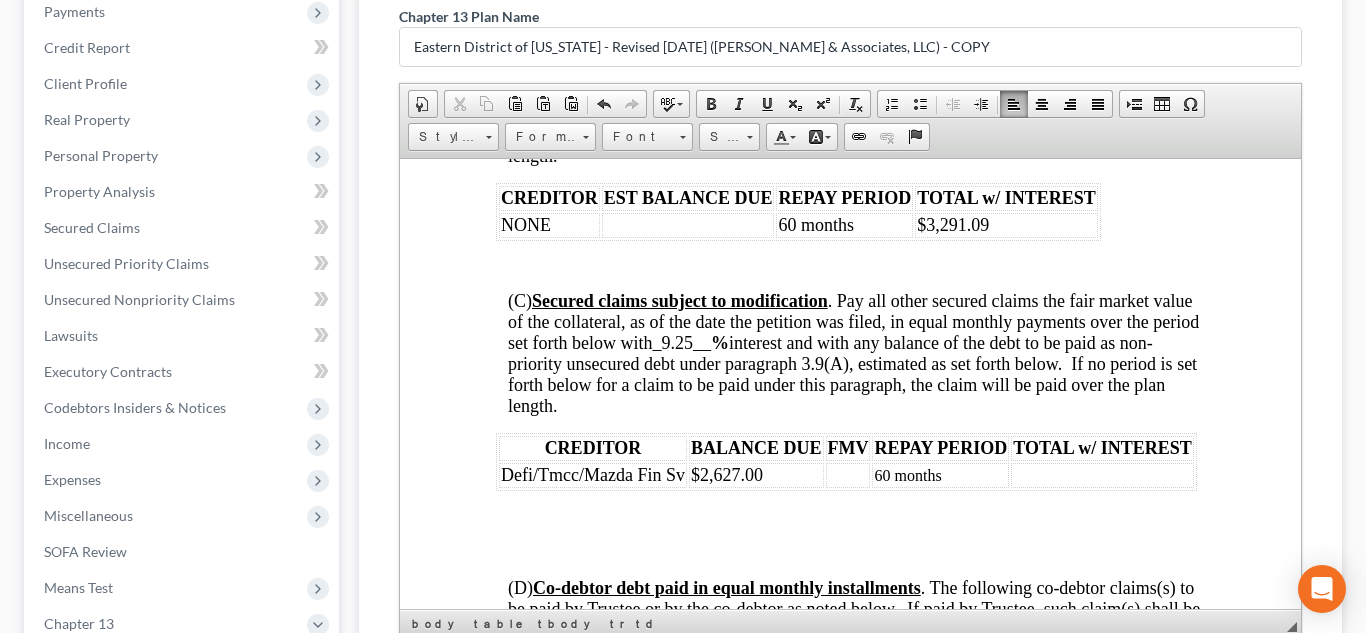 click at bounding box center [1101, 474] 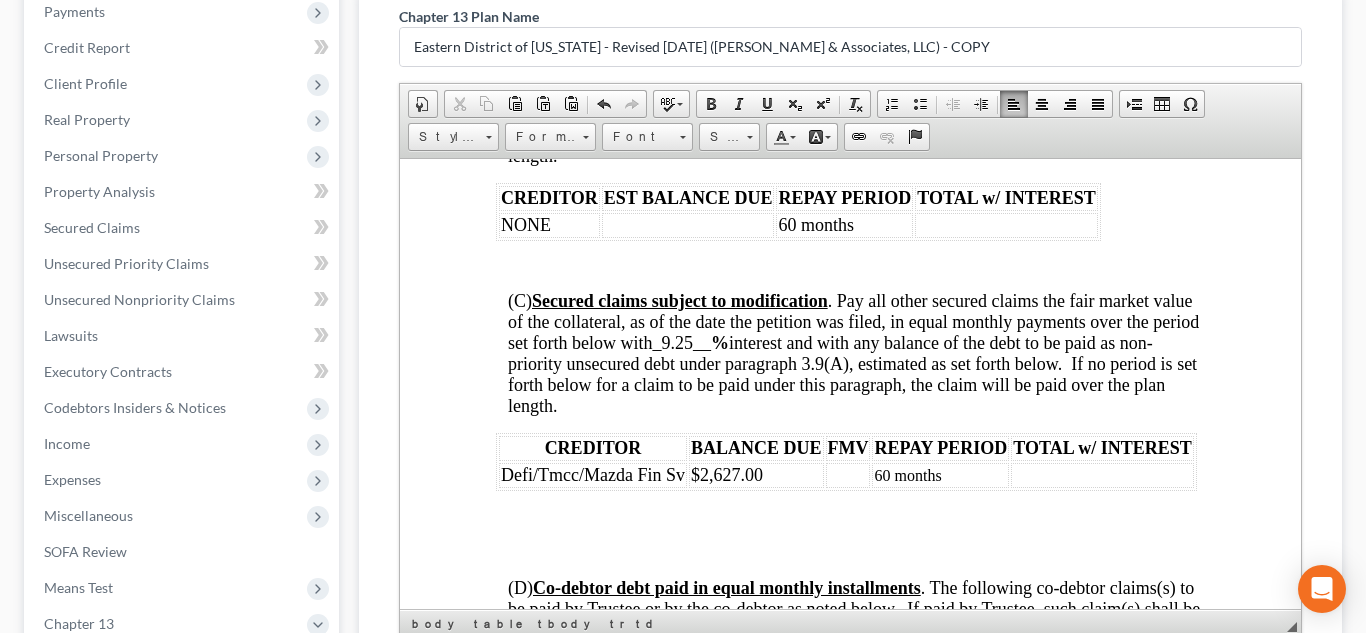 click at bounding box center [1101, 474] 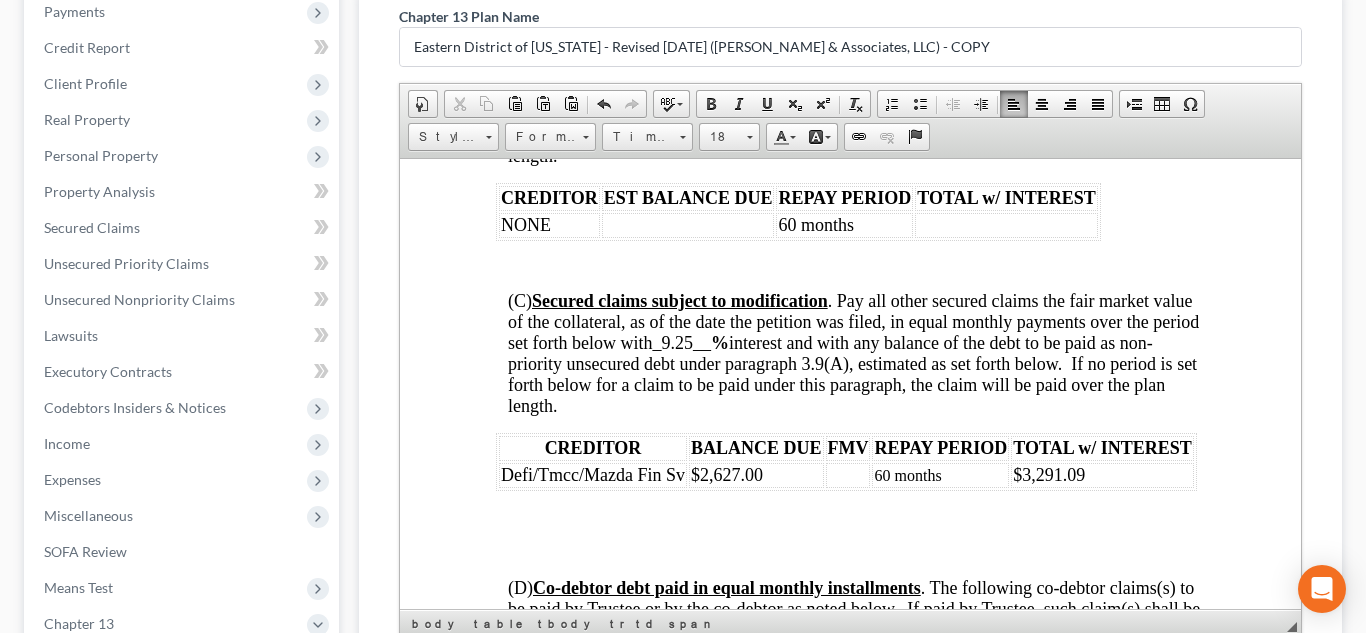 click at bounding box center [847, 474] 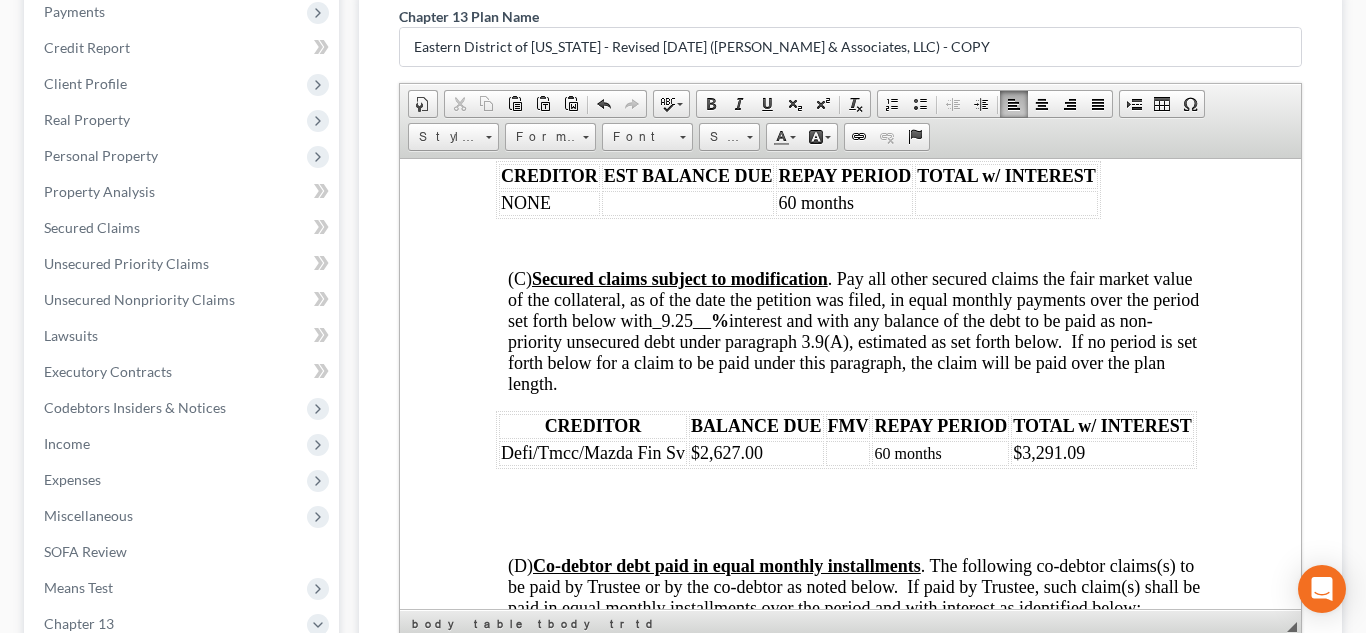 scroll, scrollTop: 3721, scrollLeft: 0, axis: vertical 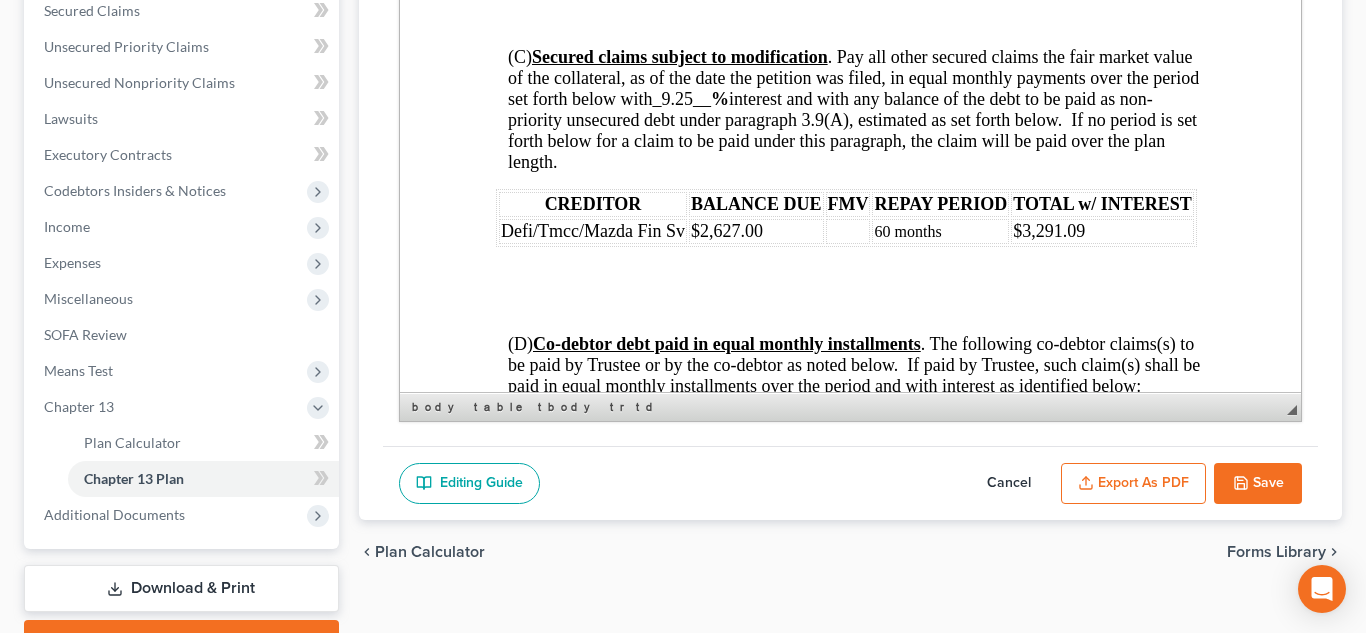 click on "Save" at bounding box center [1258, 484] 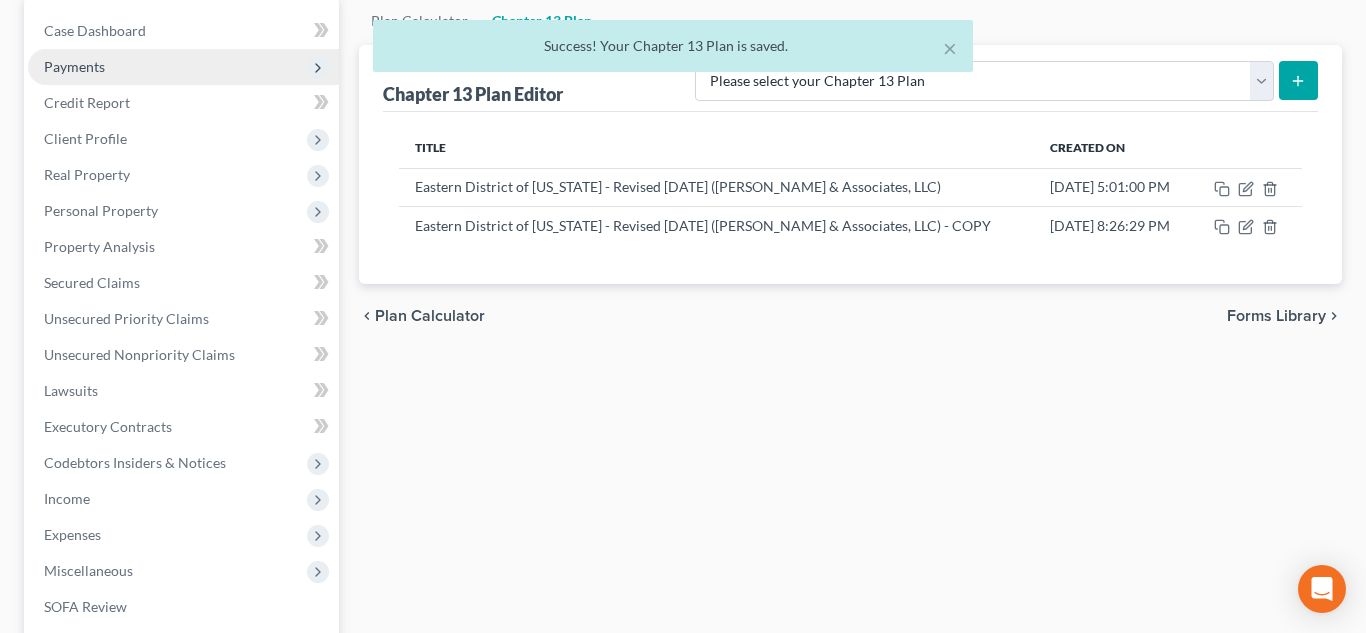 scroll, scrollTop: 224, scrollLeft: 0, axis: vertical 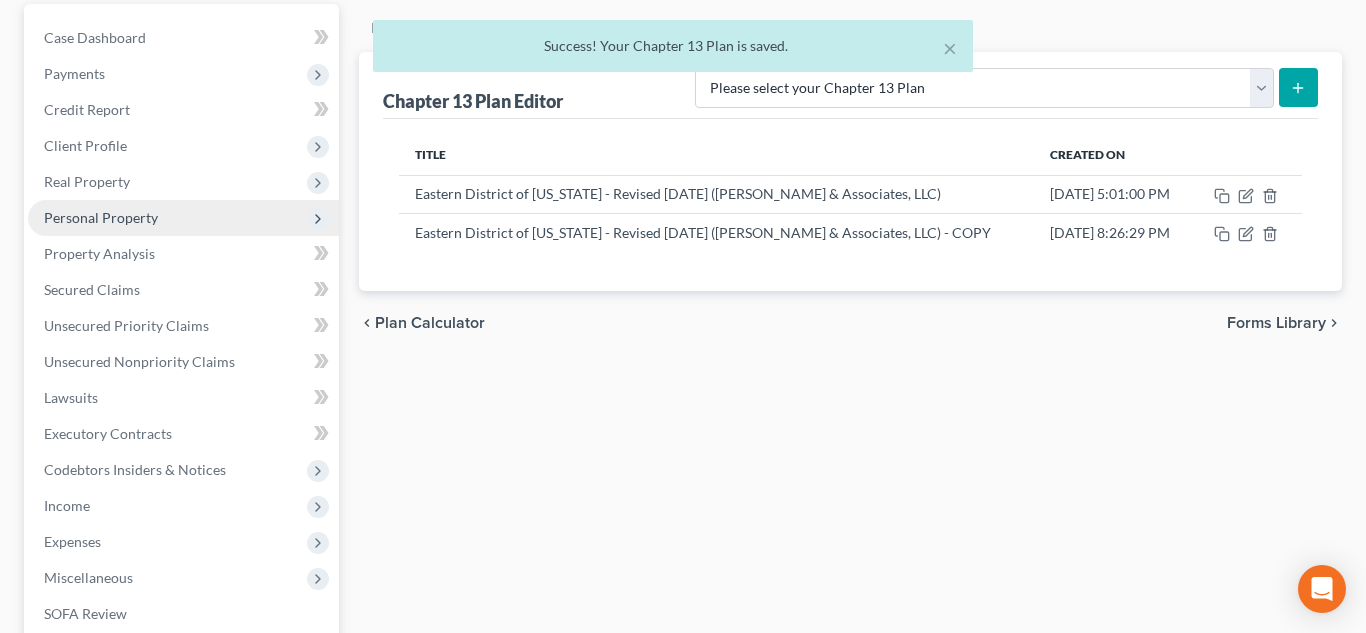 click on "Personal Property" at bounding box center [101, 217] 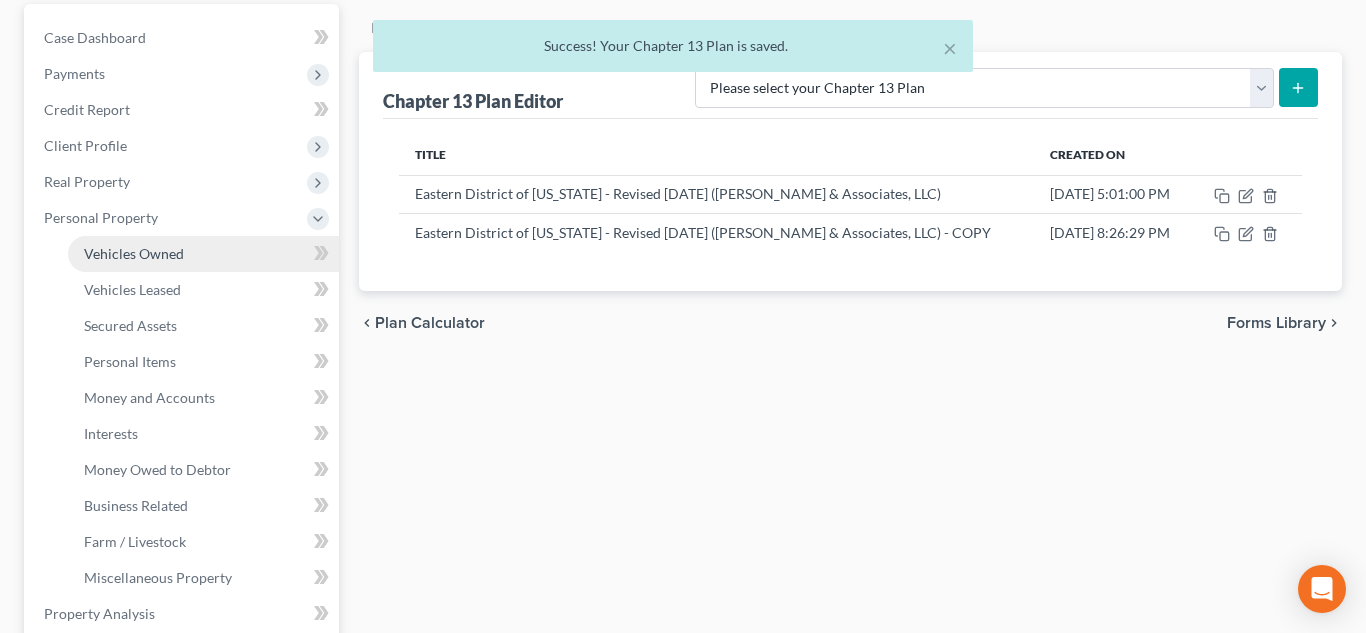 click on "Vehicles Owned" at bounding box center [134, 253] 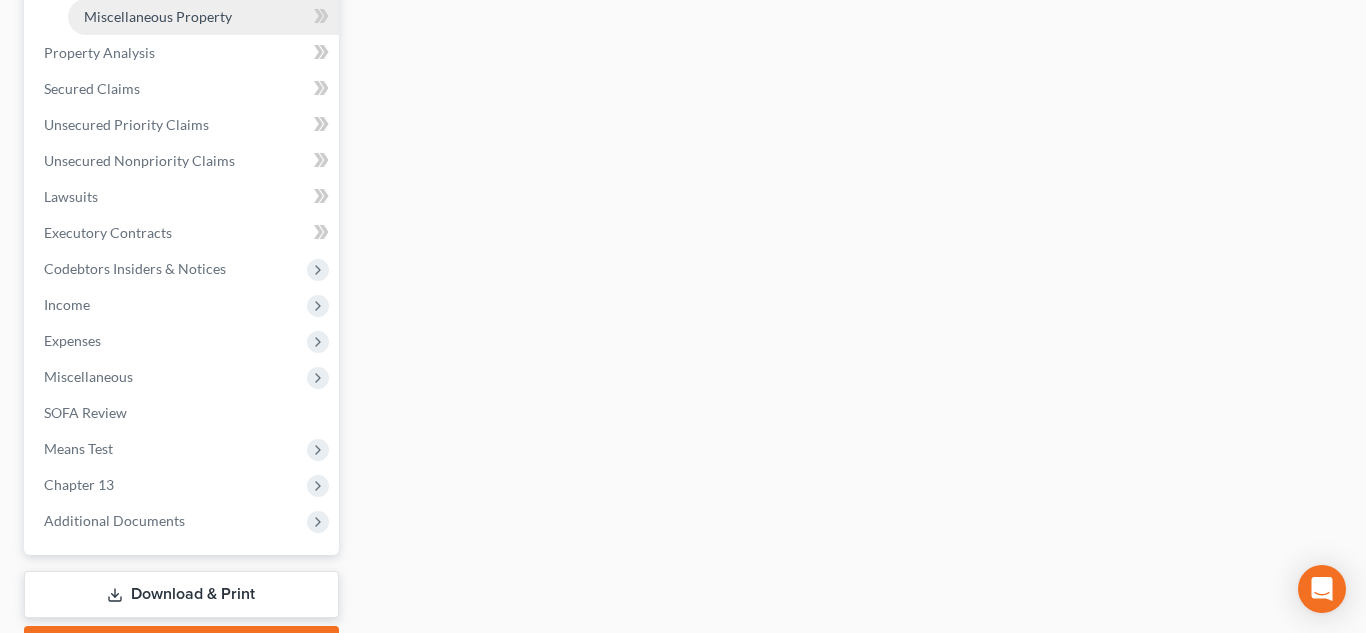 scroll, scrollTop: 813, scrollLeft: 0, axis: vertical 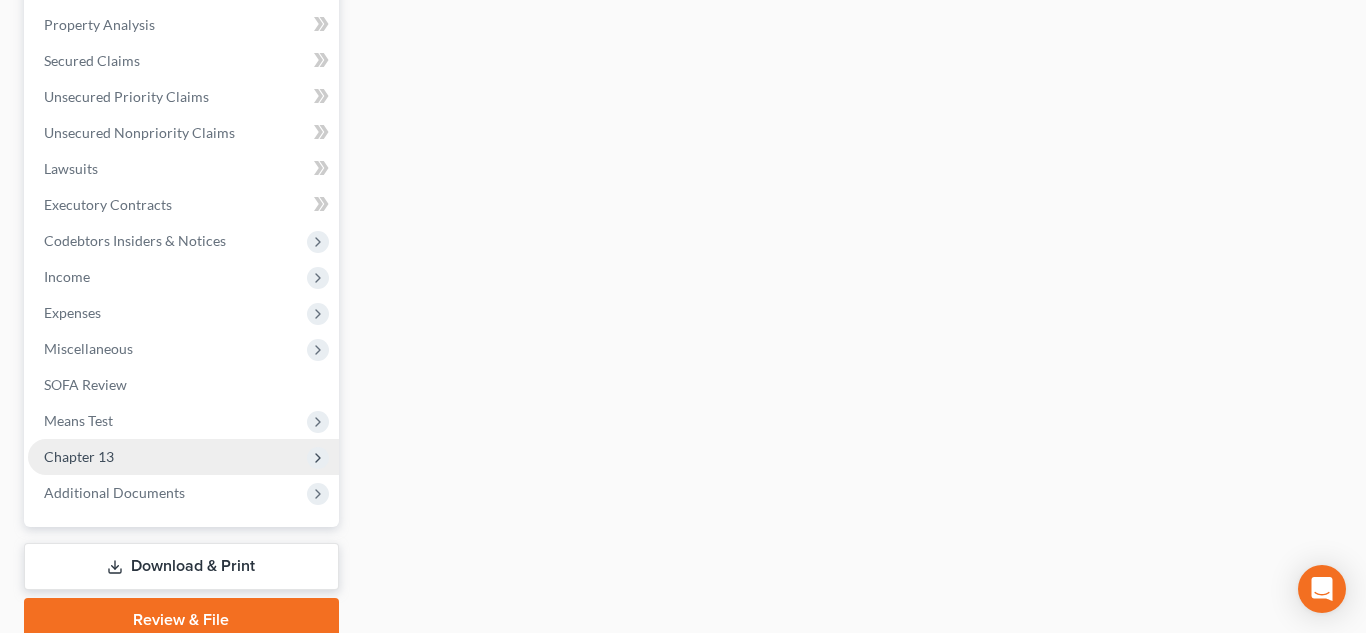 click on "Chapter 13" at bounding box center (79, 456) 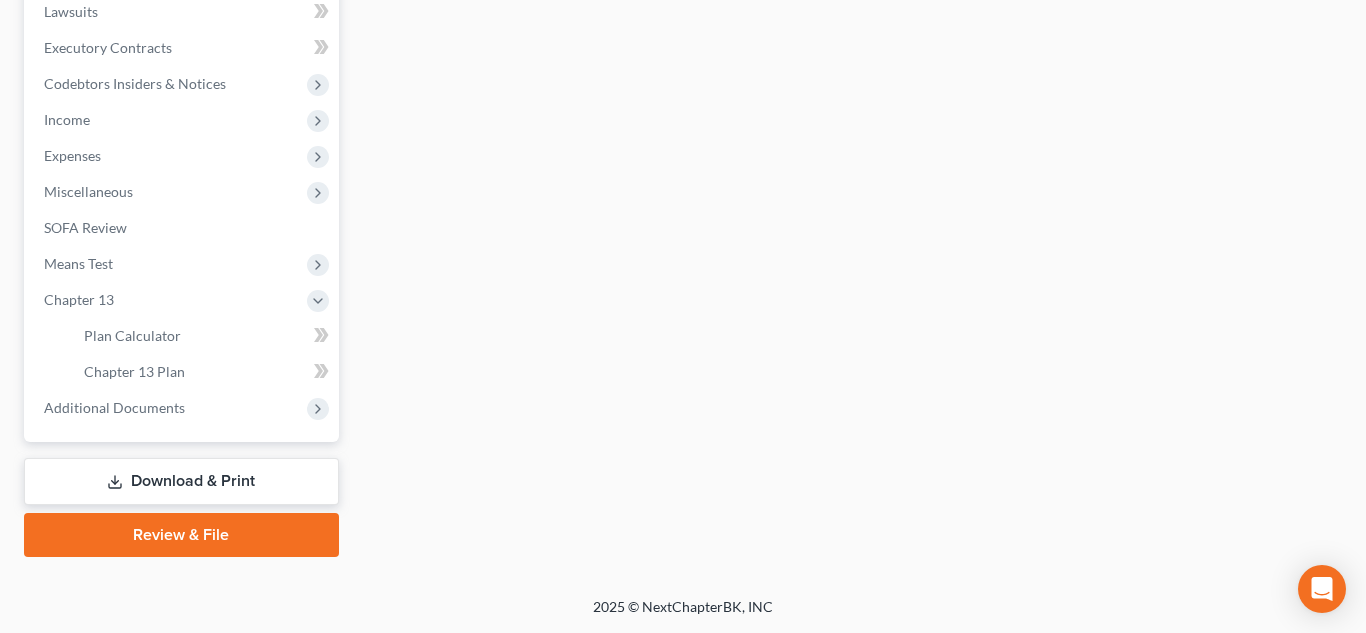 scroll, scrollTop: 610, scrollLeft: 0, axis: vertical 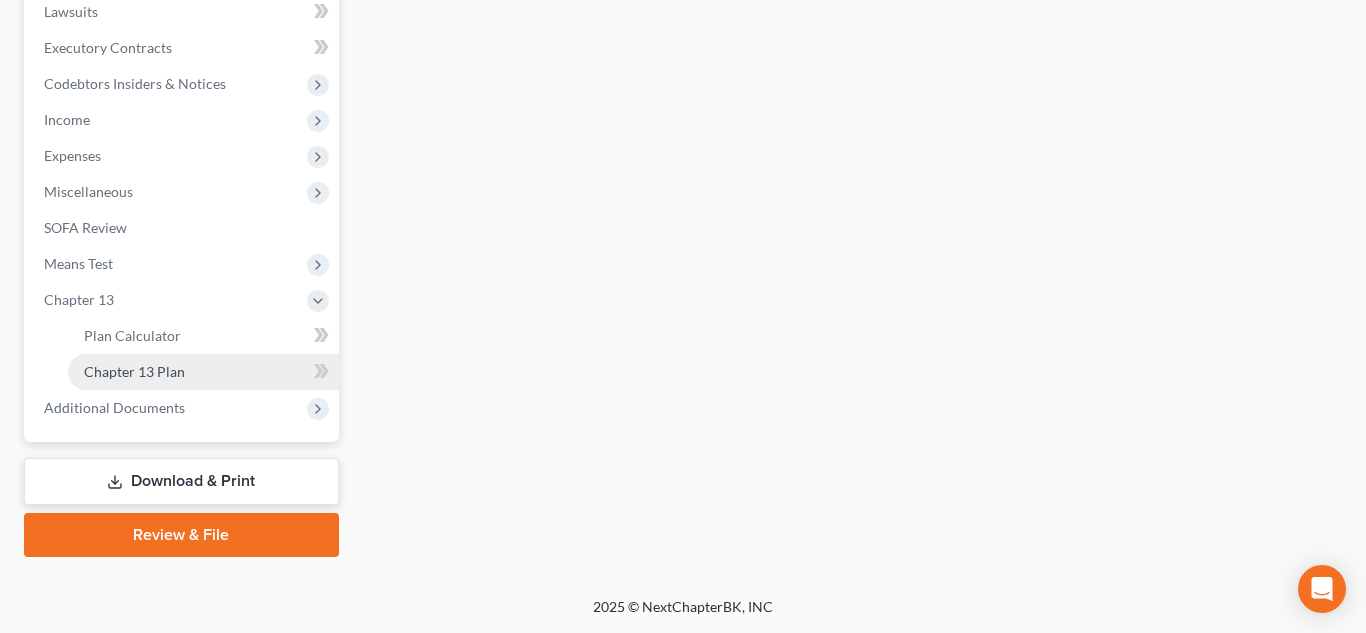 click on "Chapter 13 Plan" at bounding box center [134, 371] 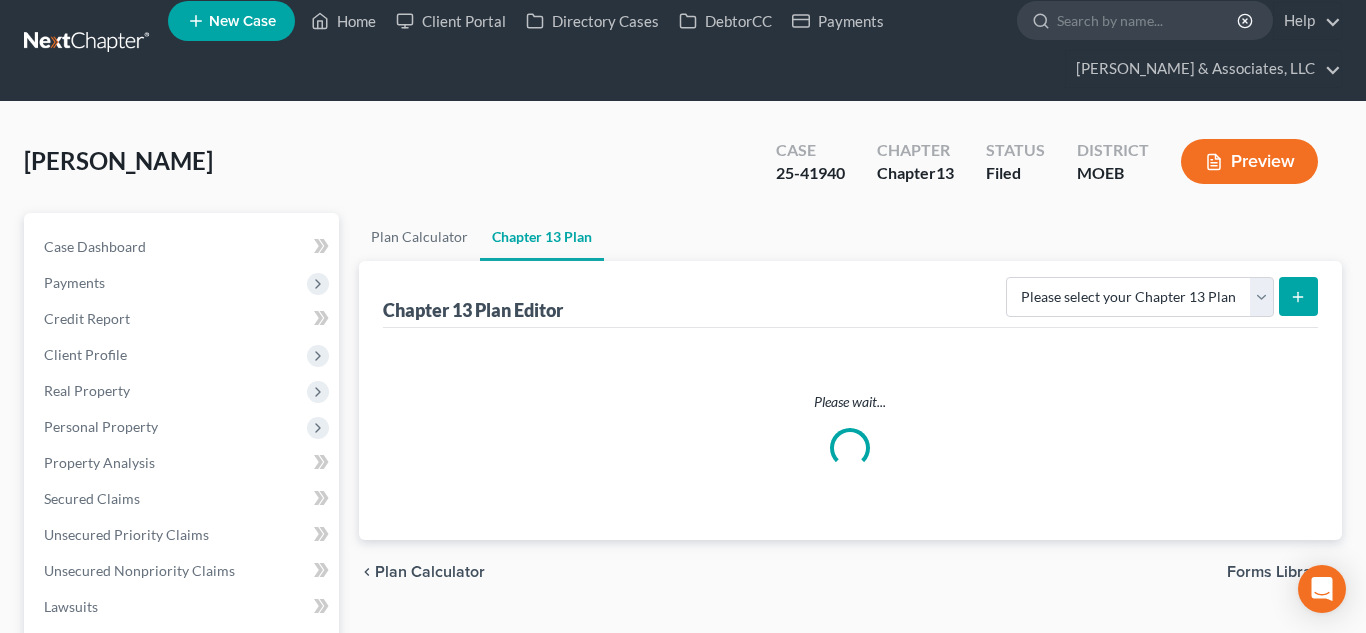 scroll, scrollTop: 0, scrollLeft: 0, axis: both 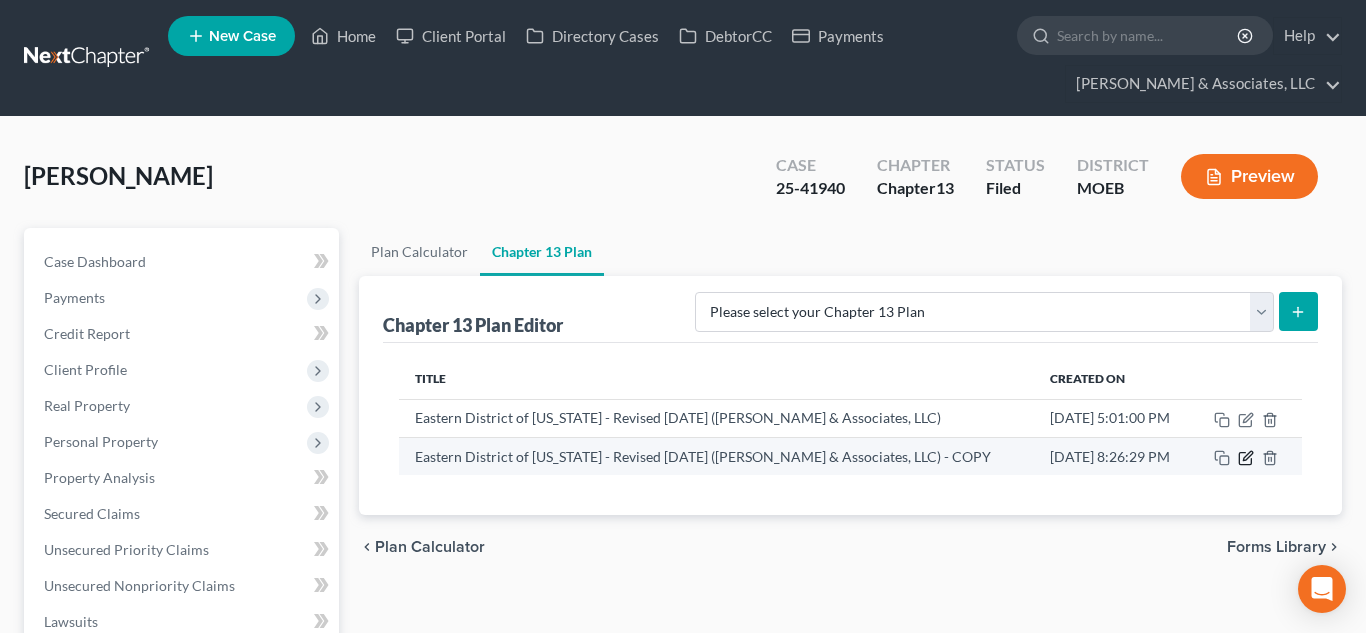 click 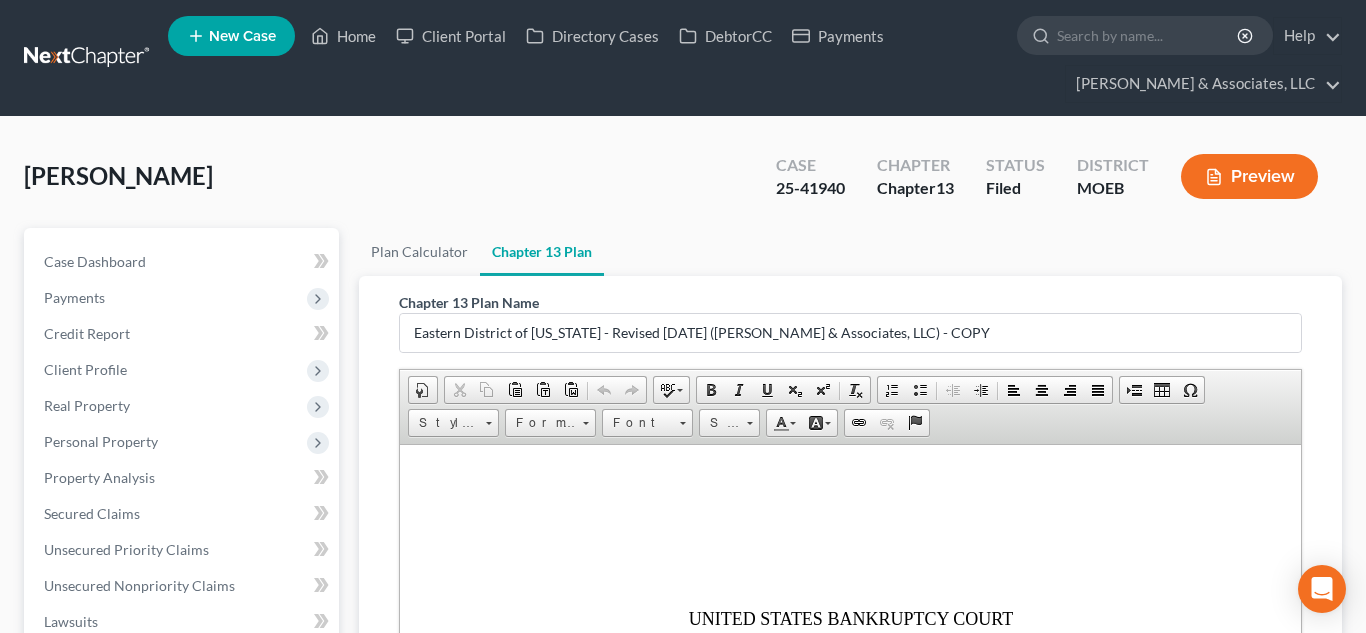 scroll, scrollTop: 0, scrollLeft: 0, axis: both 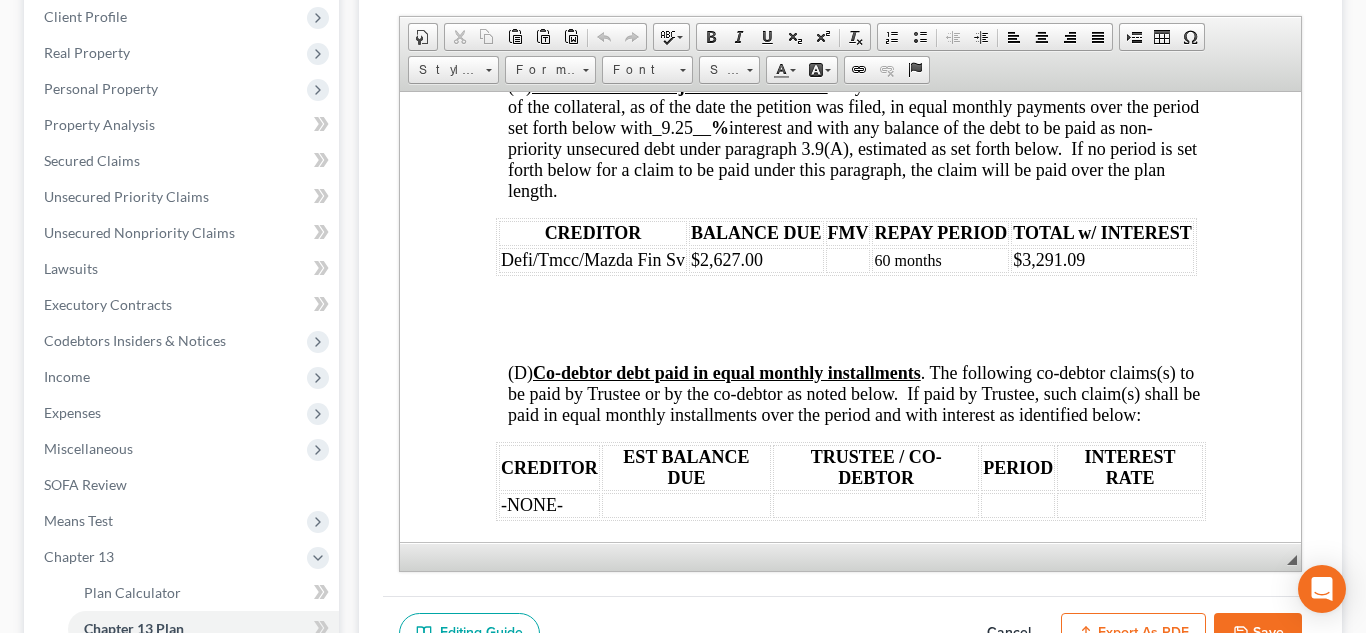 click at bounding box center (847, 259) 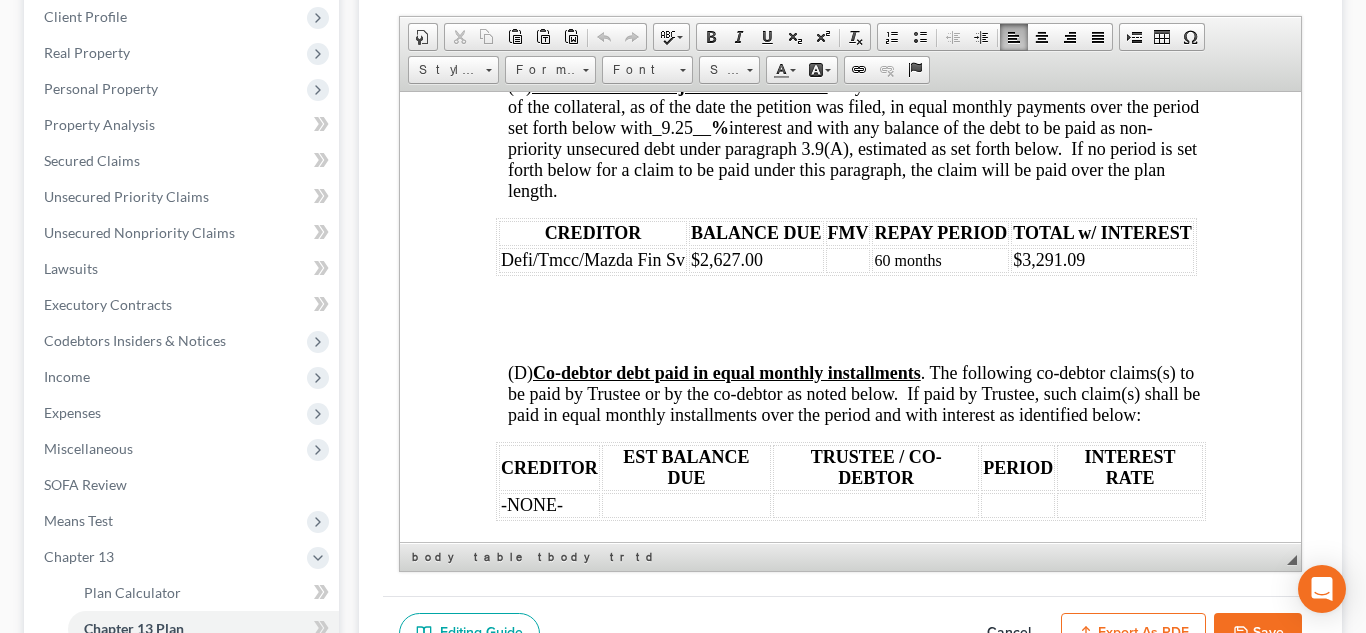 type 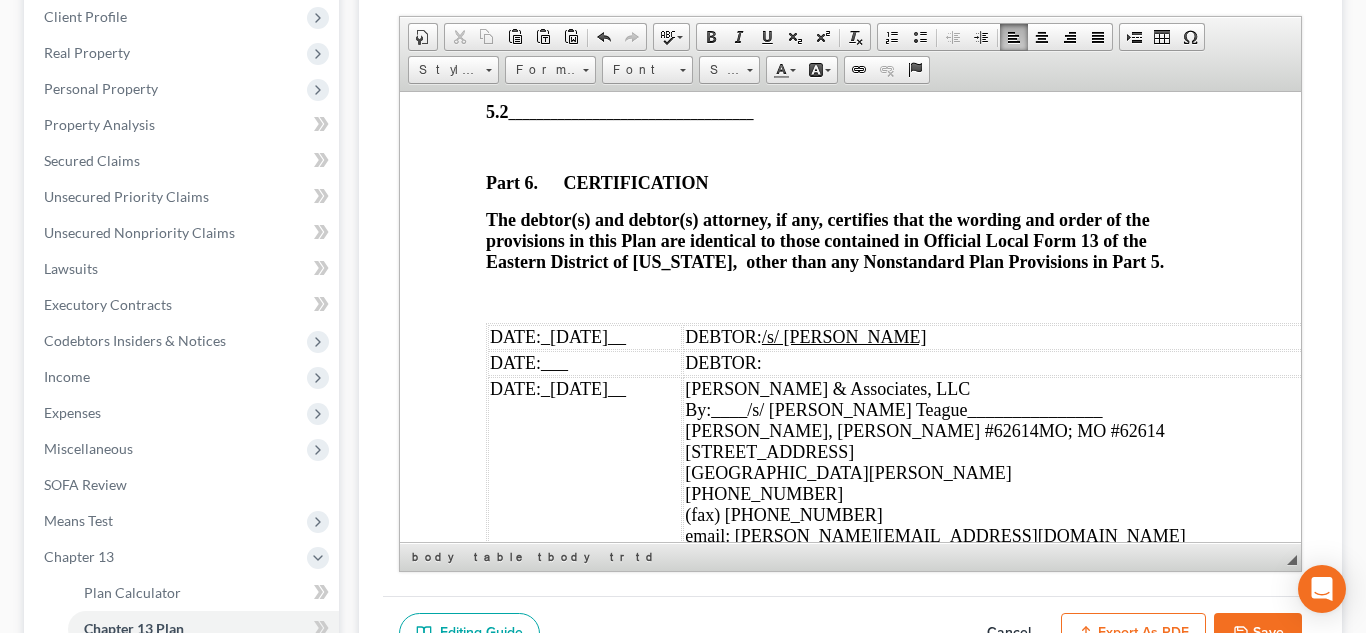 scroll, scrollTop: 7098, scrollLeft: 10, axis: both 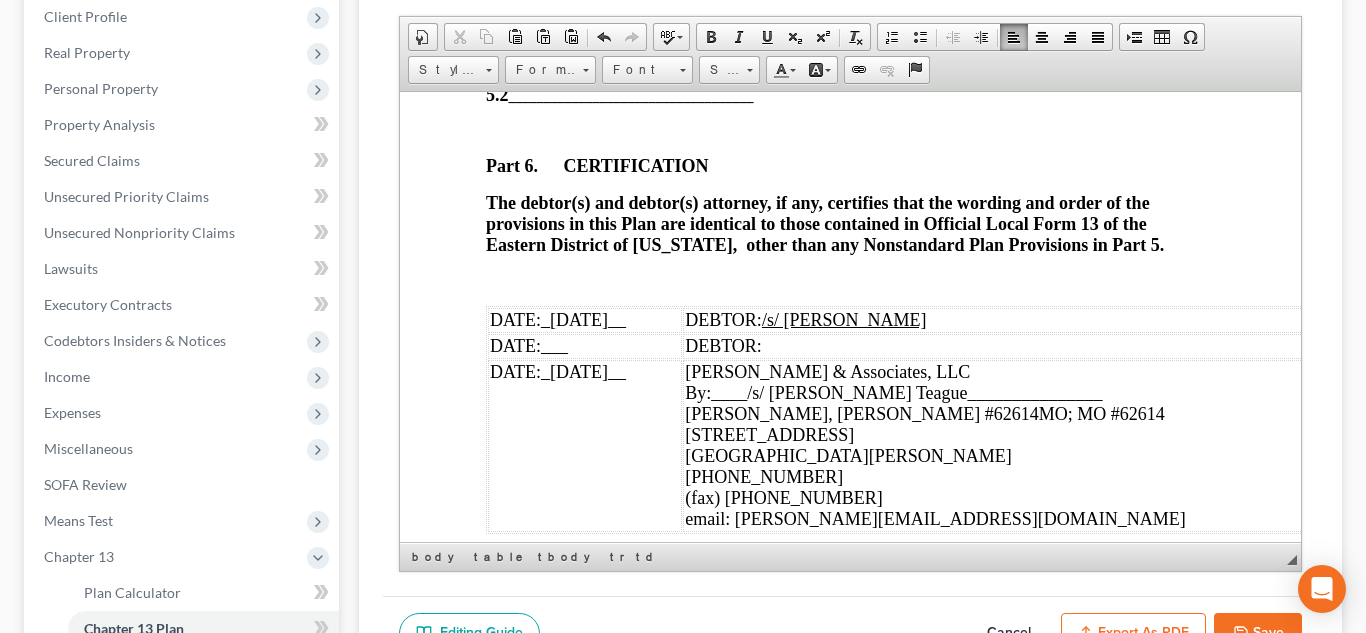 click on "_[DATE]__" at bounding box center (582, 319) 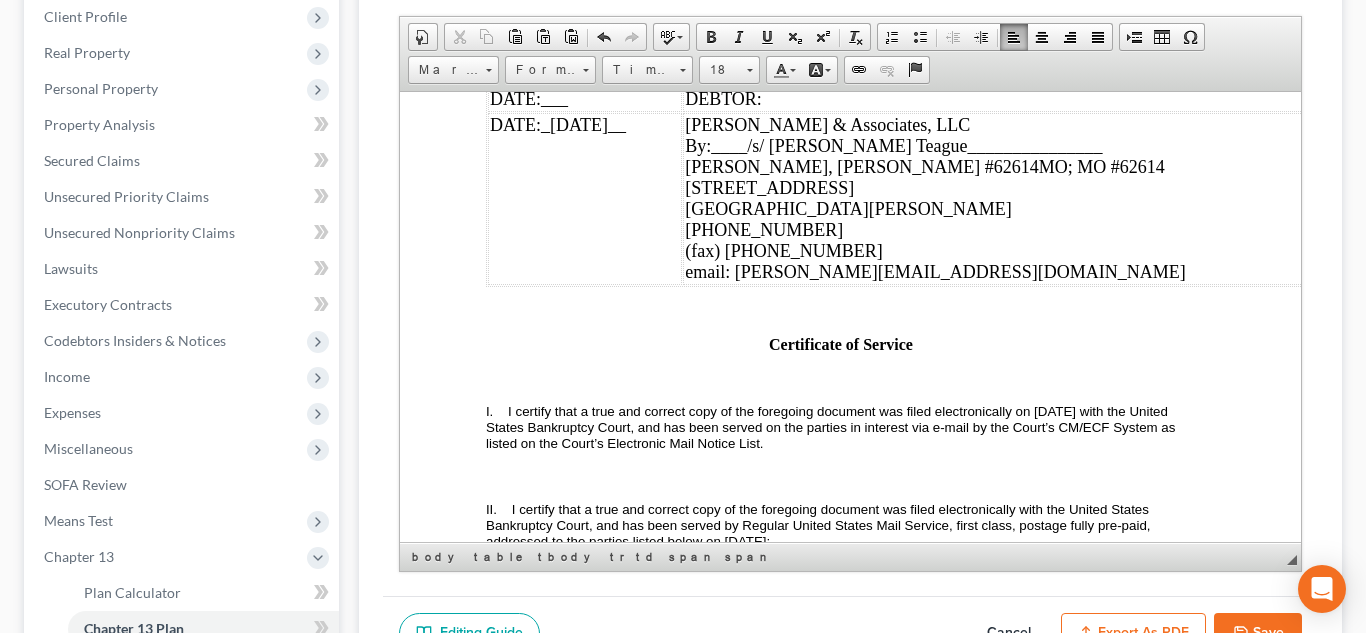 scroll, scrollTop: 7362, scrollLeft: 10, axis: both 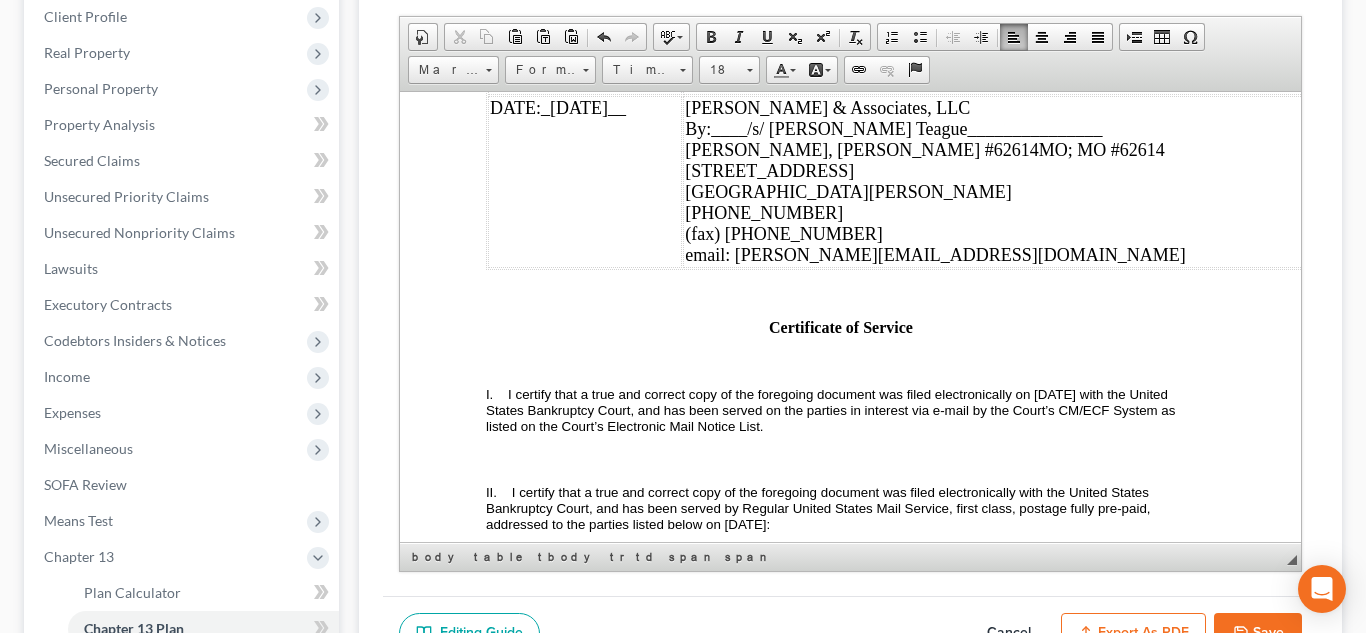 click on "I certify that a true and correct copy of the foregoing document was filed electronically on [DATE] with the United States Bankruptcy Court, and has been served on the parties in interest via e-mail by the Court’s CM/ECF System as listed on the Court’s Electronic Mail Notice List." at bounding box center [831, 409] 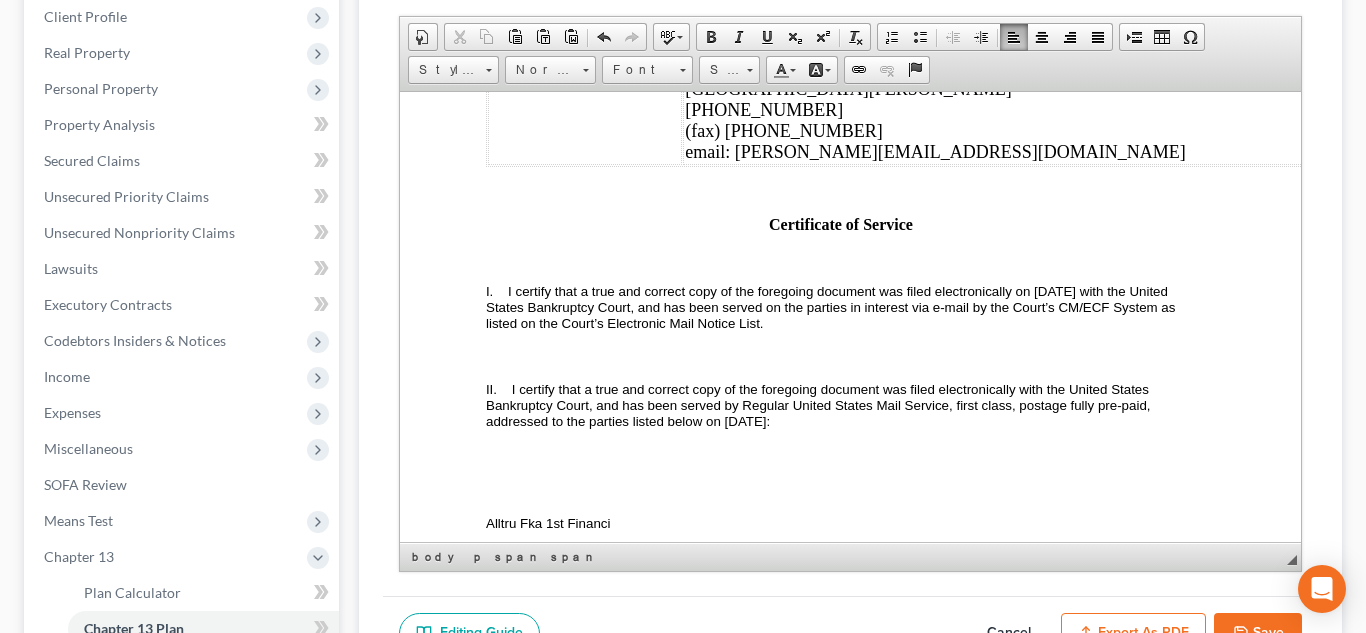 scroll, scrollTop: 7486, scrollLeft: 10, axis: both 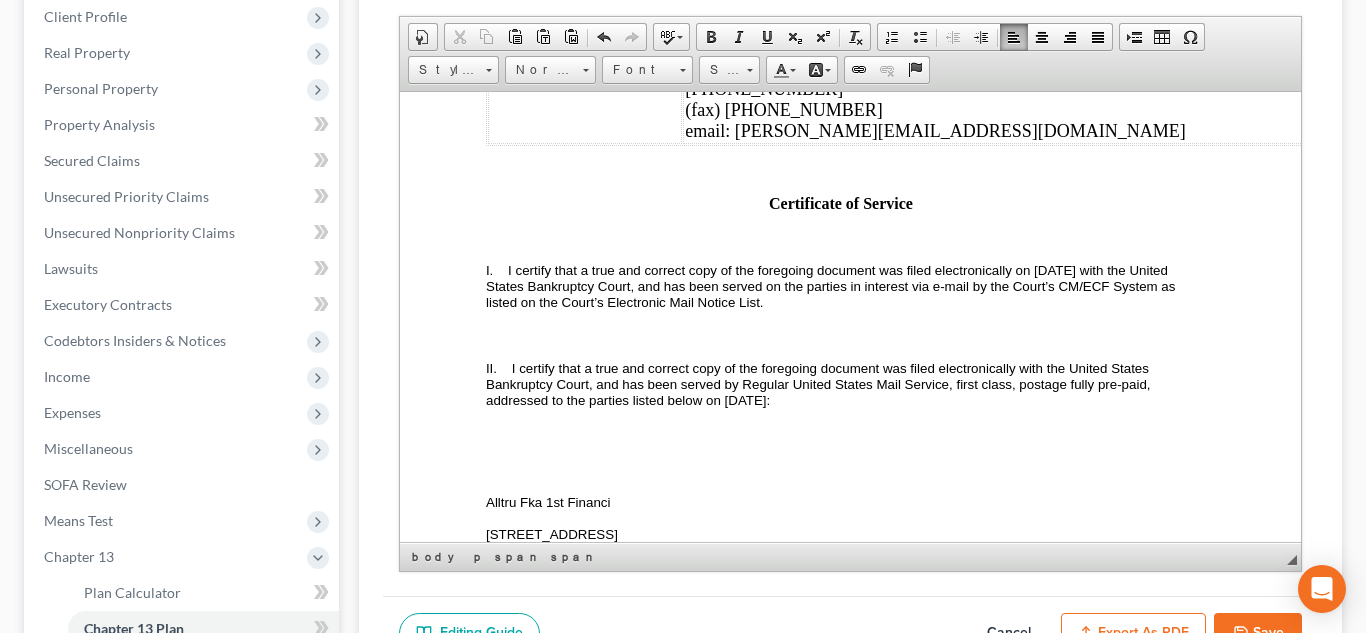 click on "I certify that a true and correct copy of the foregoing document was filed electronically with the United States Bankruptcy Court, and has been served by Regular United States Mail Service, first class, postage fully pre-paid, addressed to the parties listed below on [DATE]:" at bounding box center (831, 285) 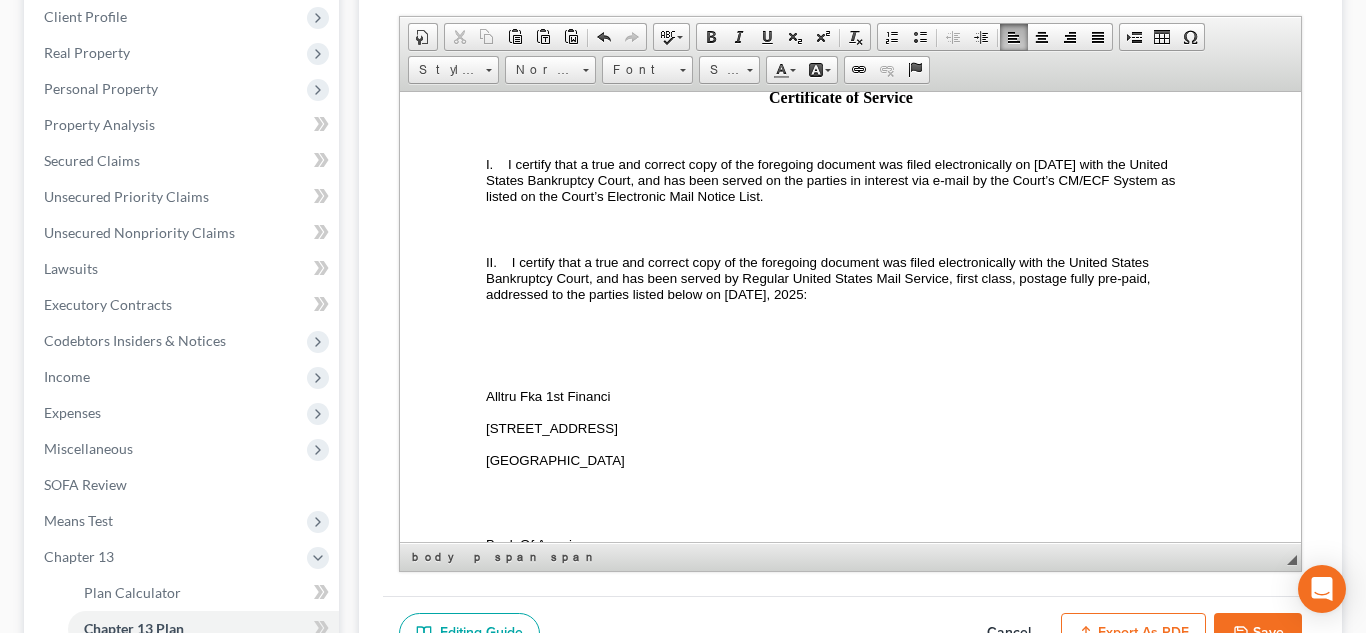 scroll, scrollTop: 7615, scrollLeft: 10, axis: both 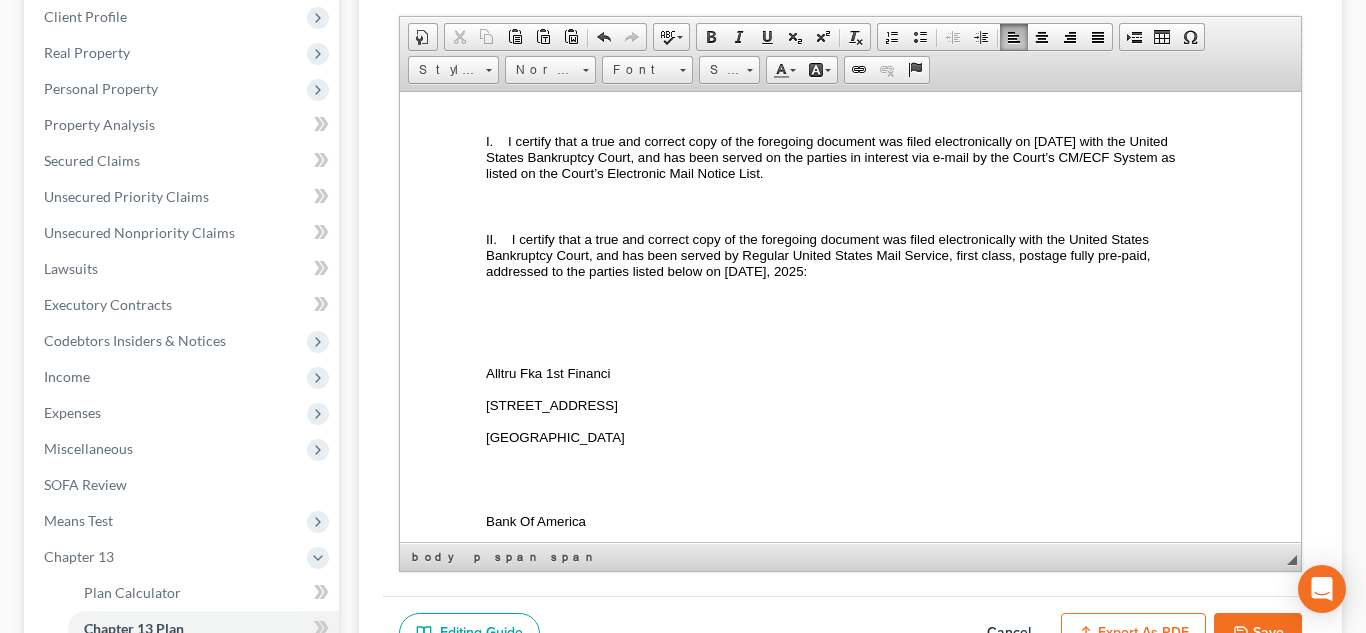 click on "Export as PDF" at bounding box center (1133, 634) 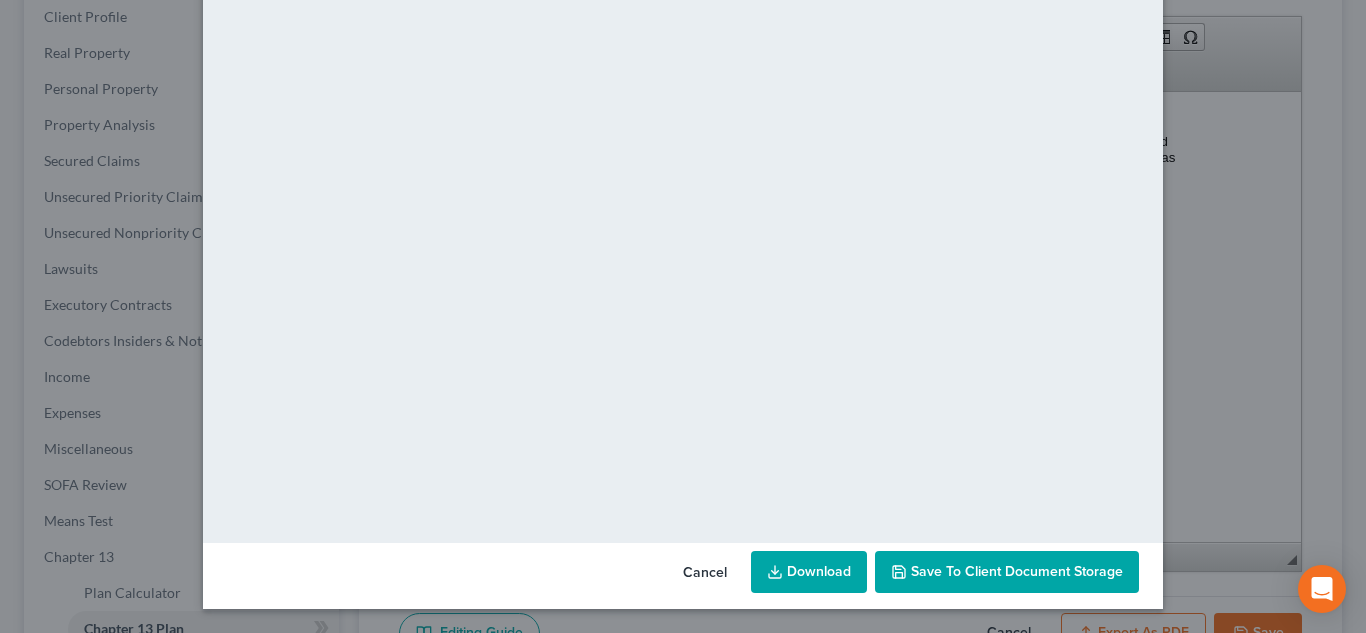 scroll, scrollTop: 0, scrollLeft: 0, axis: both 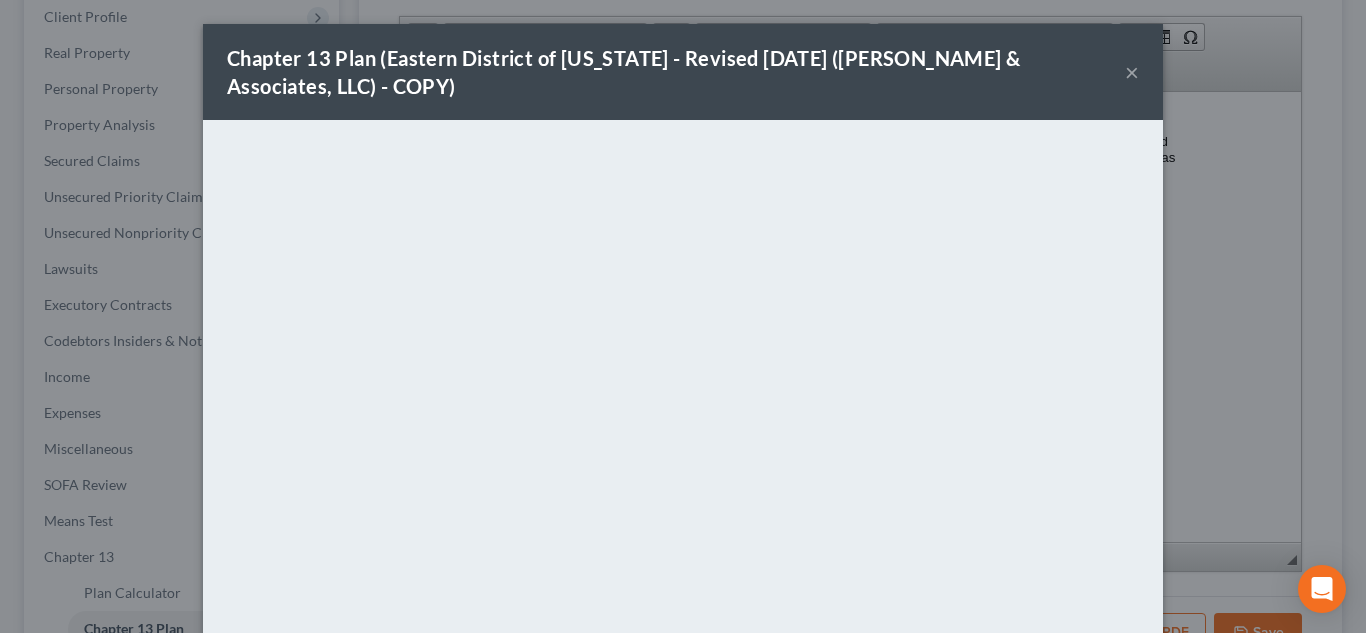click on "×" at bounding box center (1132, 72) 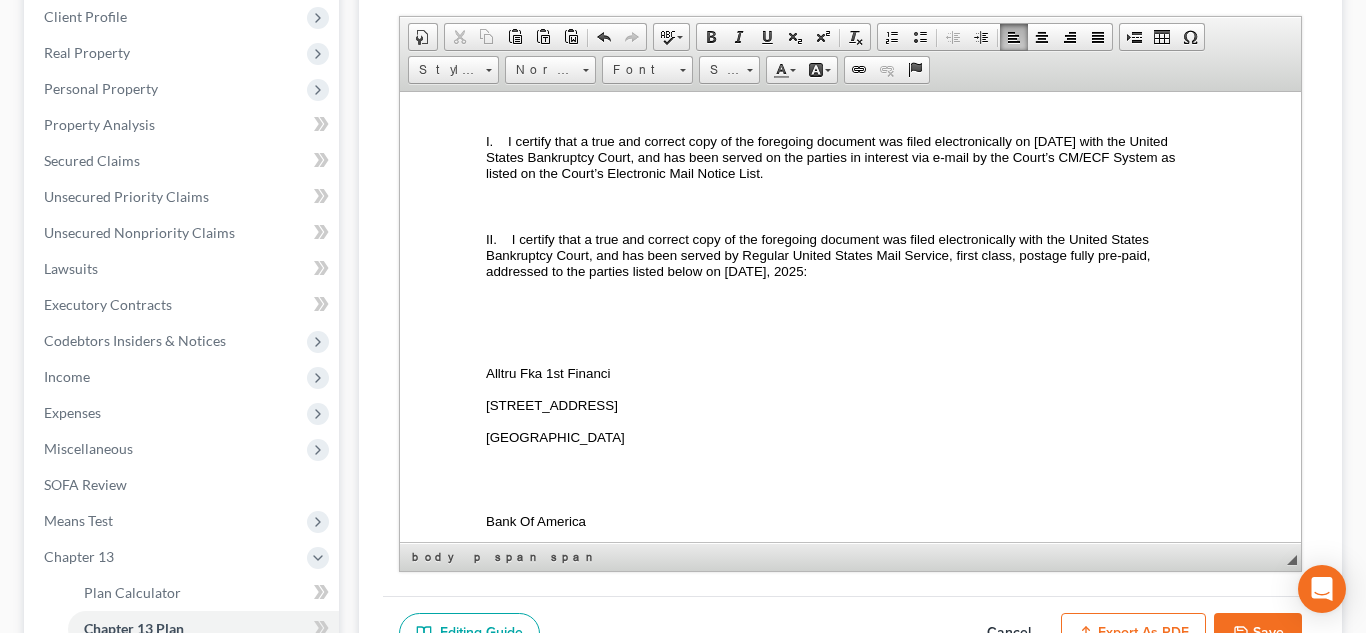 click on "Save" at bounding box center [1258, 634] 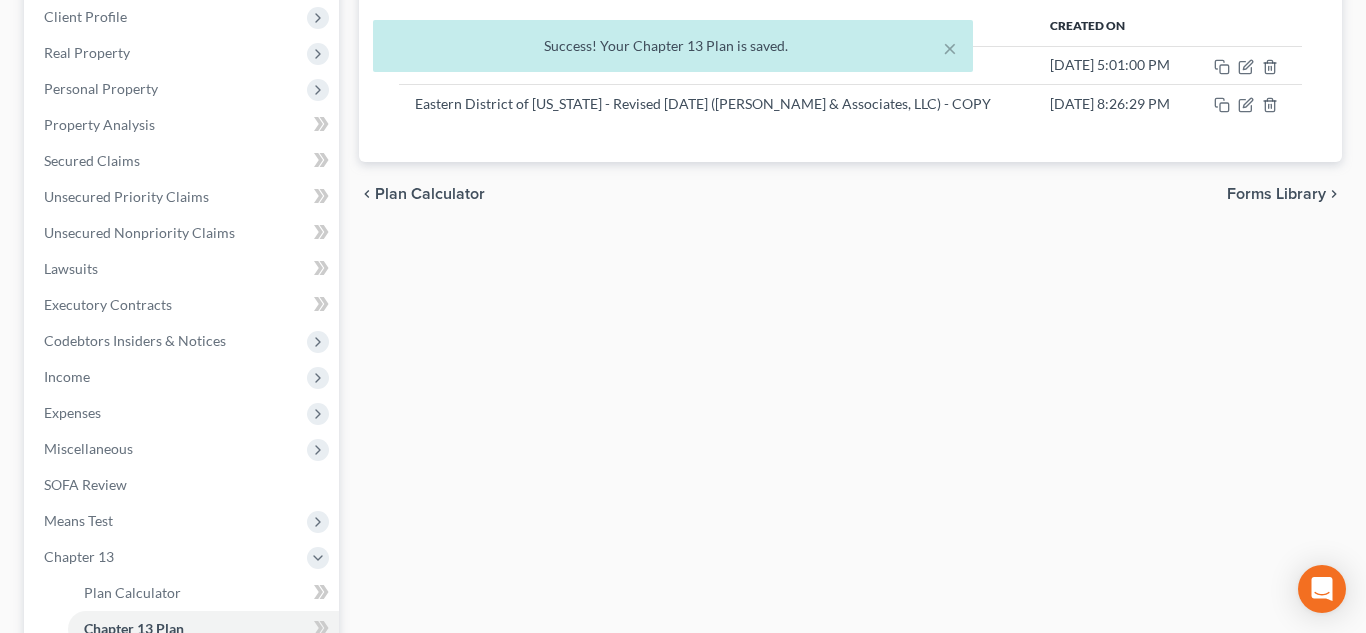 scroll, scrollTop: 0, scrollLeft: 0, axis: both 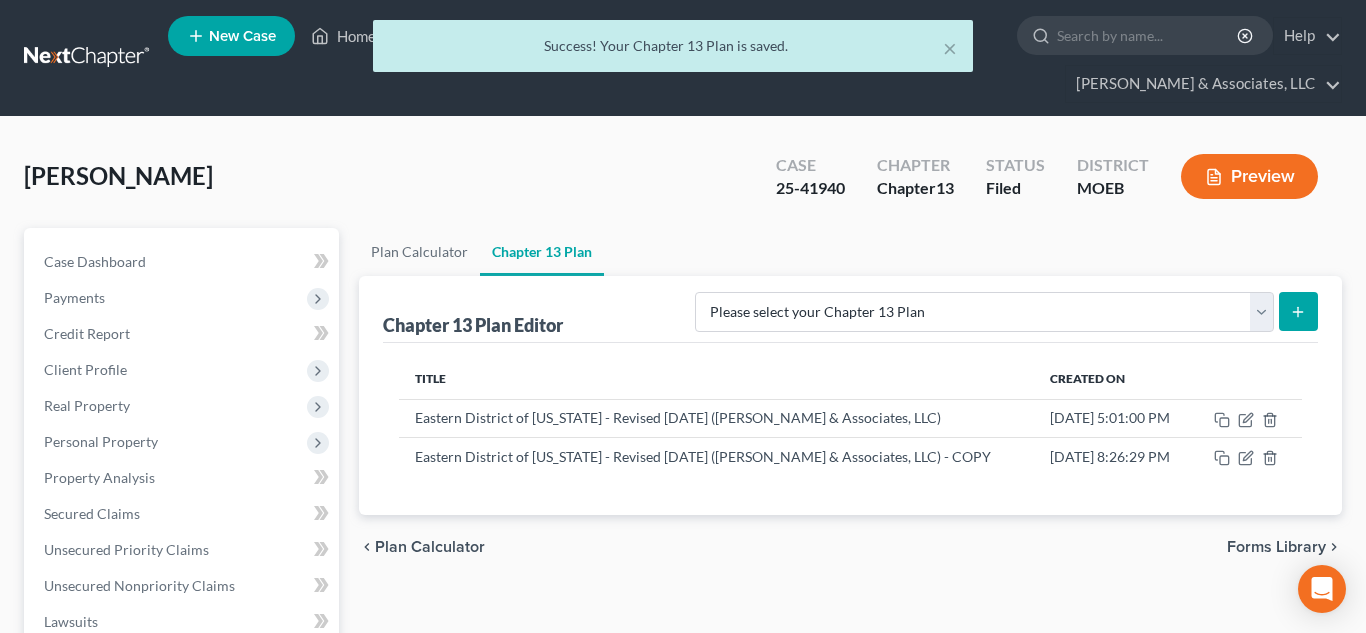 click on "×                     Success! Your Chapter 13 Plan is saved." at bounding box center (673, 51) 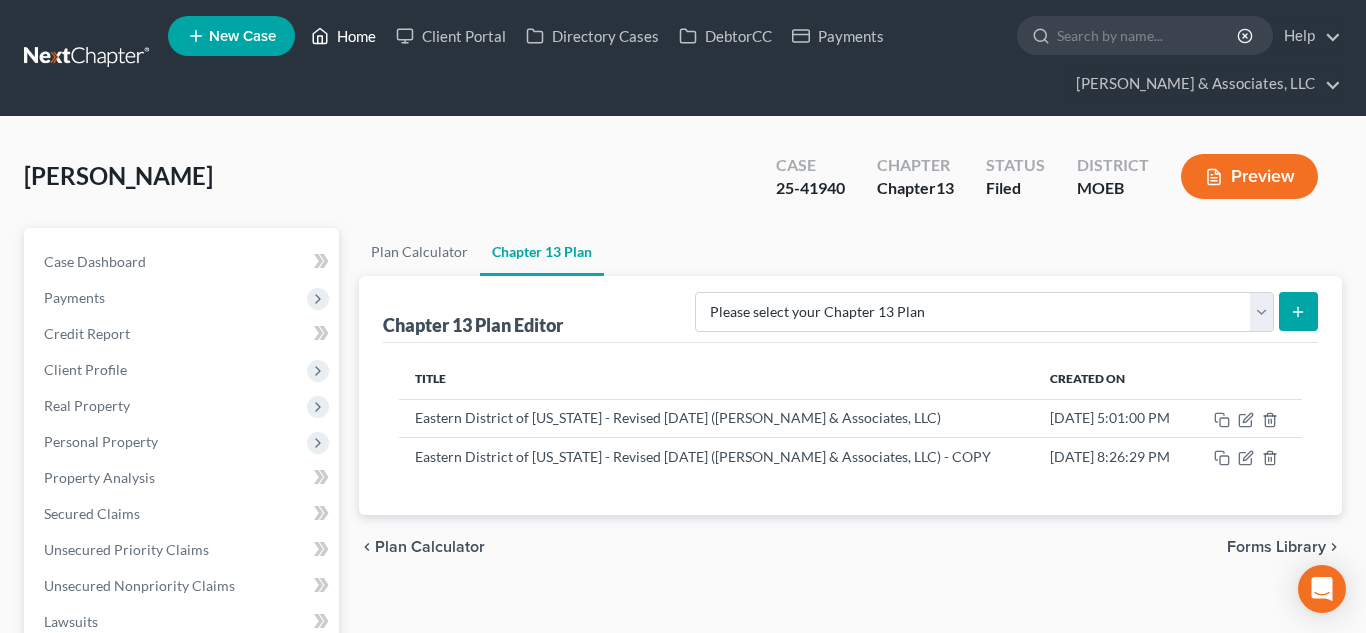 click on "Home" at bounding box center (343, 36) 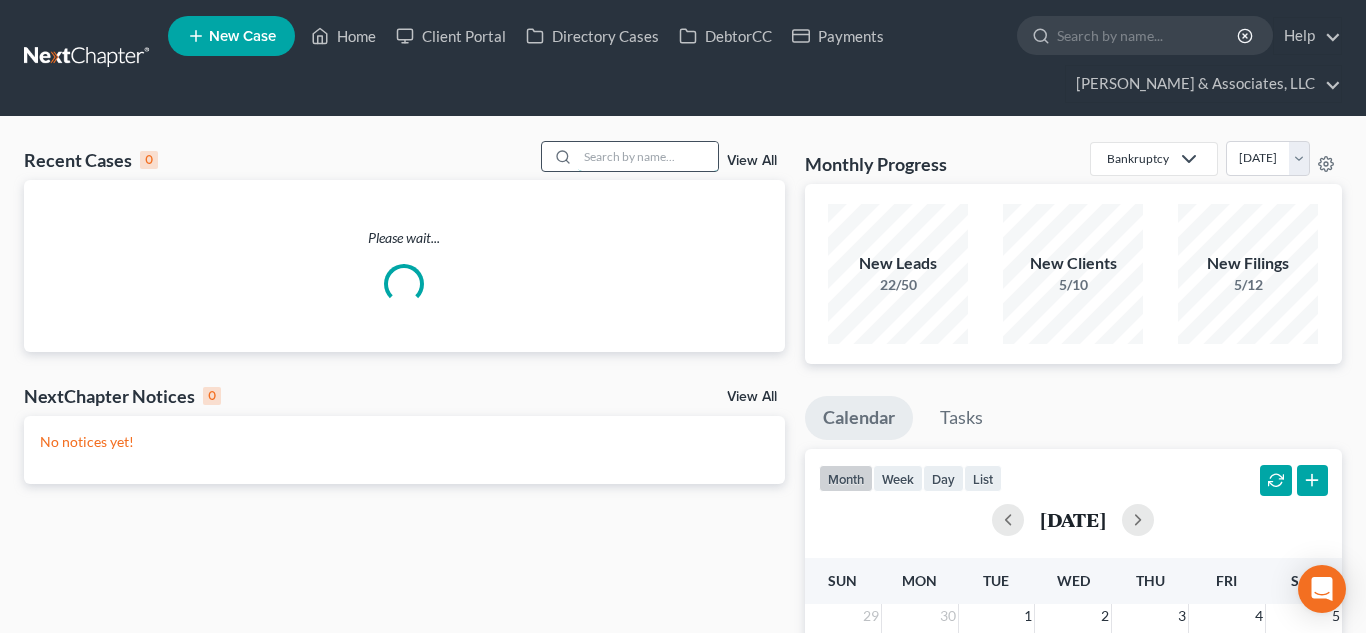 click at bounding box center (648, 156) 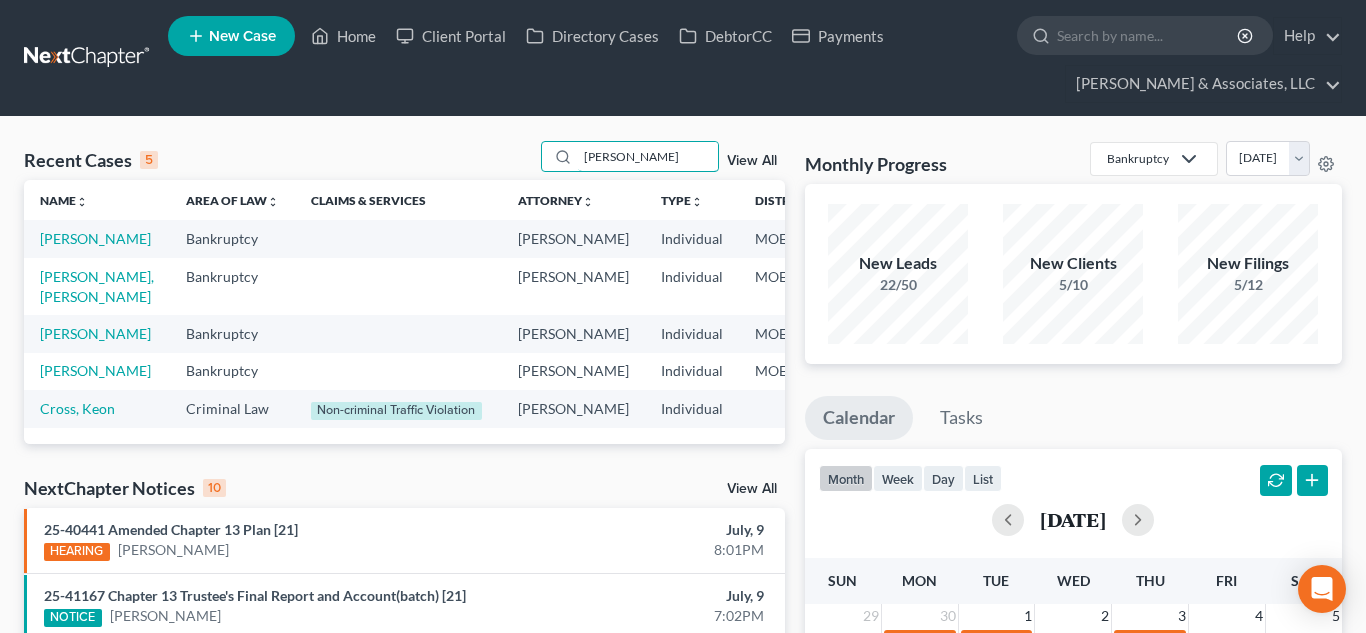 type on "[PERSON_NAME]" 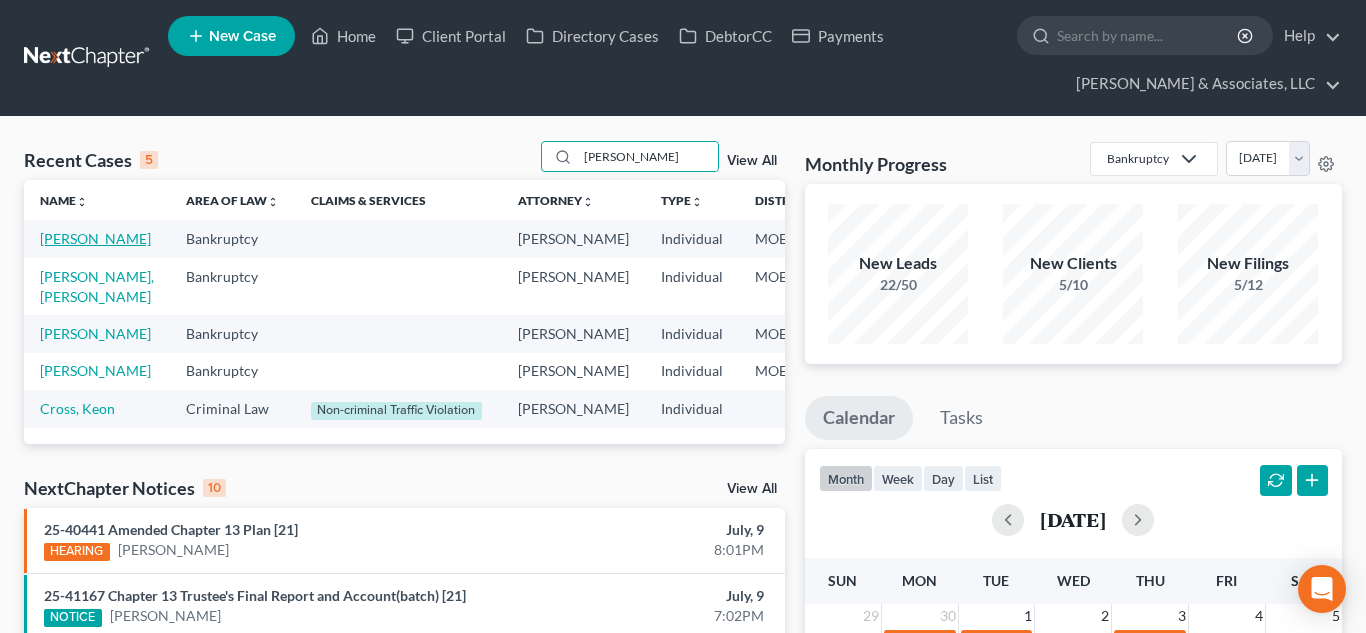 click on "[PERSON_NAME]" at bounding box center (95, 238) 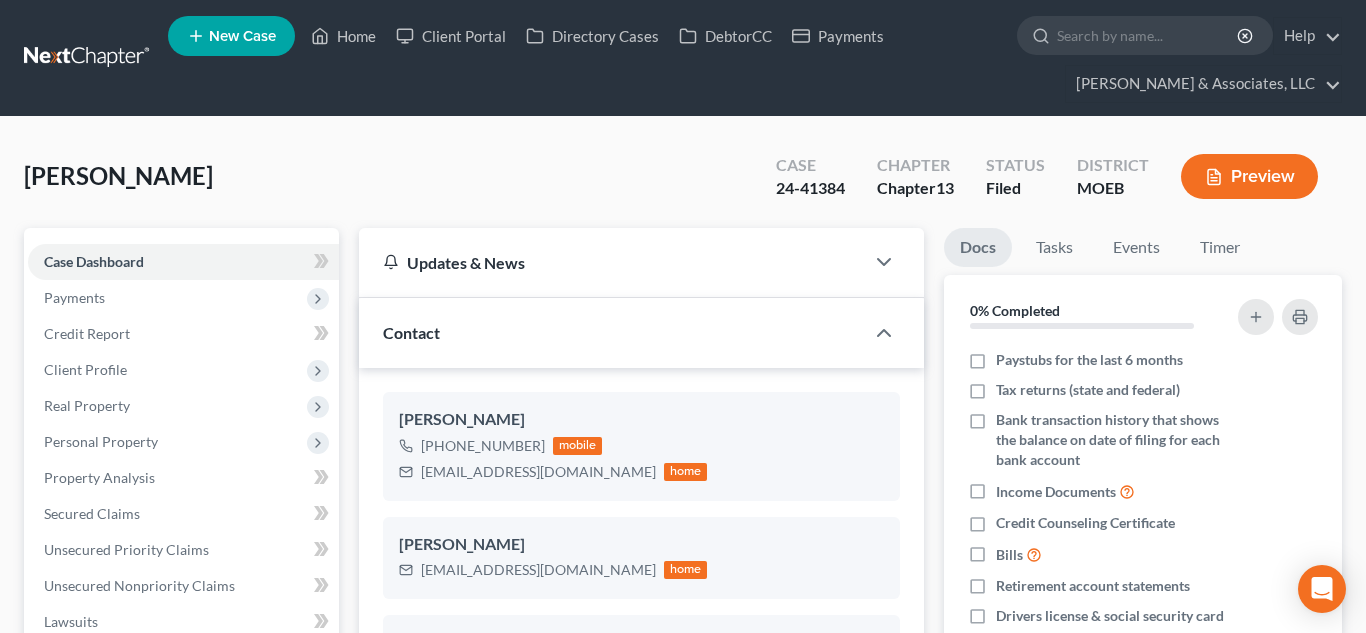 scroll, scrollTop: 684, scrollLeft: 0, axis: vertical 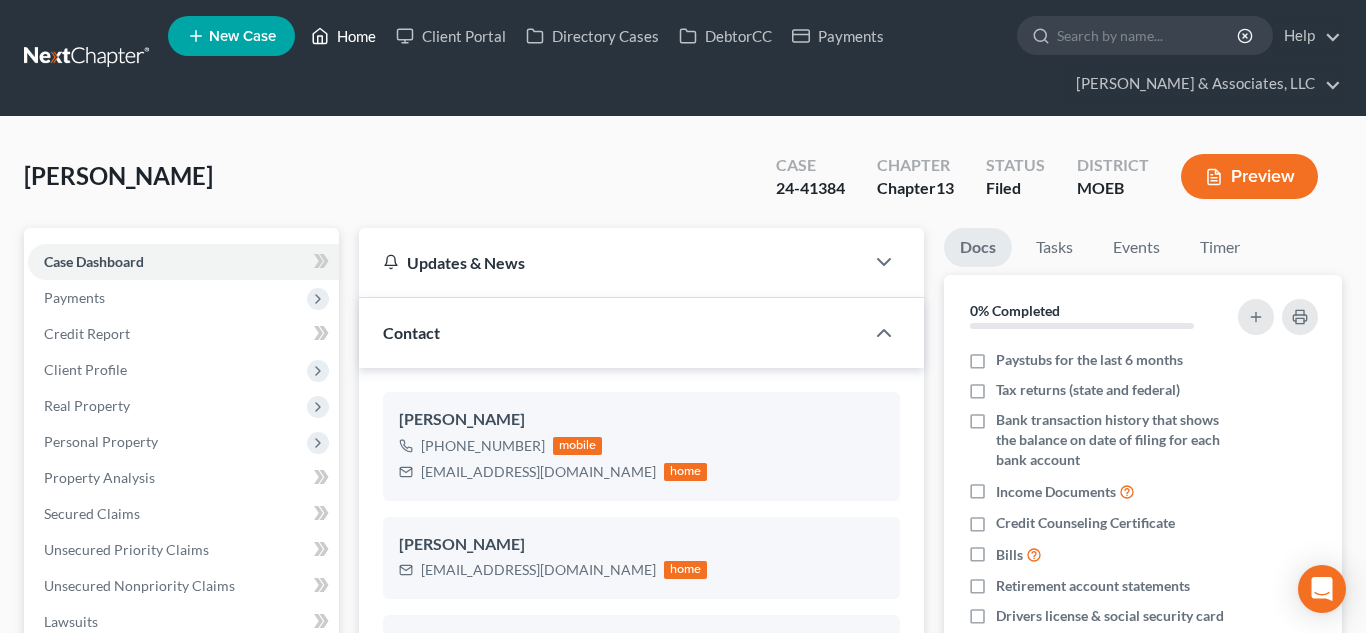click 